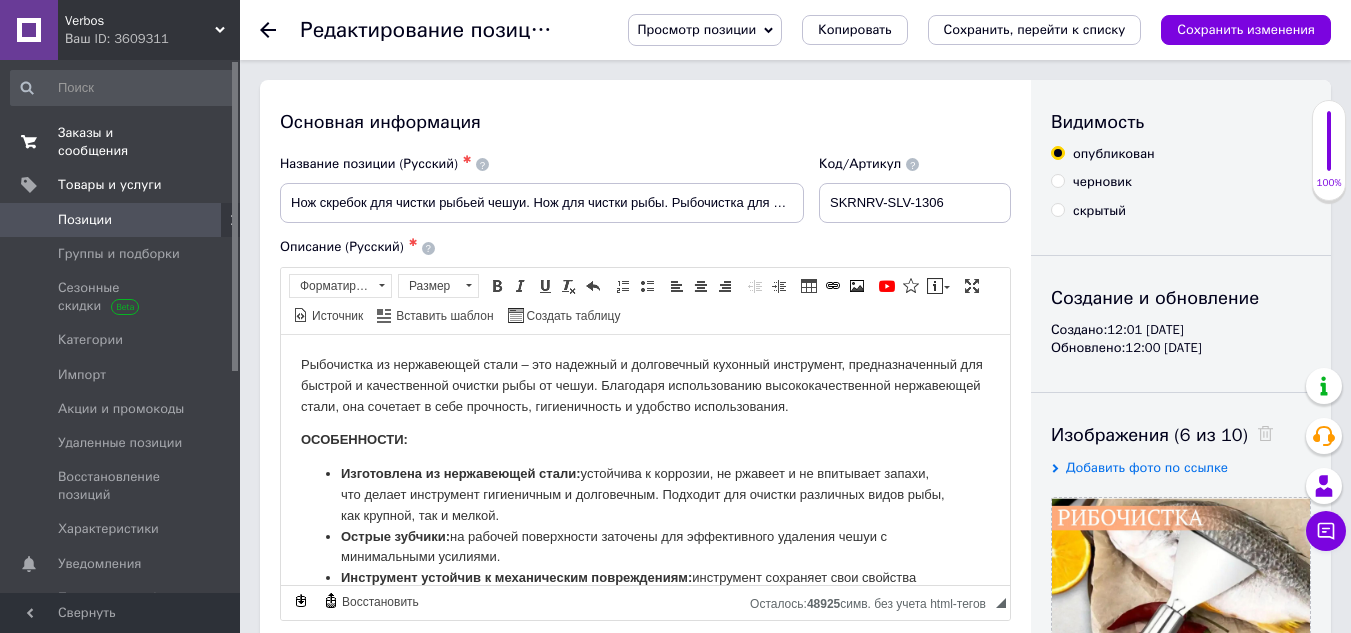 scroll, scrollTop: 305, scrollLeft: 0, axis: vertical 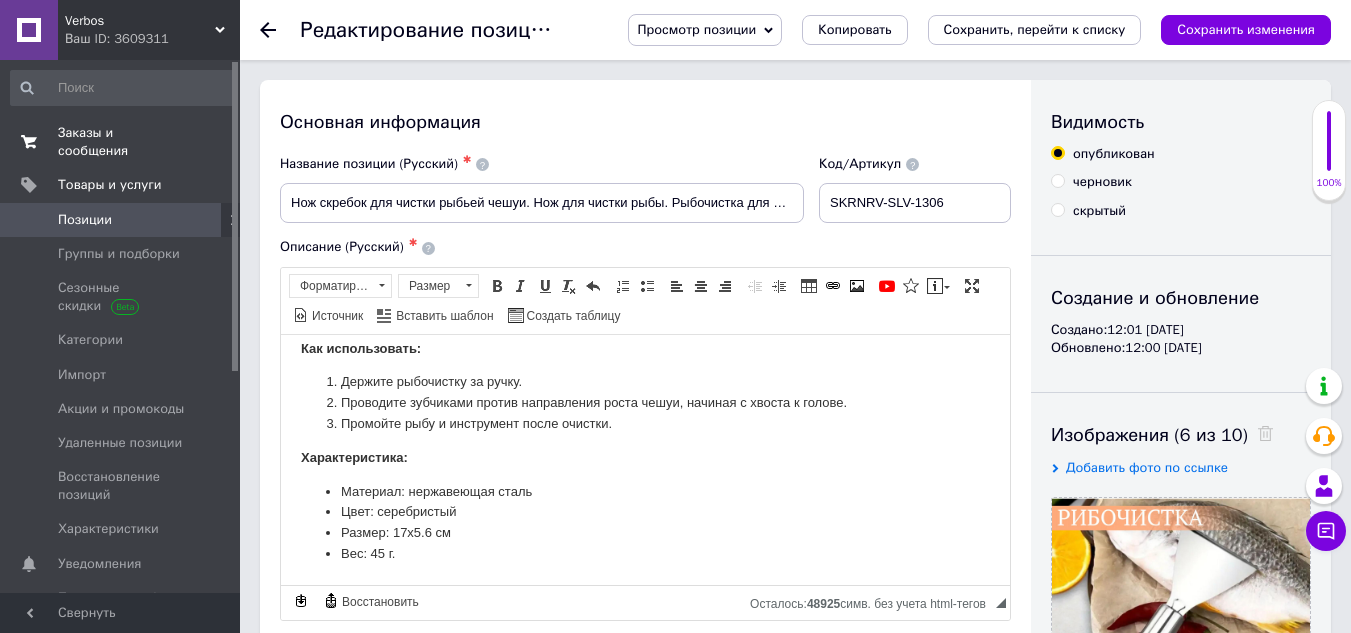 click on "Заказы и сообщения" at bounding box center (121, 142) 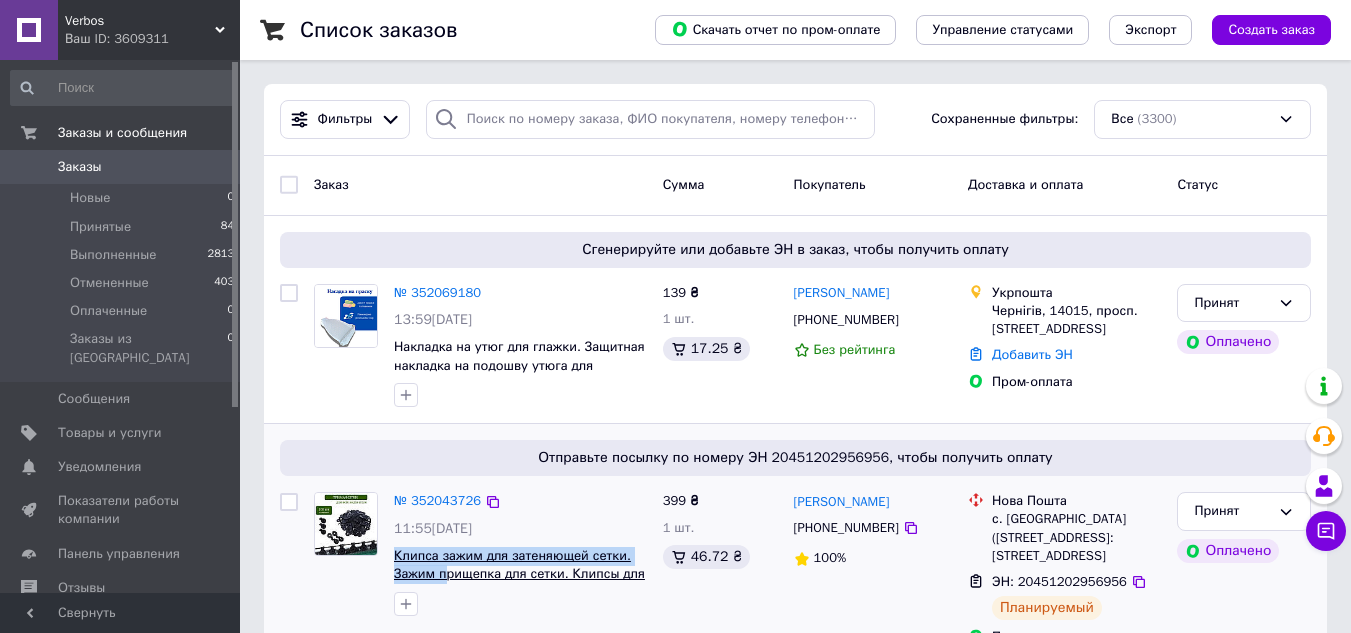 drag, startPoint x: 387, startPoint y: 557, endPoint x: 447, endPoint y: 568, distance: 61 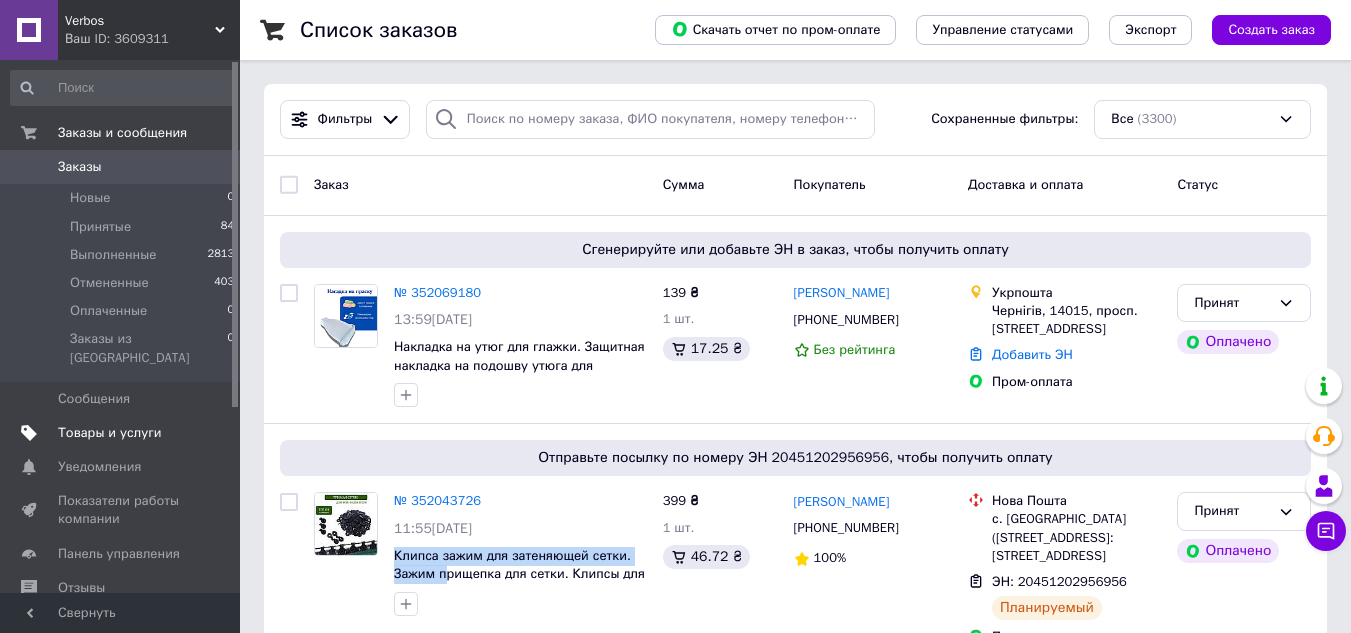click on "Товары и услуги" at bounding box center [110, 433] 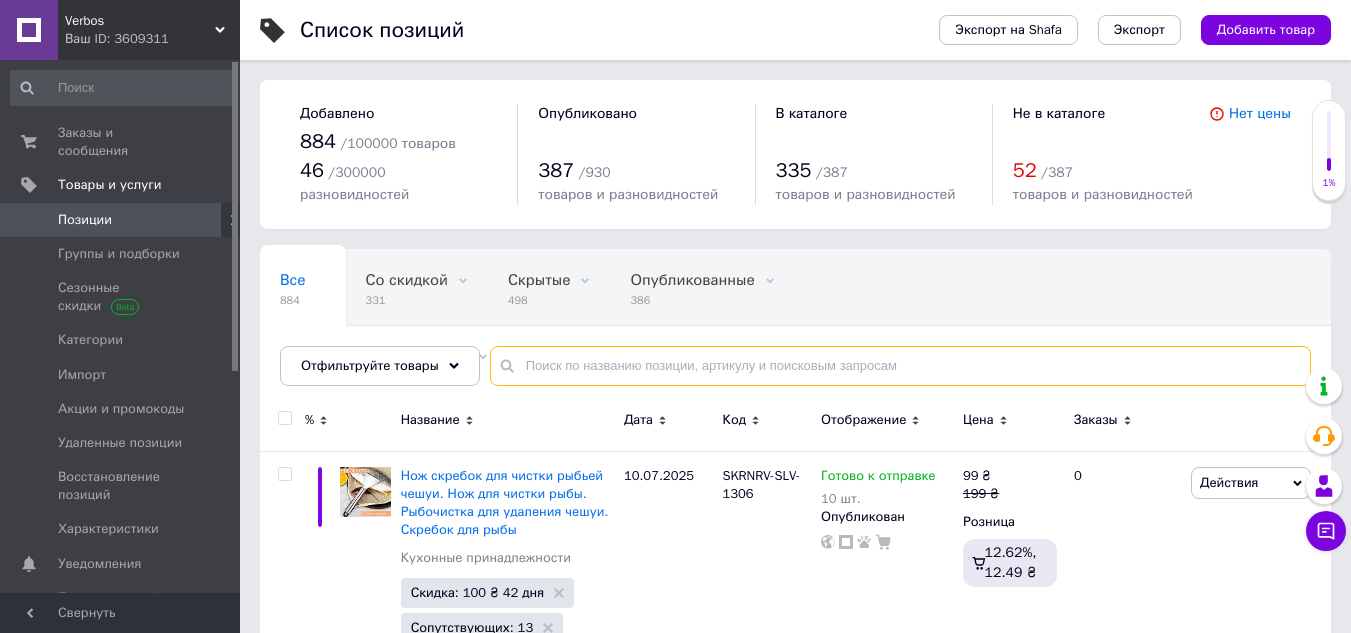 click at bounding box center (900, 366) 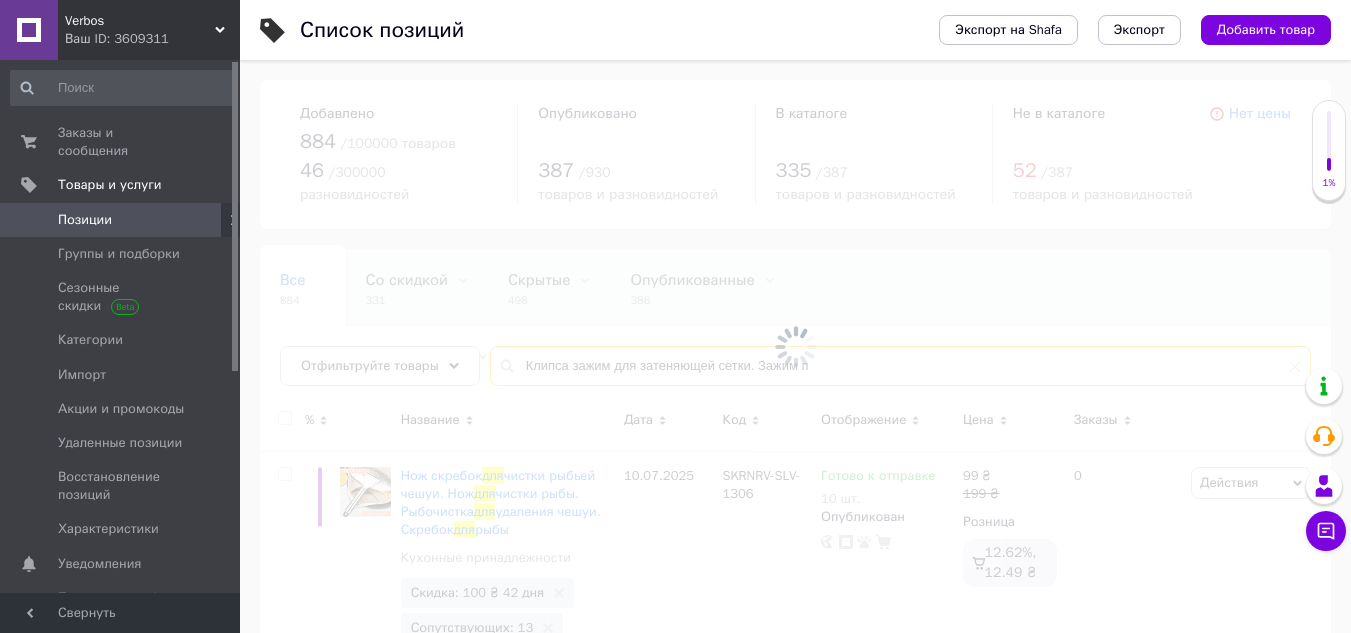 type on "Клипса зажим для затеняющей сетки. Зажим п" 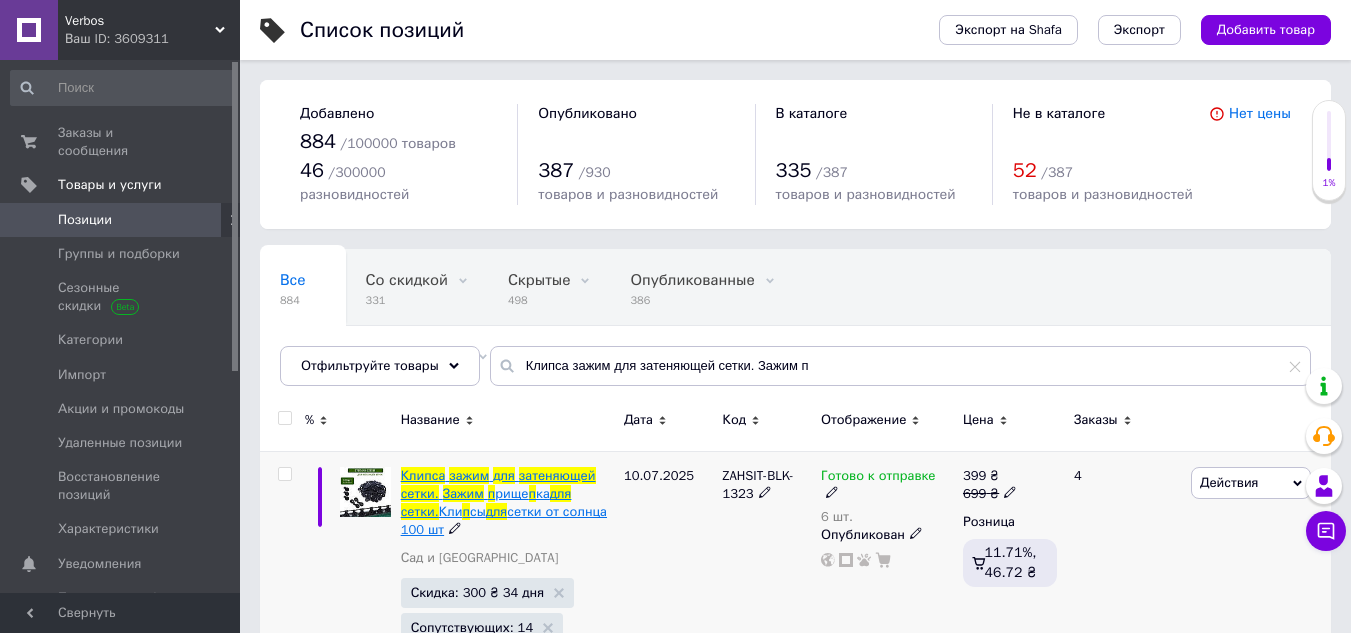 click on "п" at bounding box center [492, 493] 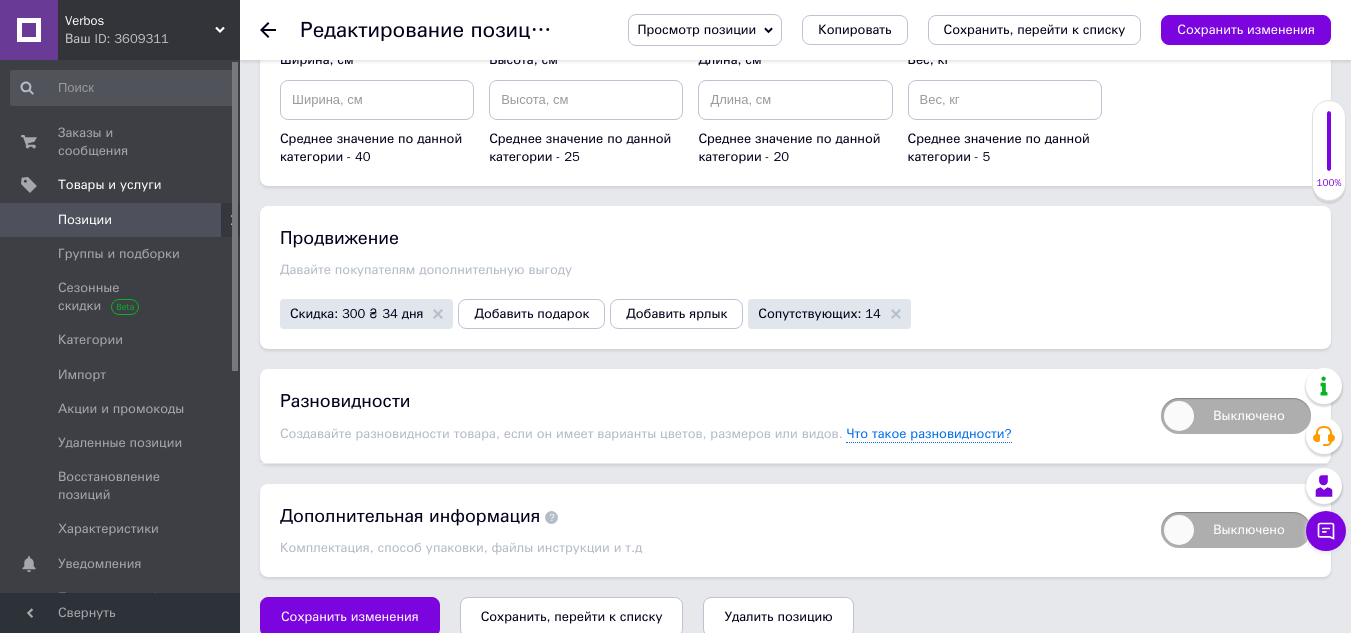 scroll, scrollTop: 2496, scrollLeft: 0, axis: vertical 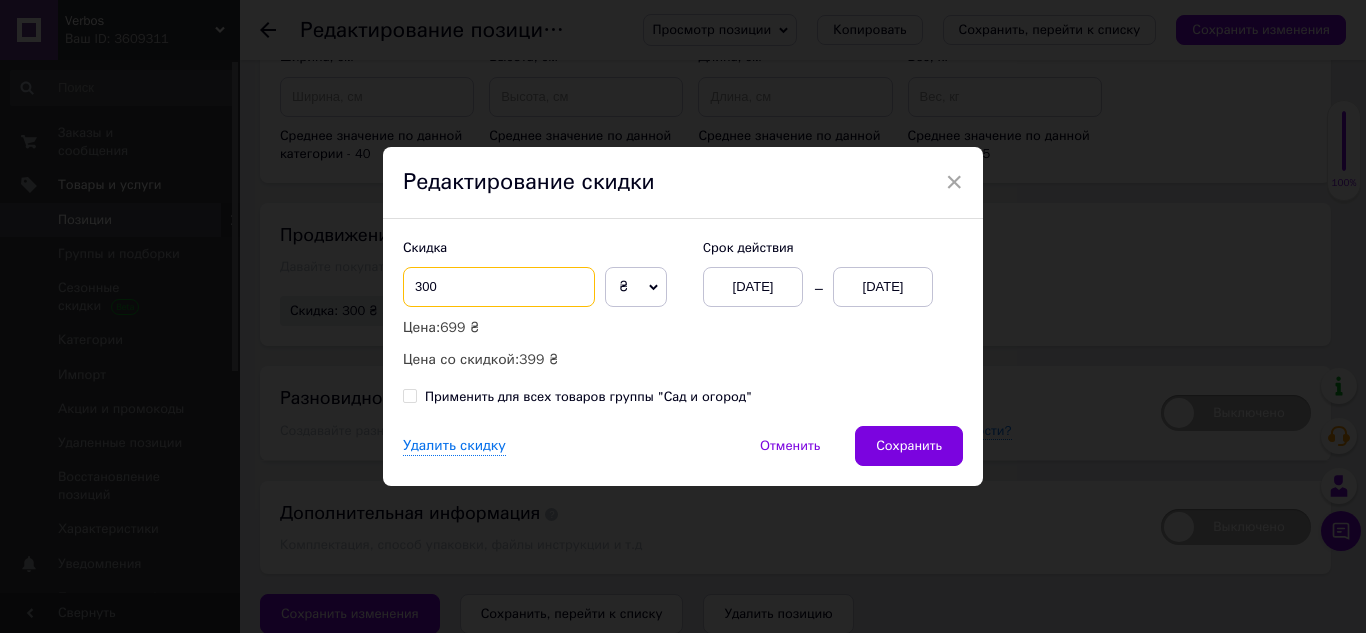click on "300" at bounding box center (499, 287) 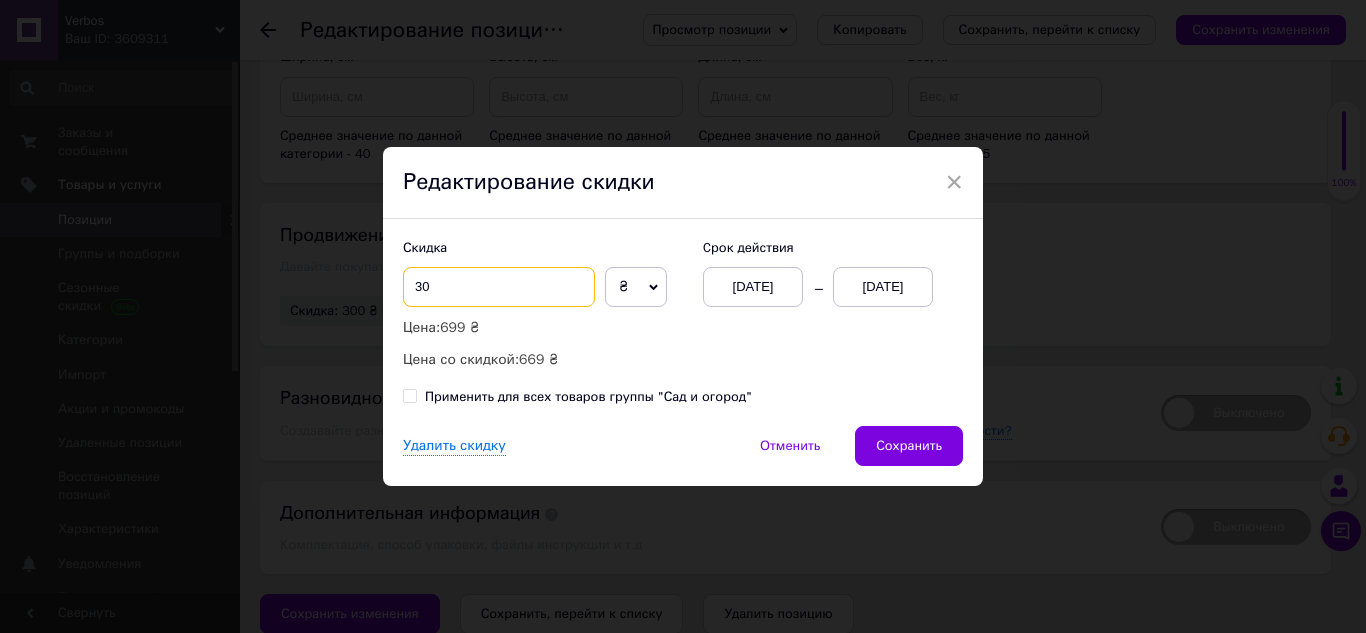 type on "3" 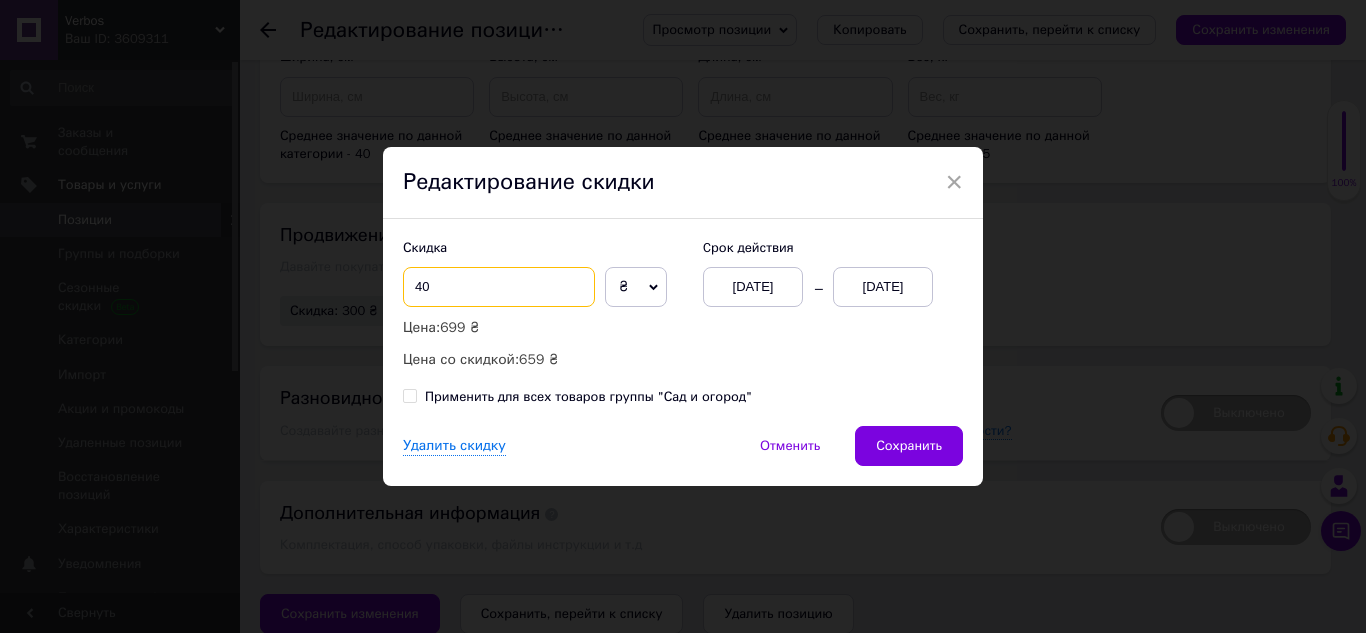type on "4" 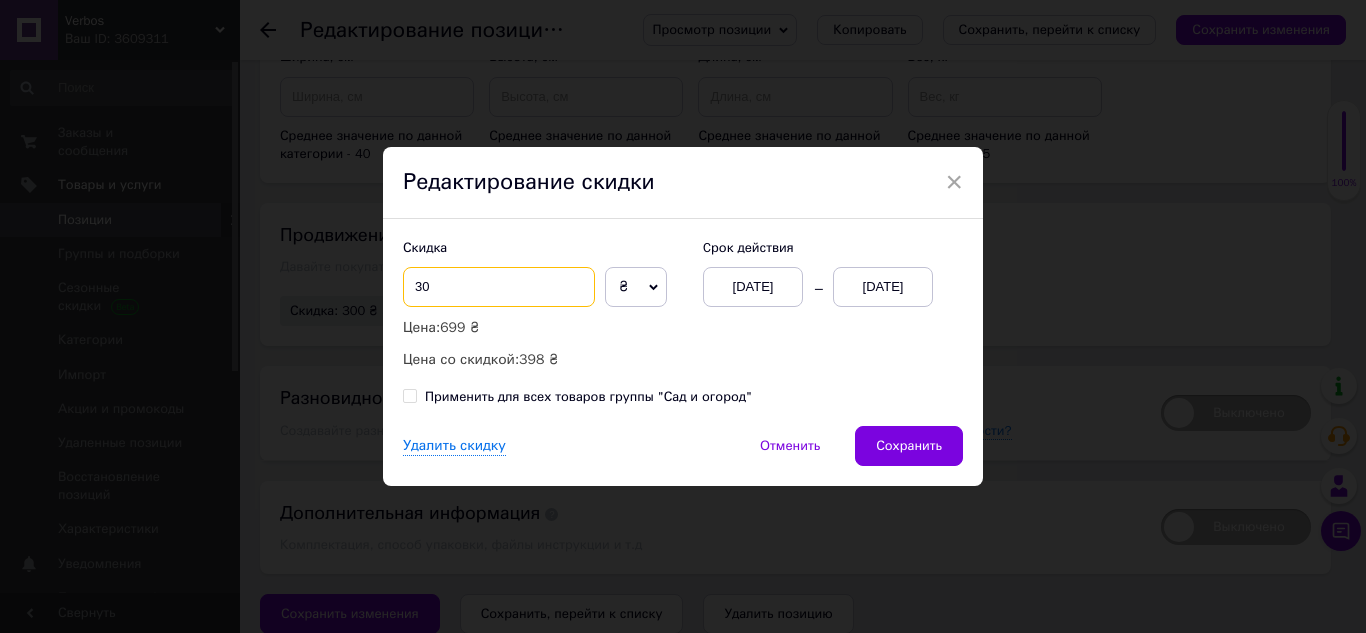 type on "3" 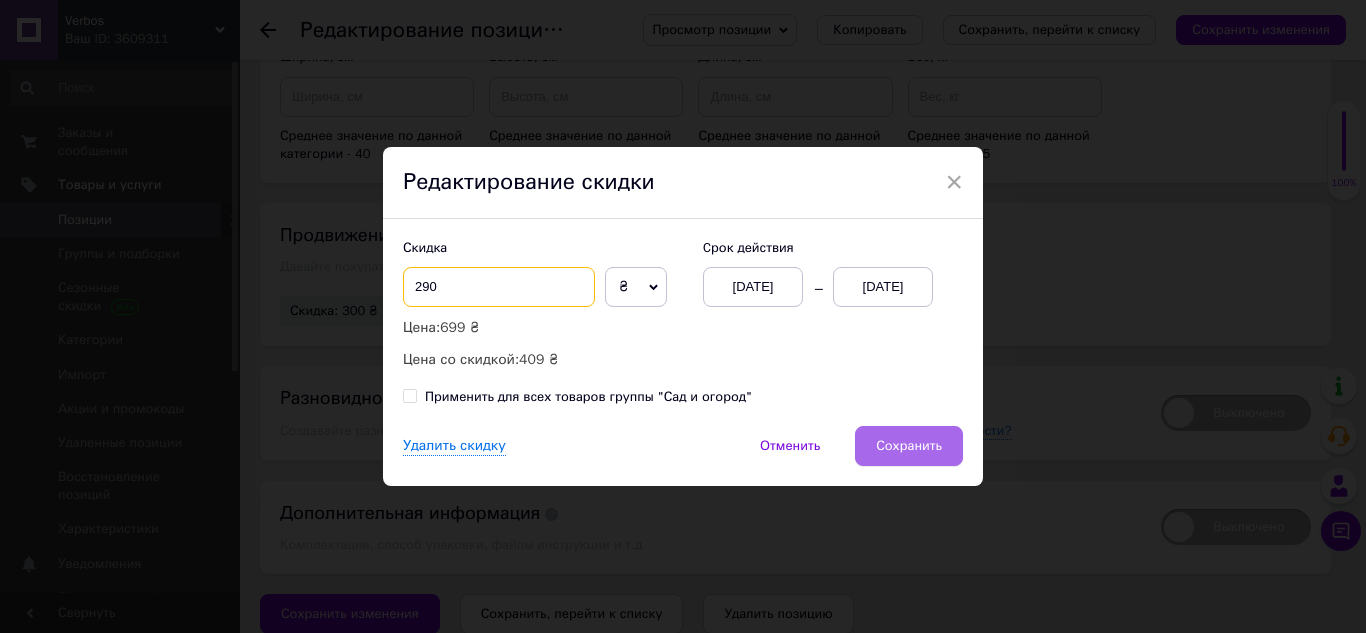 type on "290" 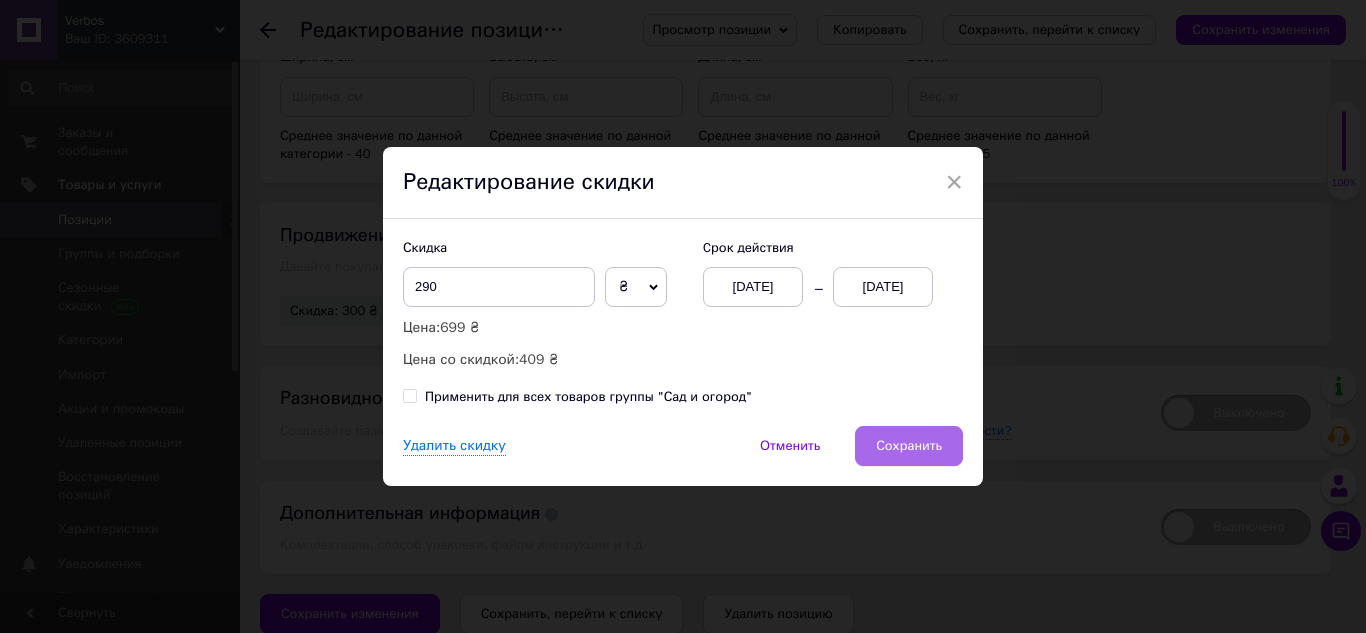 click on "Сохранить" at bounding box center [909, 446] 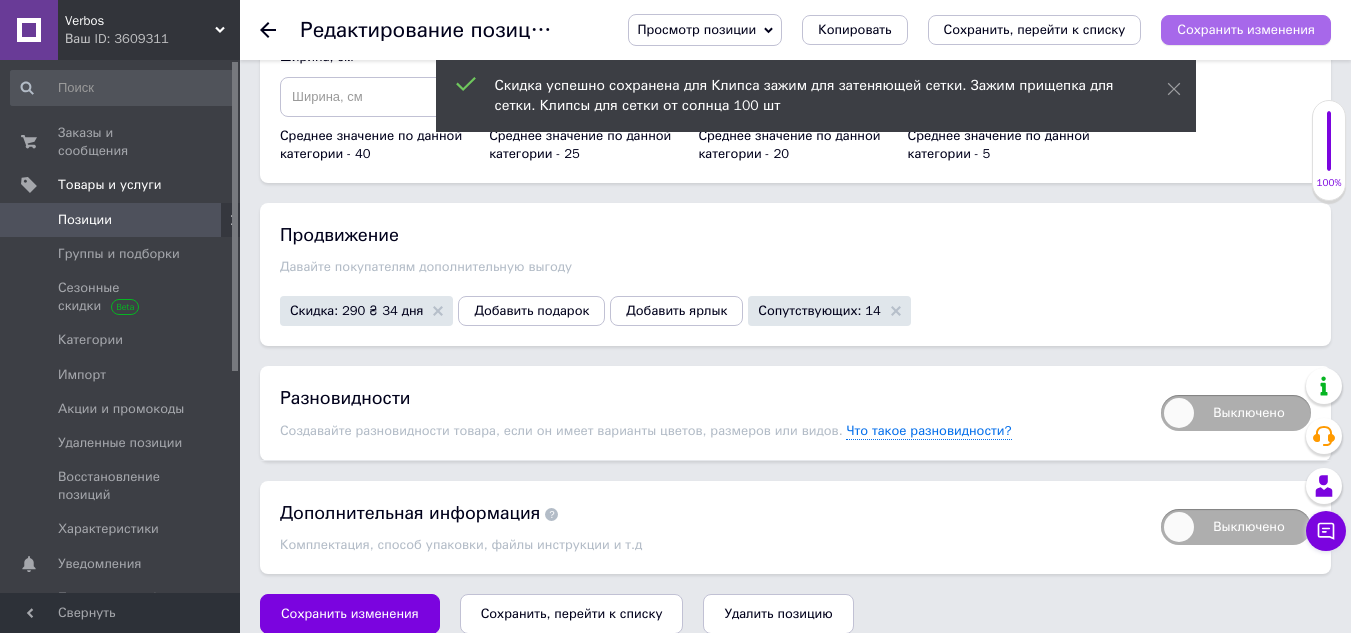 click on "Сохранить изменения" at bounding box center [1246, 29] 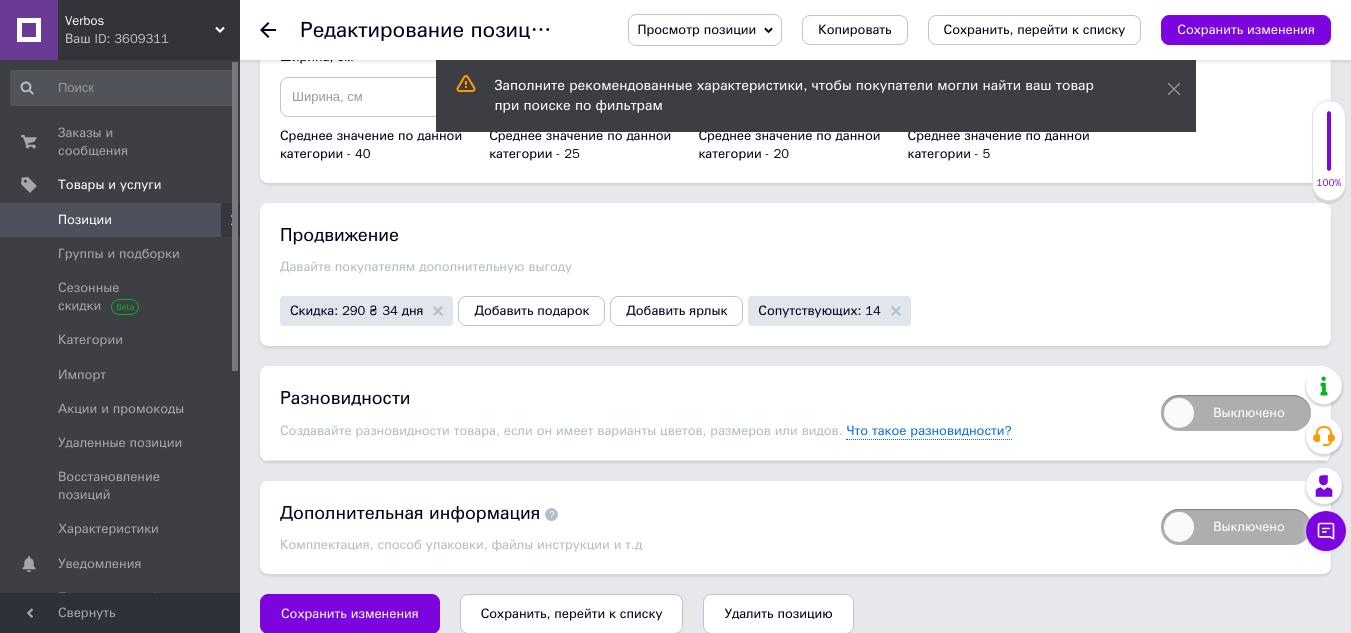 click on "Позиции" at bounding box center [121, 220] 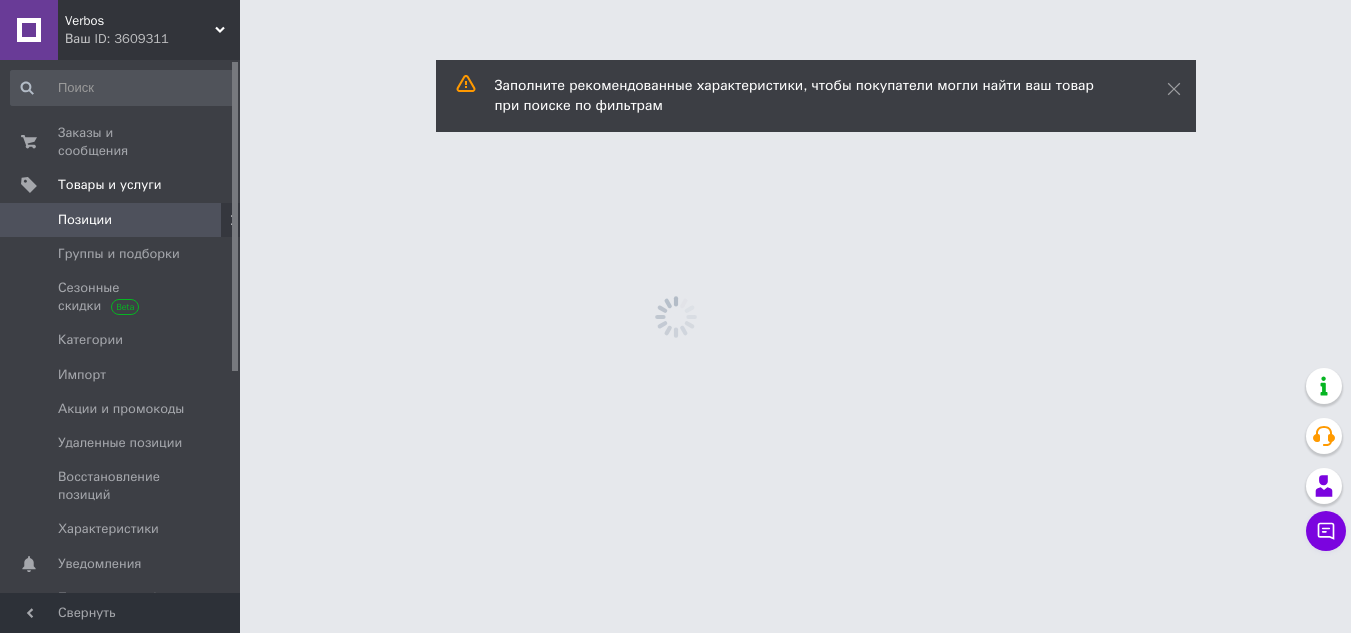 scroll, scrollTop: 0, scrollLeft: 0, axis: both 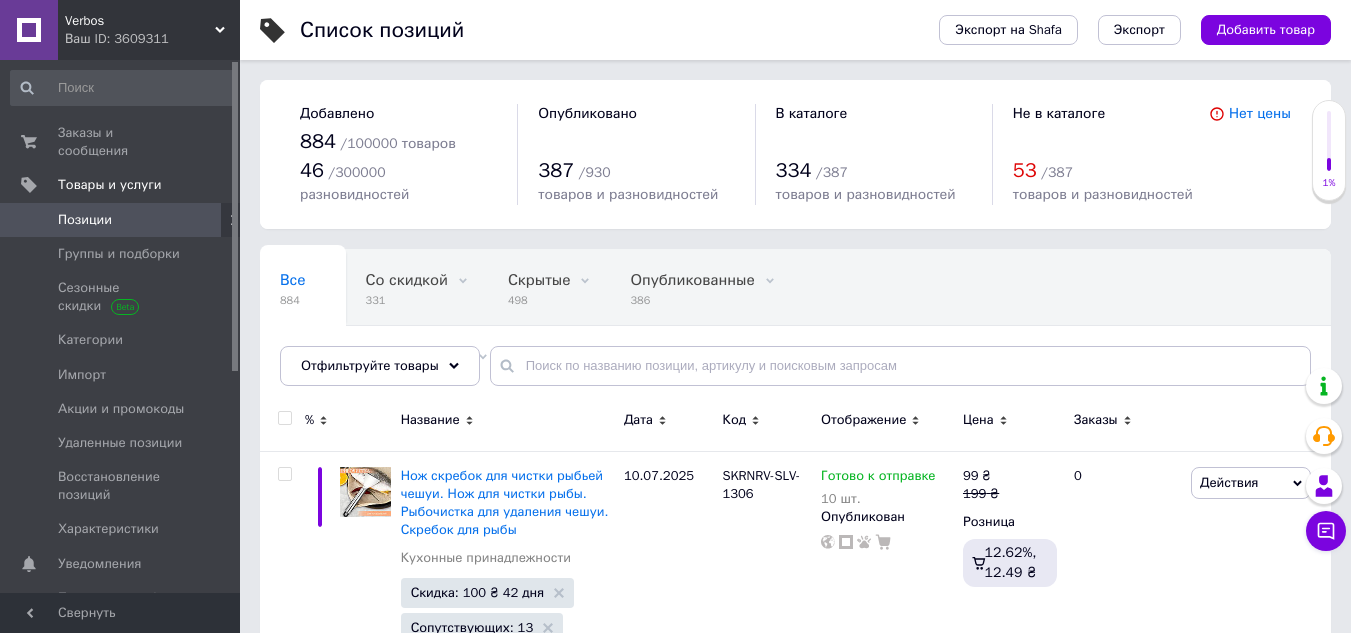 click on "Verbos" at bounding box center [140, 21] 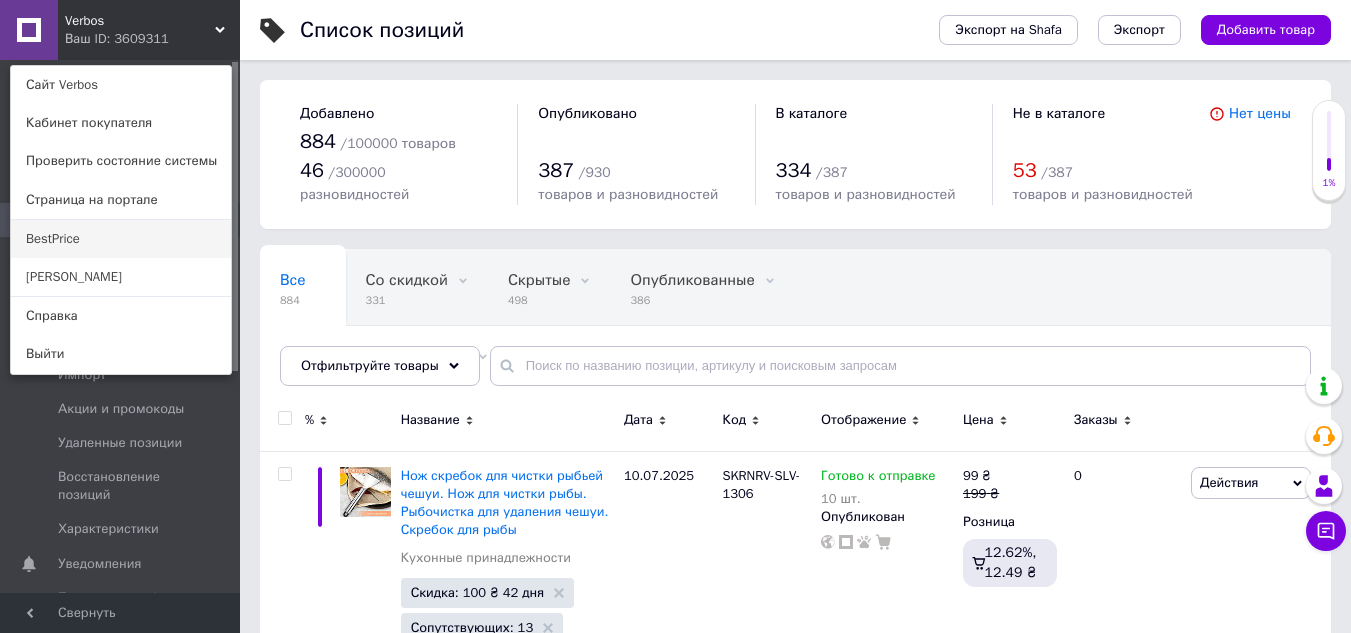 click on "BestPrice" at bounding box center [121, 239] 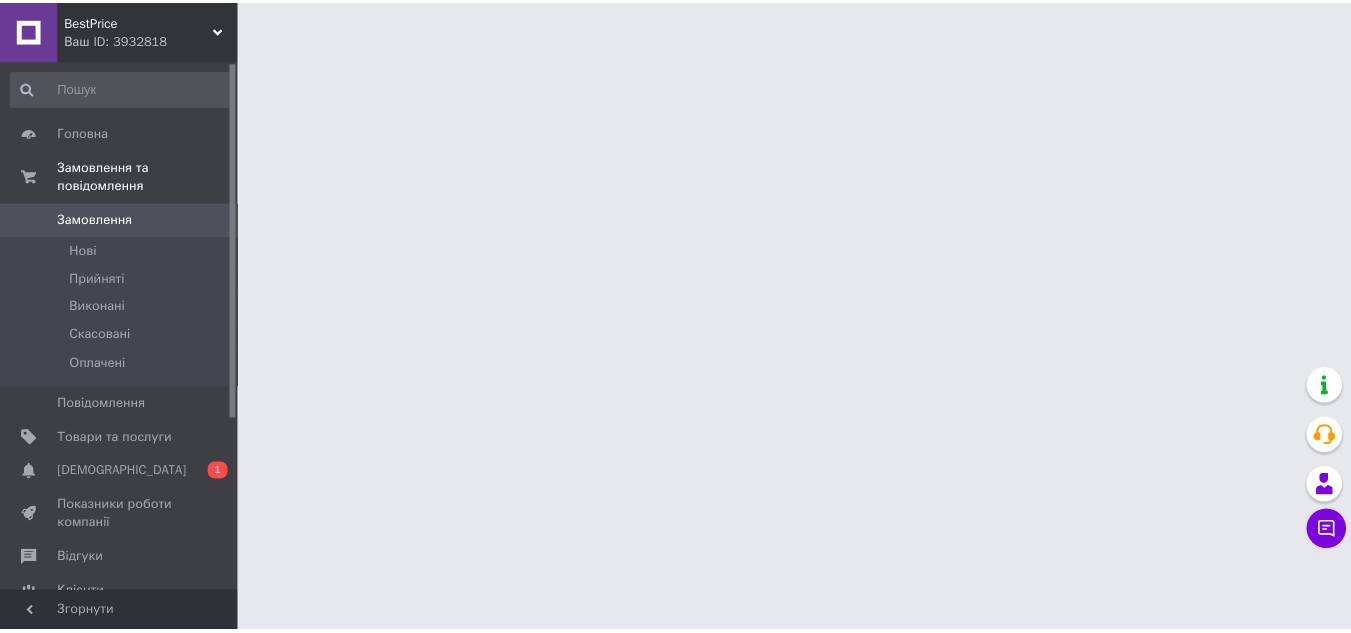scroll, scrollTop: 0, scrollLeft: 0, axis: both 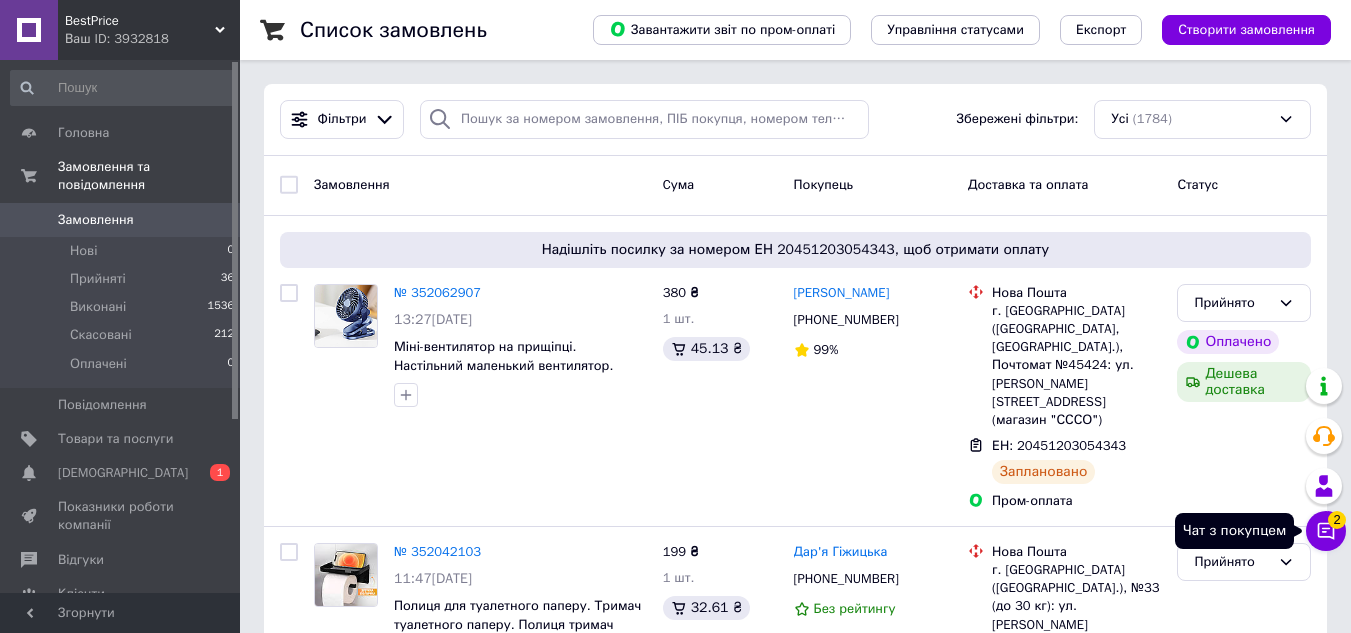 click on "2" at bounding box center [1337, 520] 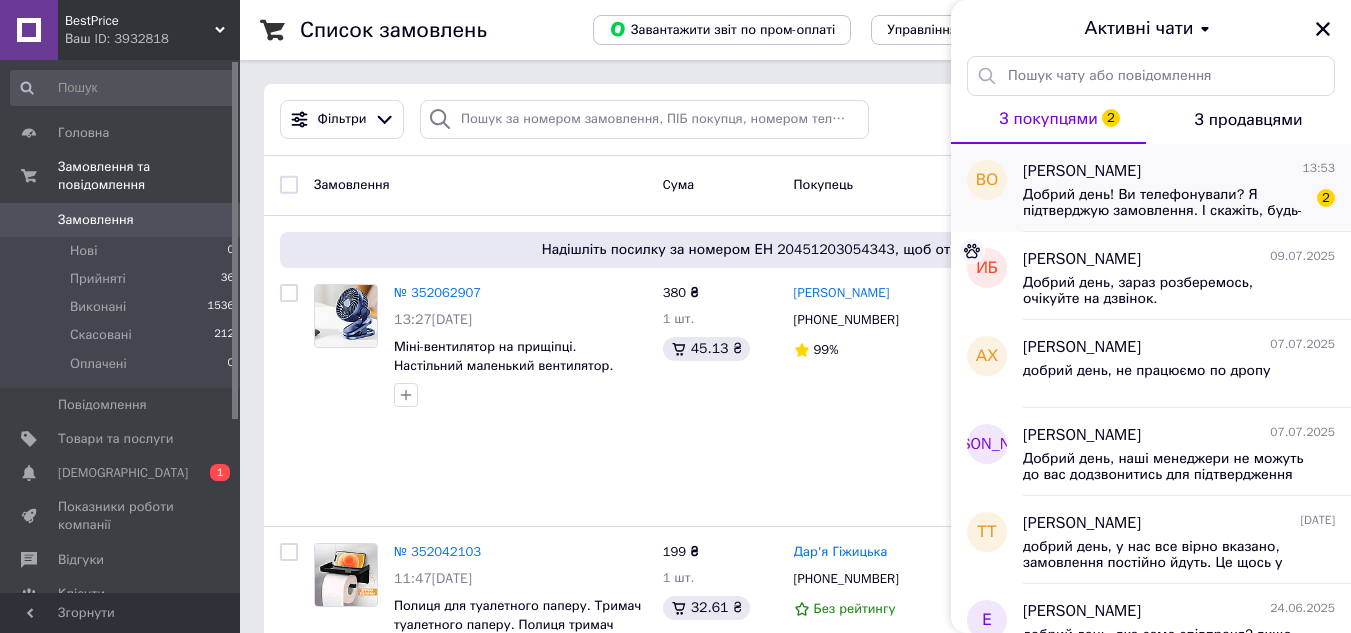 click on "Добрий день! Ви телефонували?
Я підтверджую замовлення. І скажіть, будь-ласка, коли буде відправка?" at bounding box center [1165, 203] 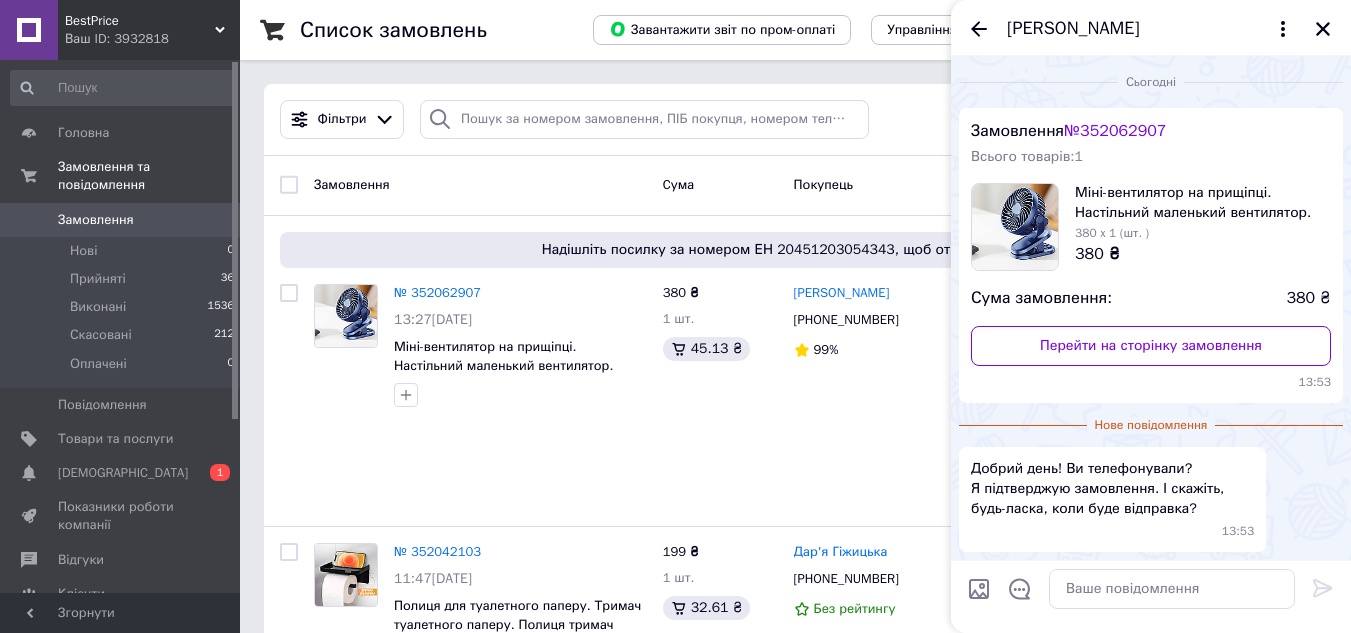 scroll, scrollTop: 73, scrollLeft: 0, axis: vertical 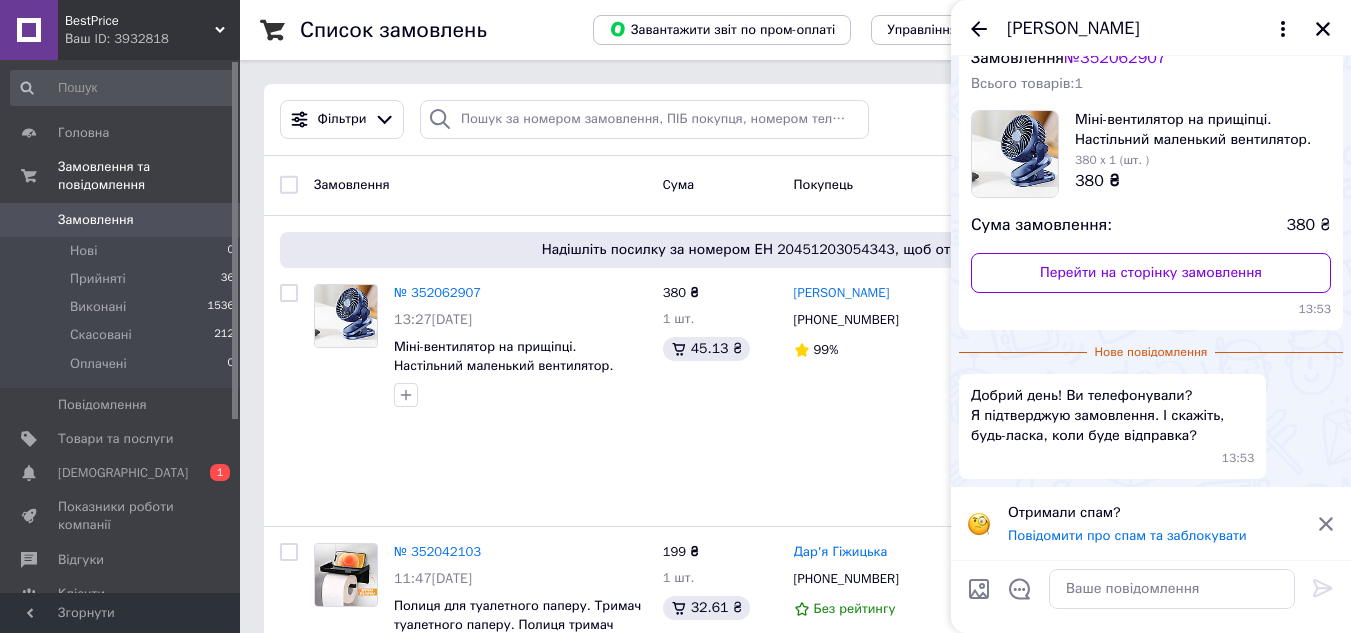 click on "№ 352062907" at bounding box center (1115, 58) 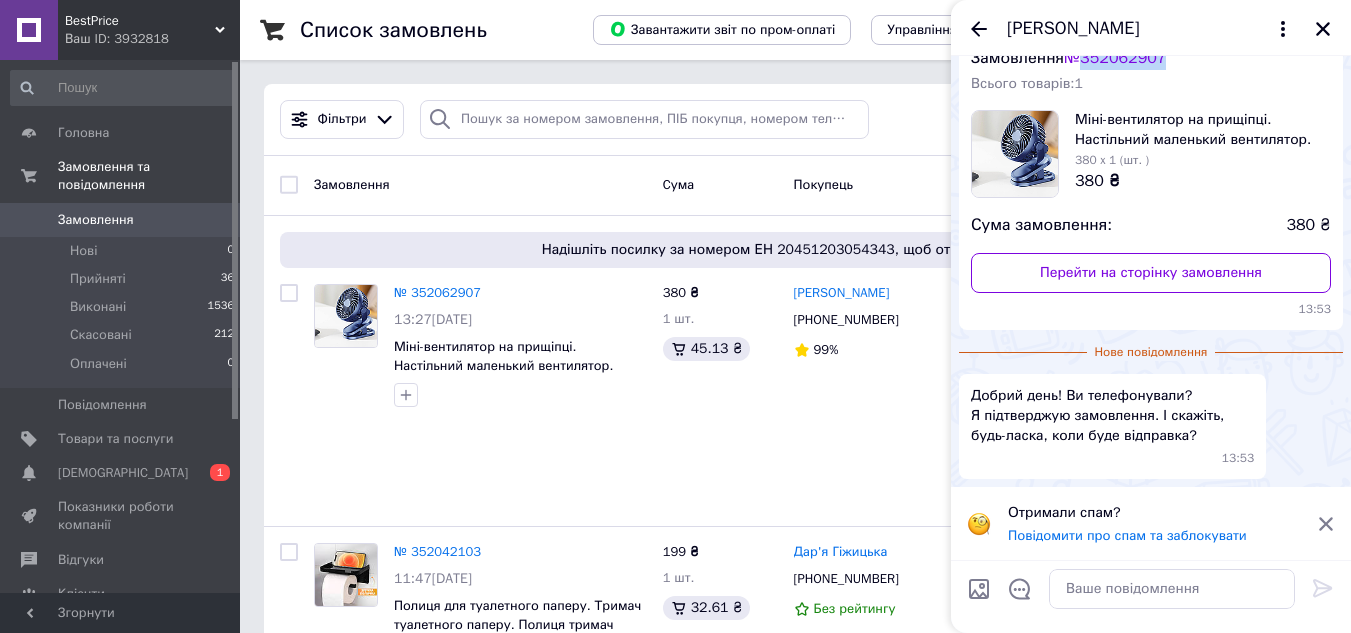 click on "№ 352062907" at bounding box center [1115, 58] 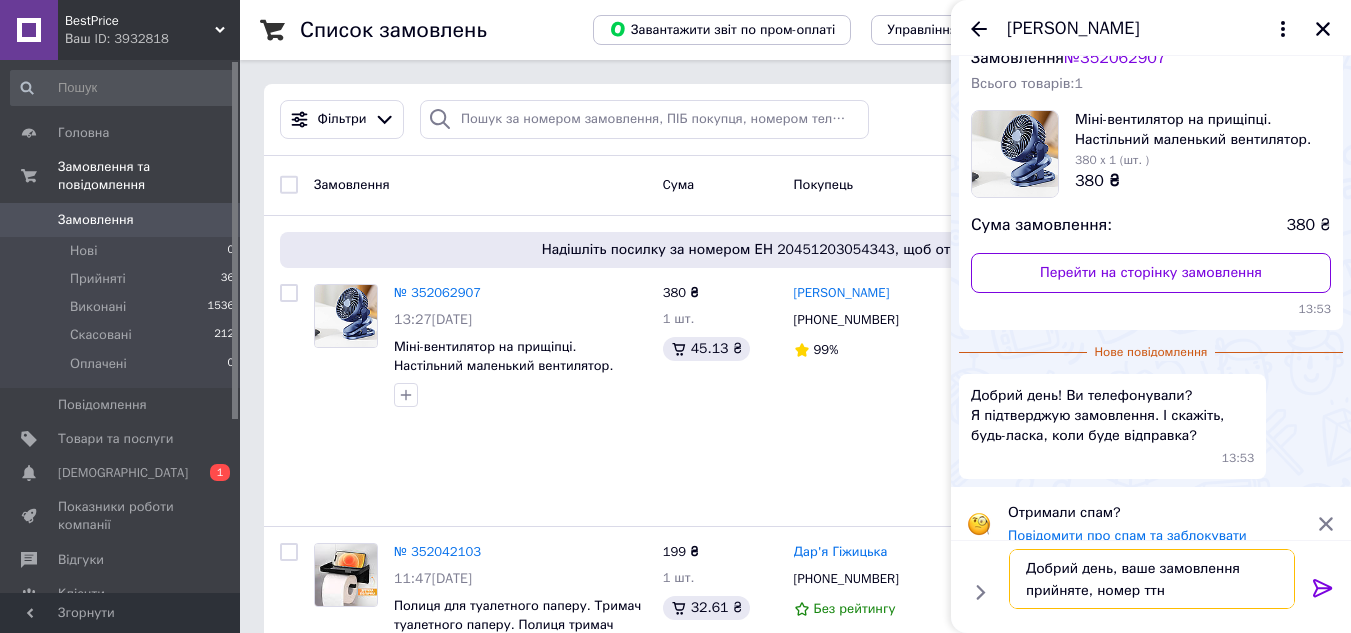 paste on "20451203054343" 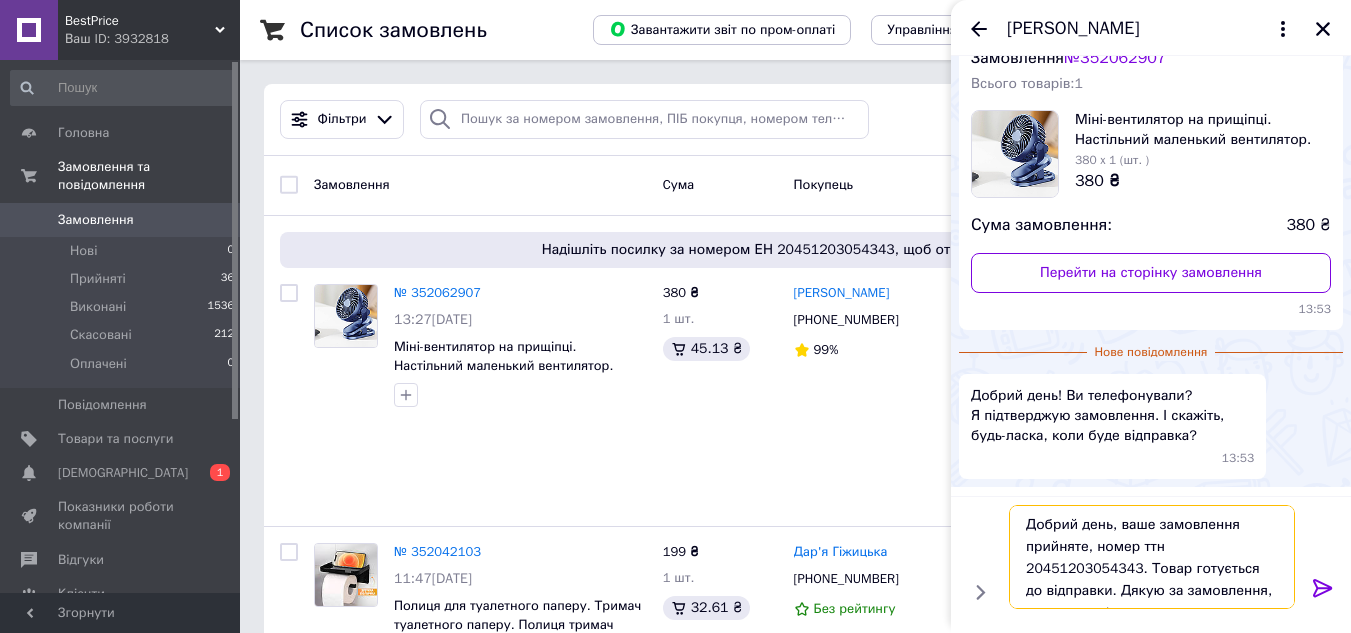 type on "Добрий день, ваше замовлення прийняте, номер ттн 20451203054343. Товар готується до відправки. Дякую за замовлення, гарного дня)" 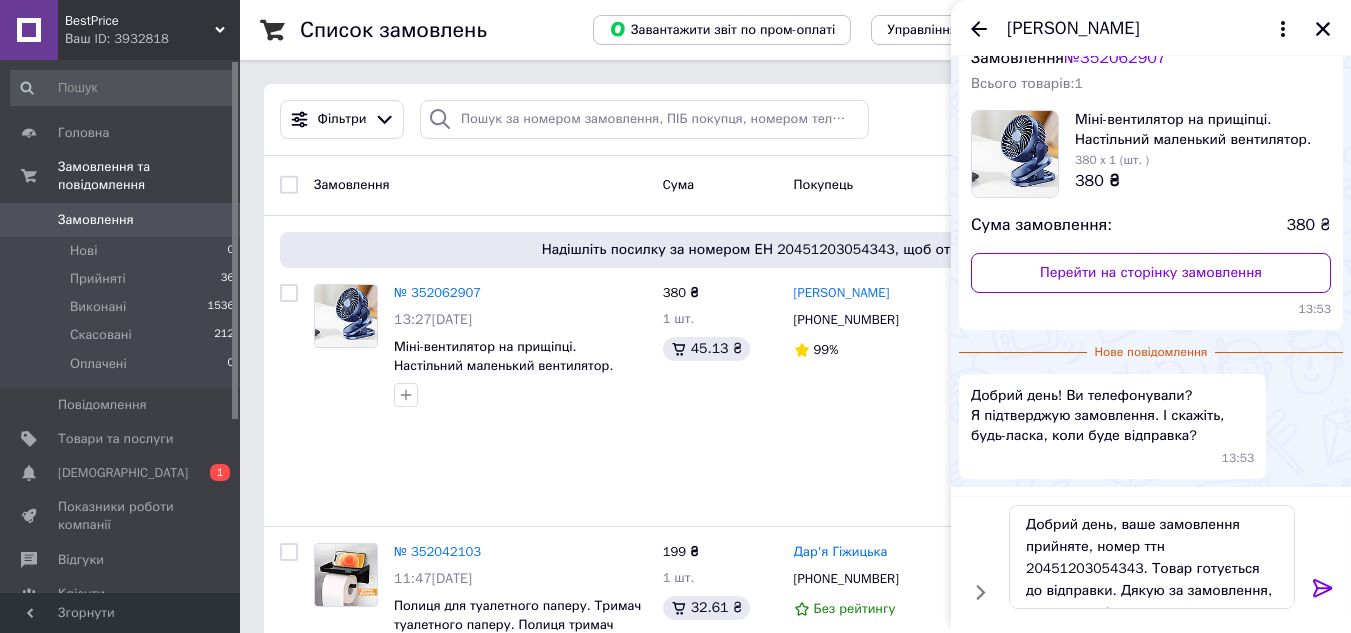 click 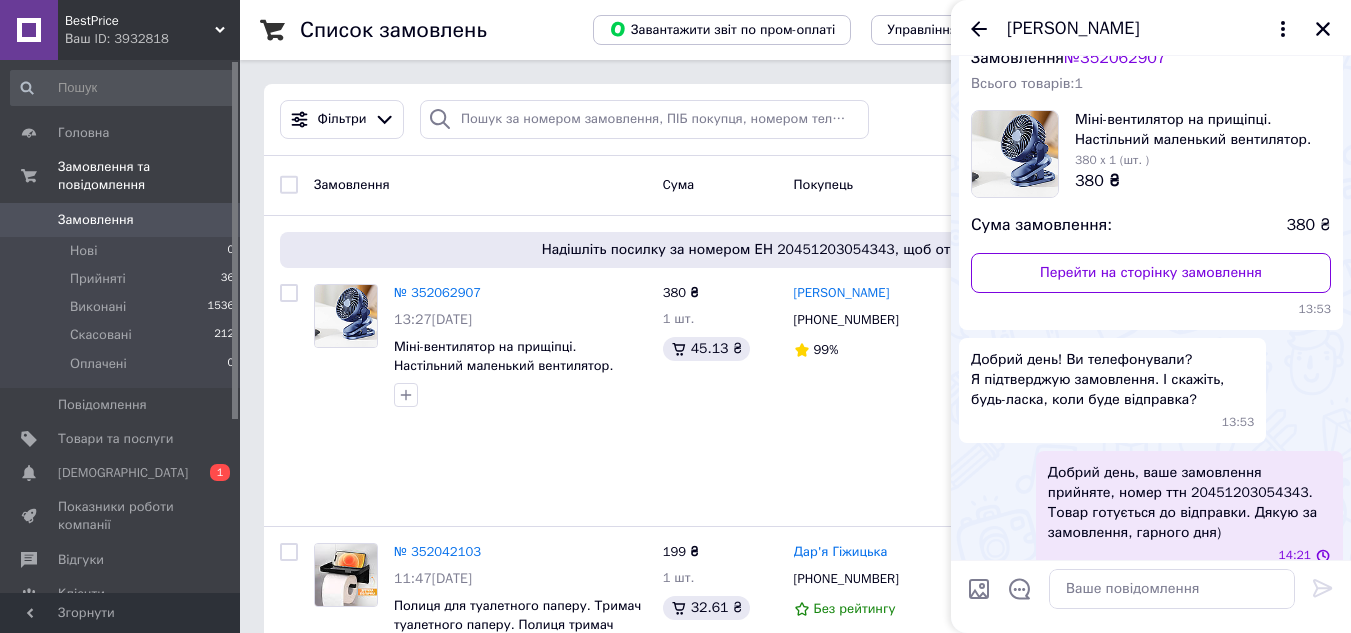 scroll, scrollTop: 97, scrollLeft: 0, axis: vertical 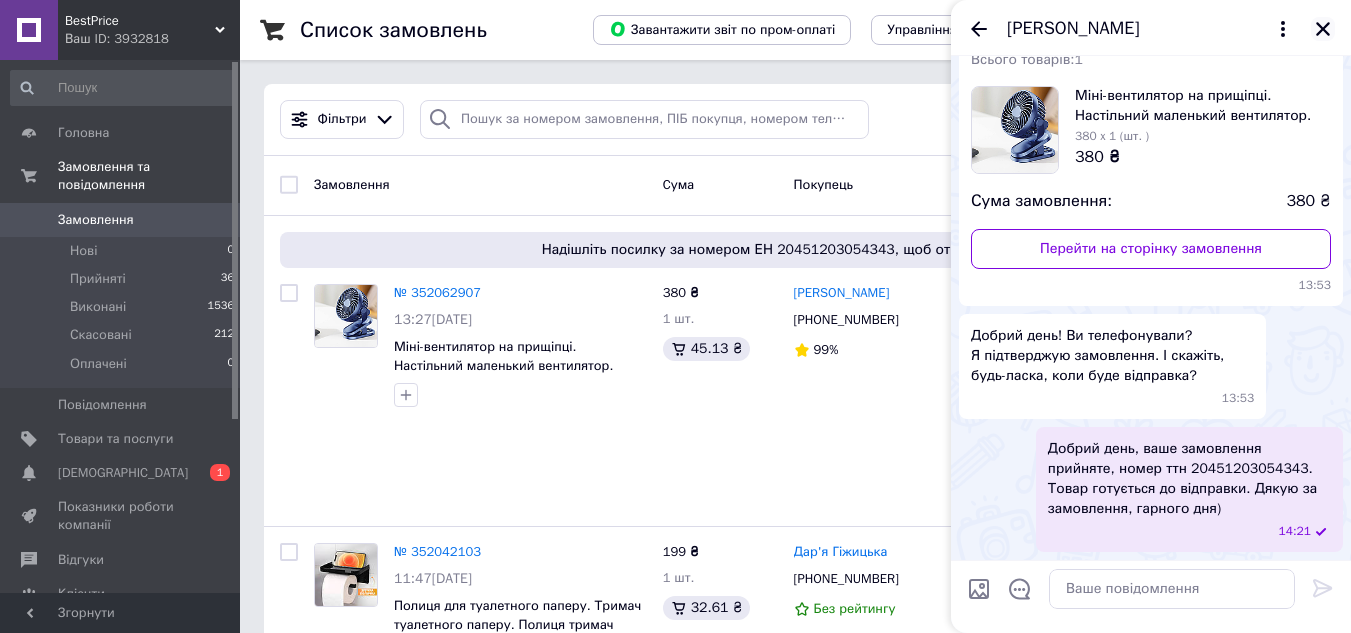 click 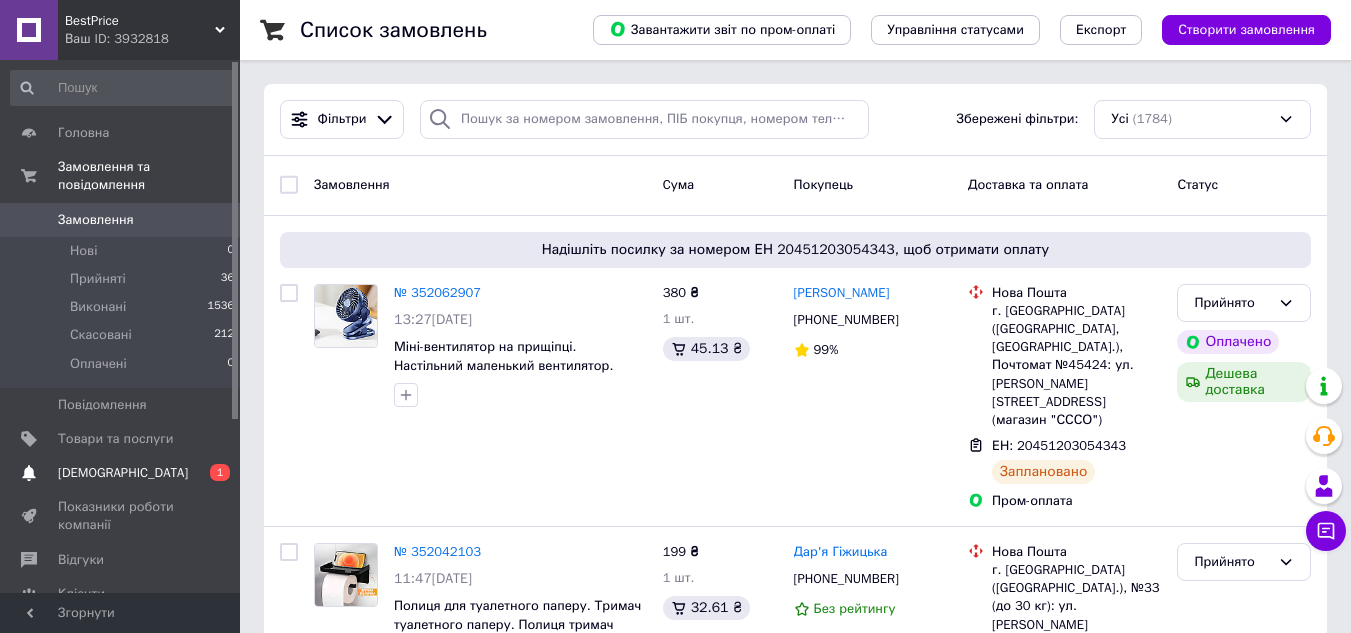 click on "[DEMOGRAPHIC_DATA]" at bounding box center [121, 473] 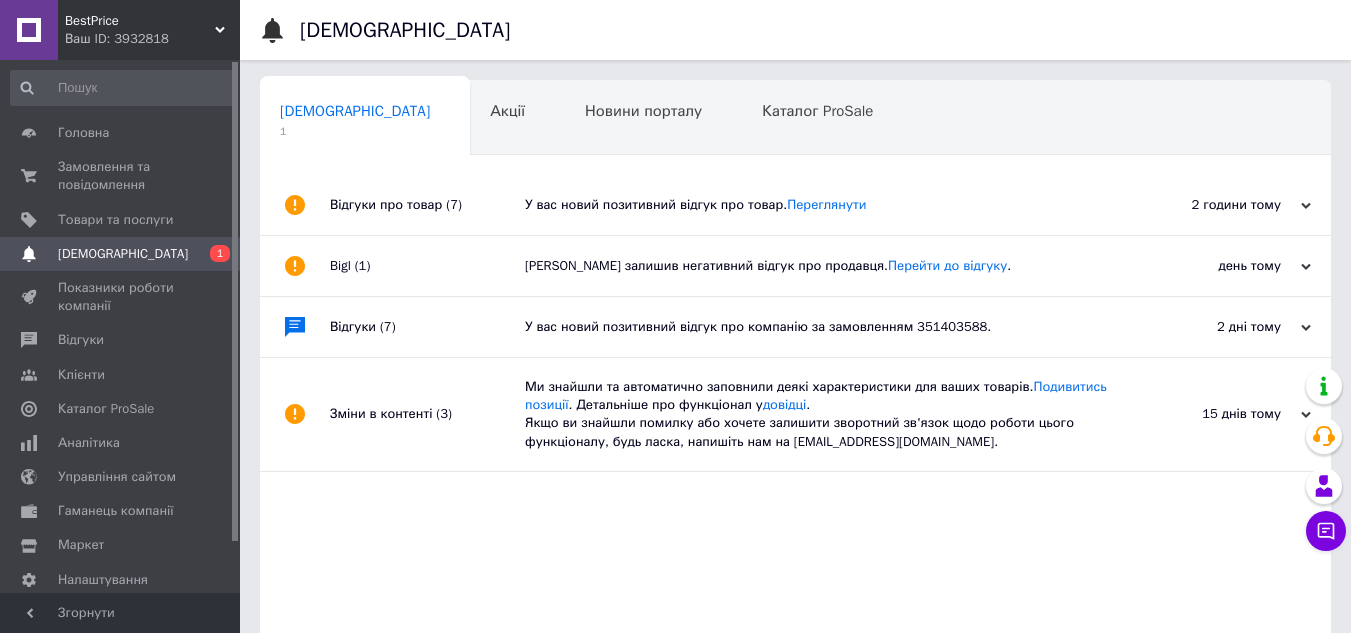 click on "У вас новий позитивний відгук про товар.  [GEOGRAPHIC_DATA]" at bounding box center (818, 205) 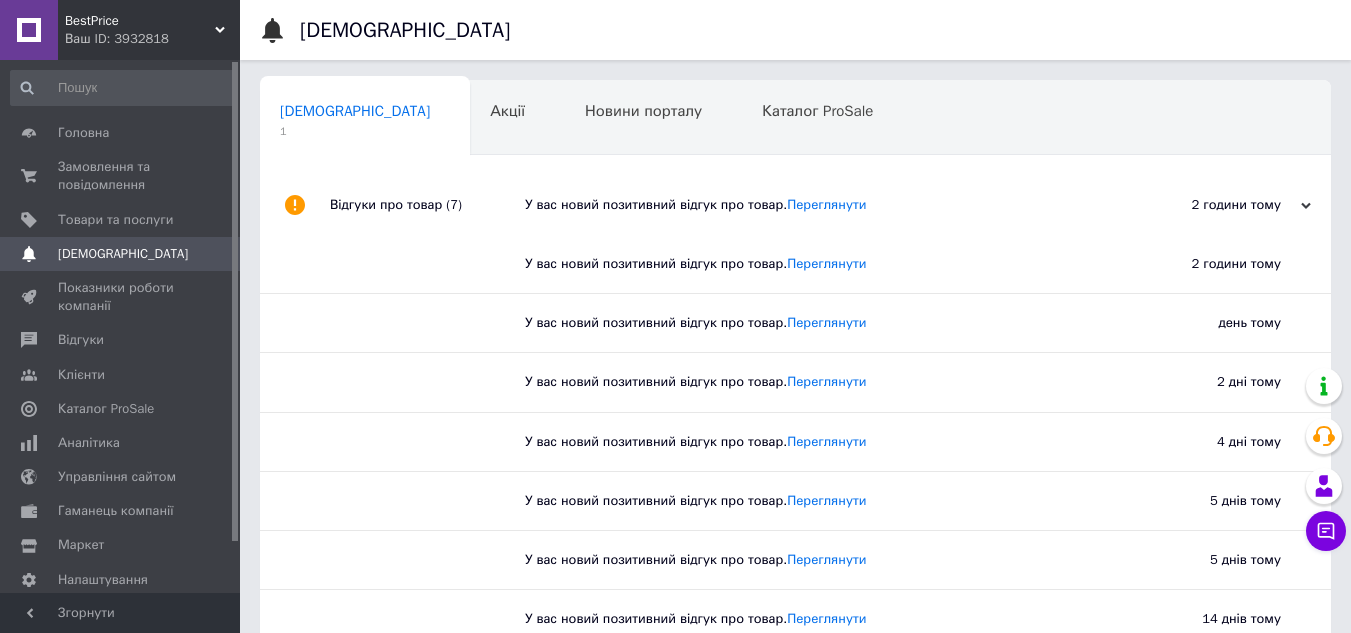 click on "Ваш ID: 3932818" at bounding box center [152, 39] 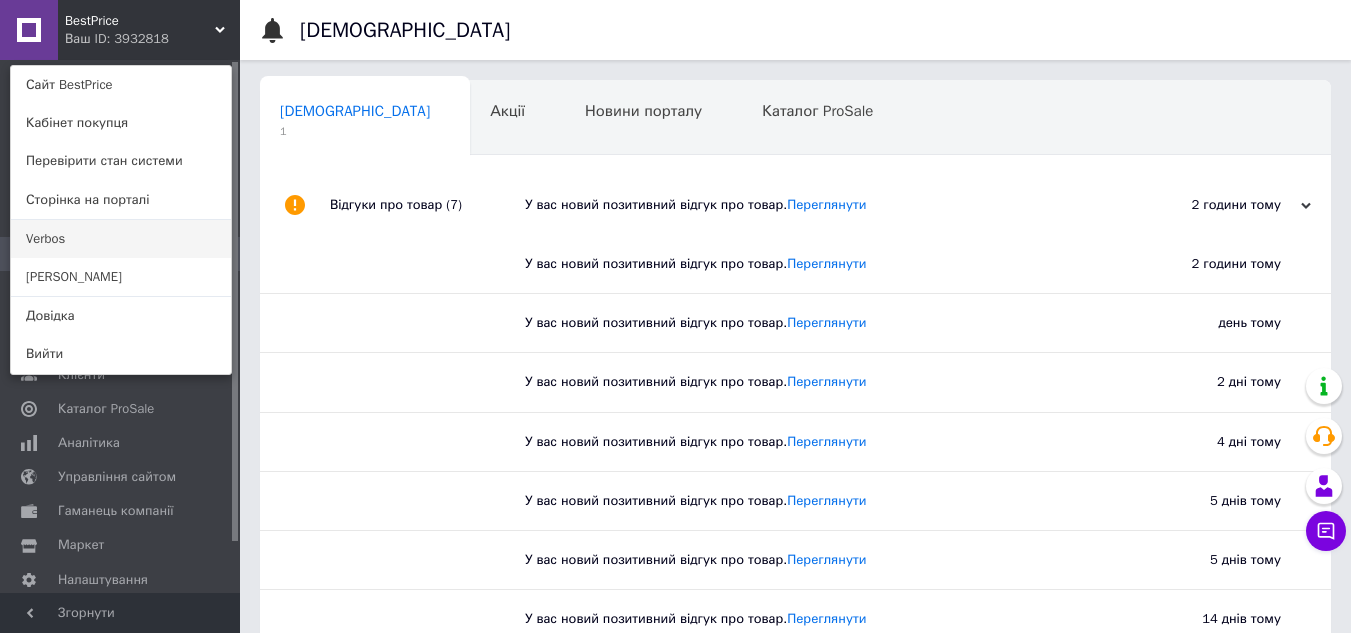click on "Verbos" at bounding box center [121, 239] 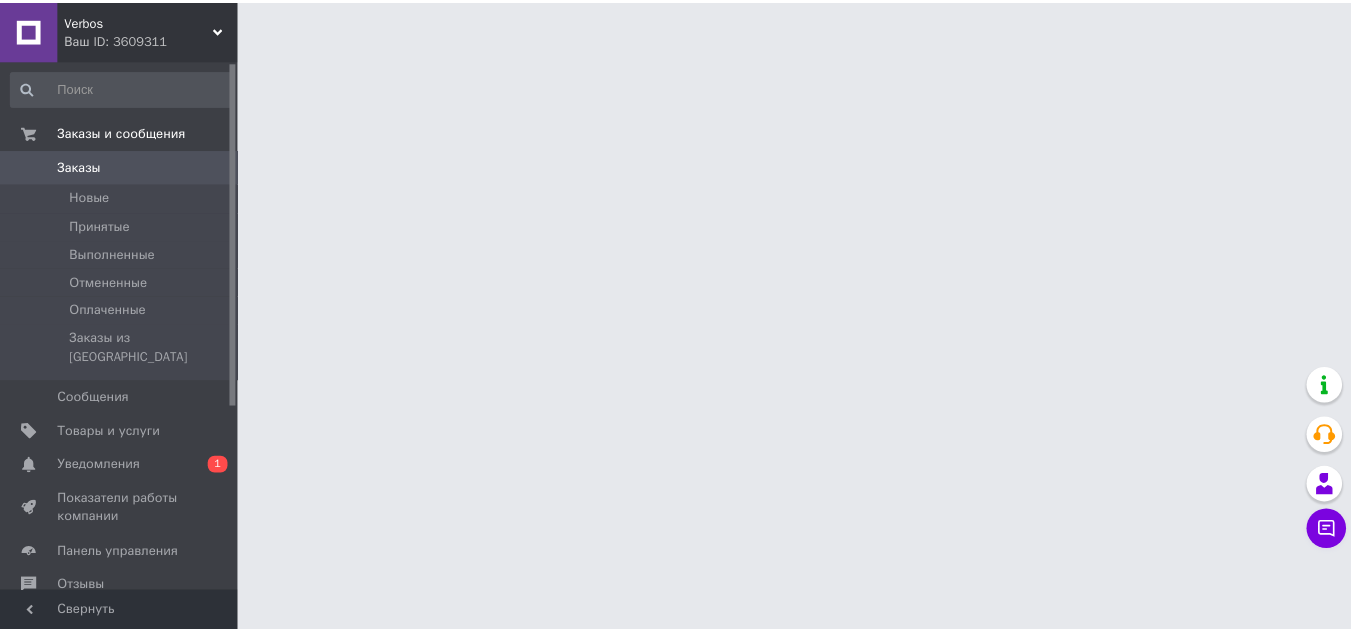 scroll, scrollTop: 0, scrollLeft: 0, axis: both 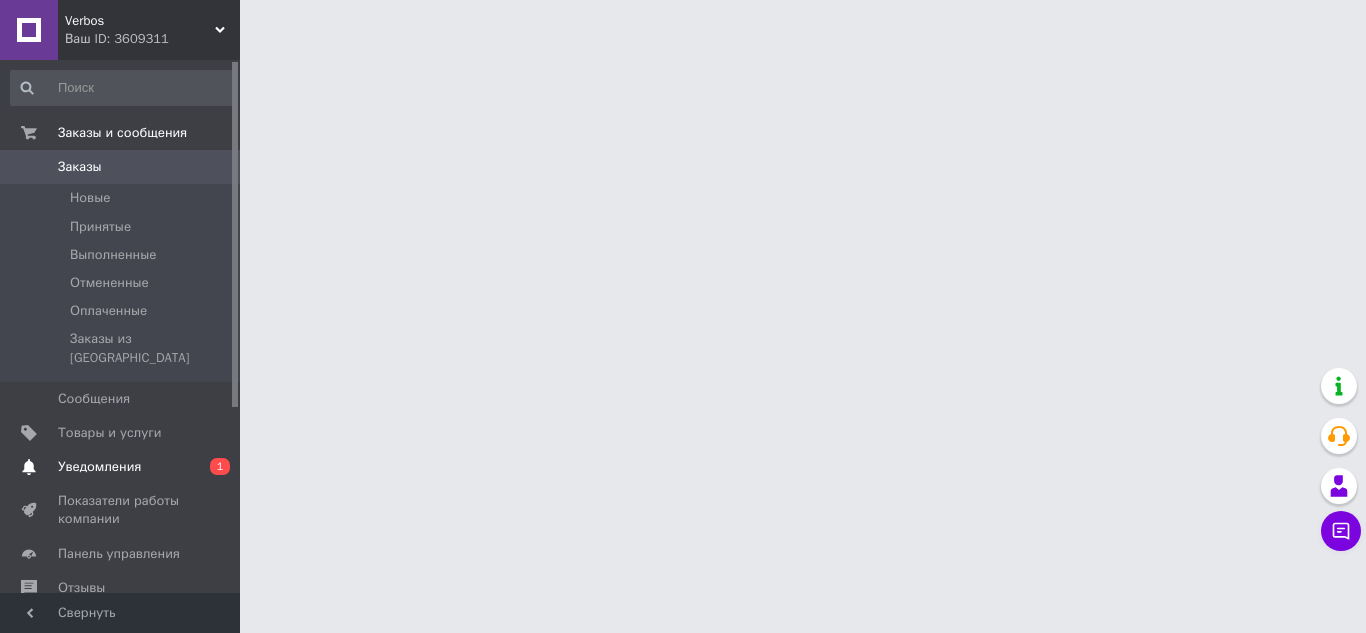 click on "Уведомления" at bounding box center [99, 467] 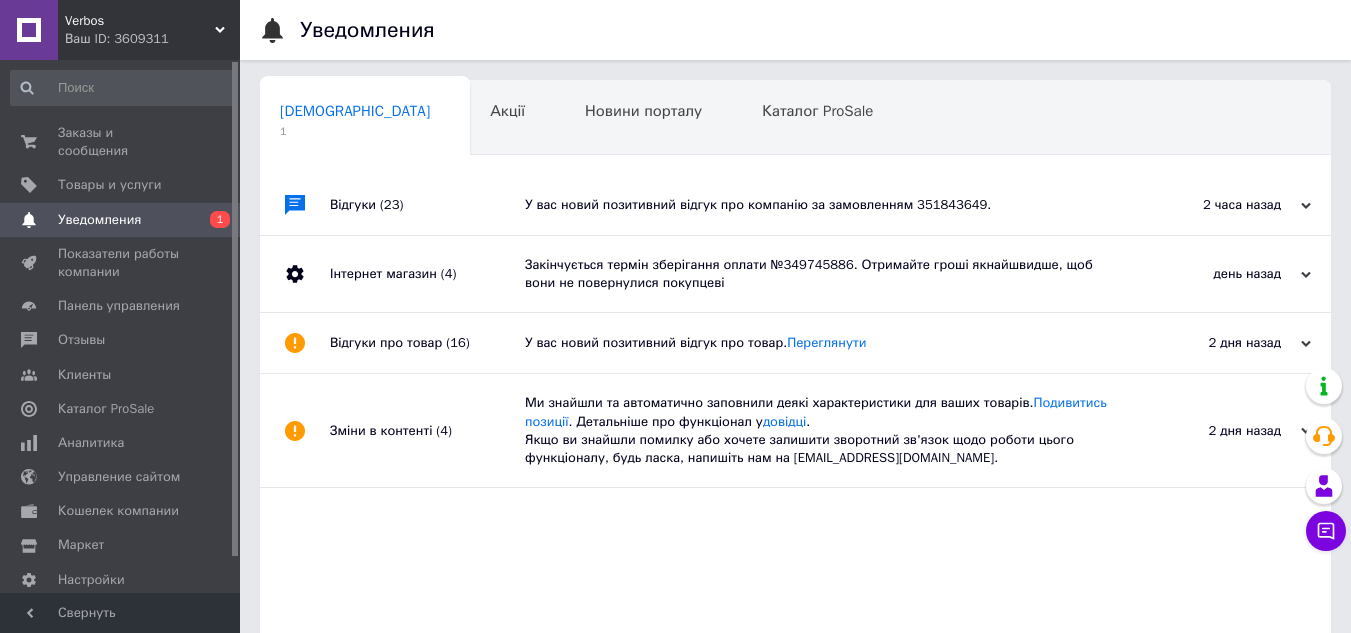 click on "У вас новий позитивний відгук про компанію за замовленням 351843649." at bounding box center (818, 205) 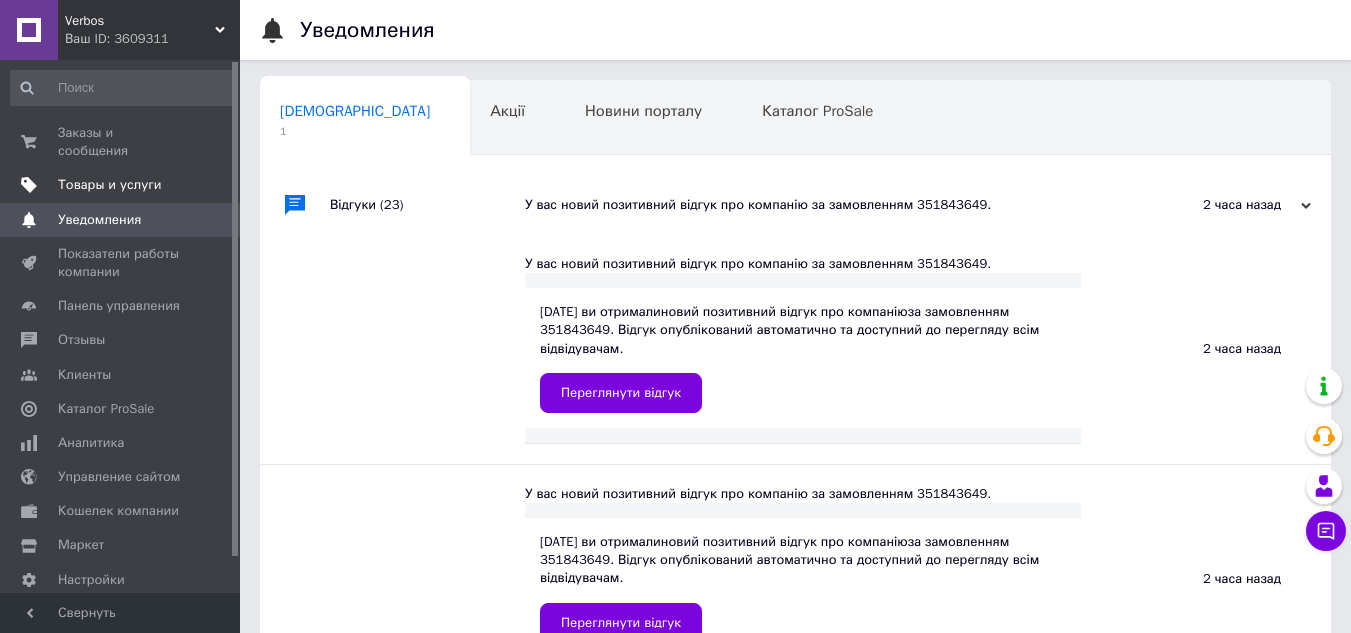 click on "Товары и услуги" at bounding box center [110, 185] 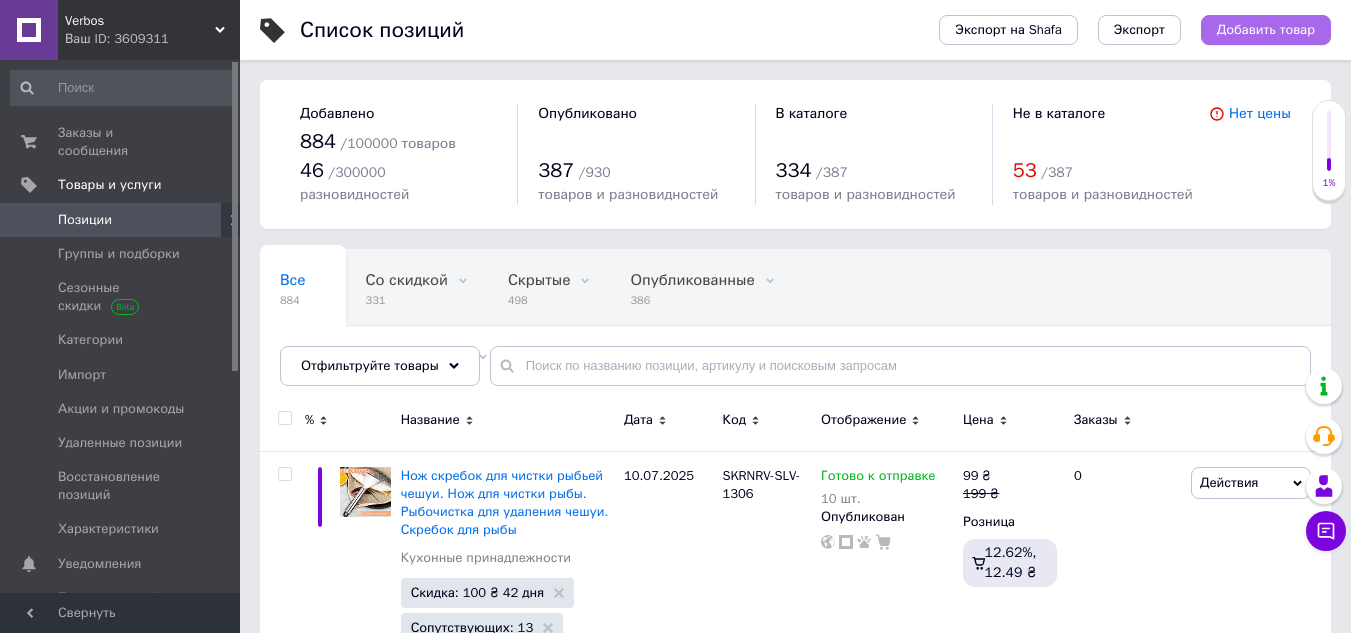 click on "Экспорт на Shafa Экспорт Добавить товар" at bounding box center (1115, 30) 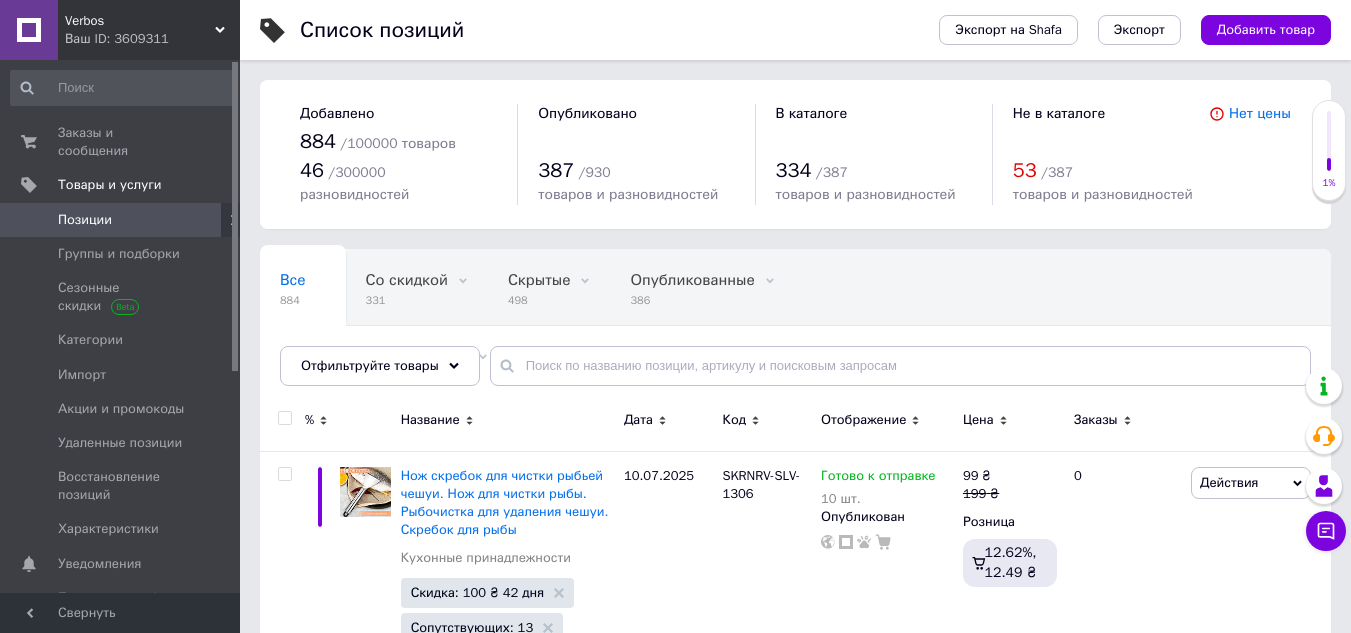 click on "Добавить товар" at bounding box center [1266, 30] 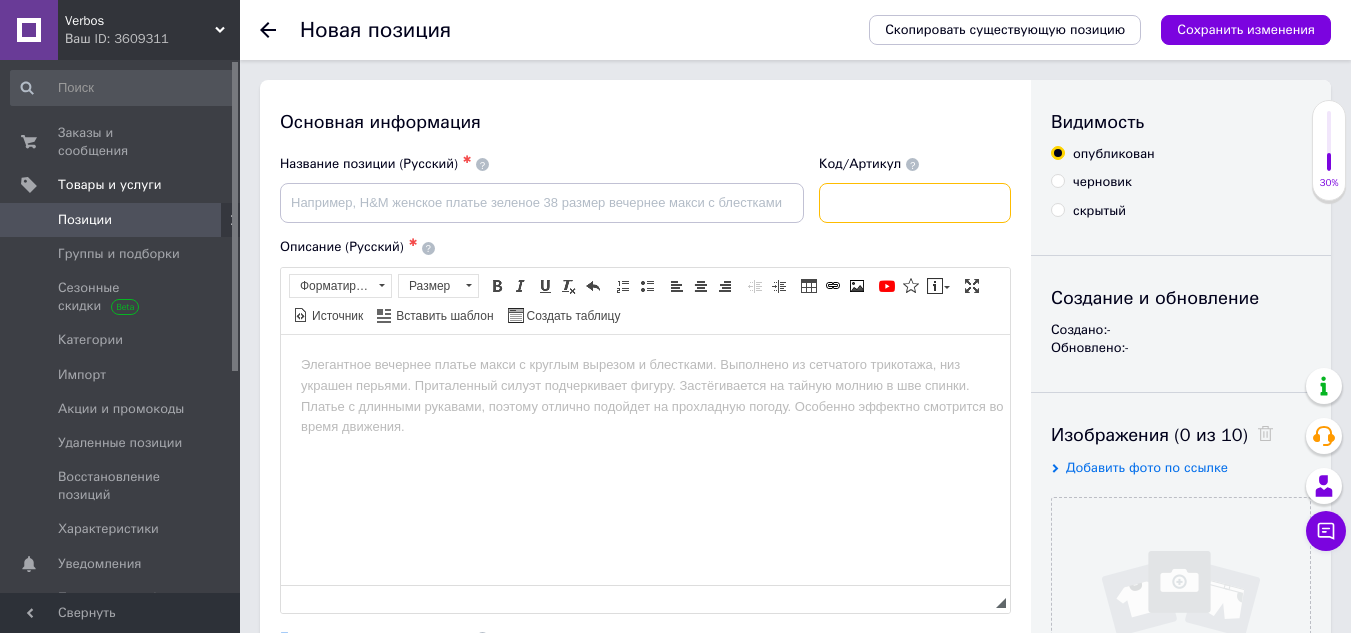 click at bounding box center [915, 203] 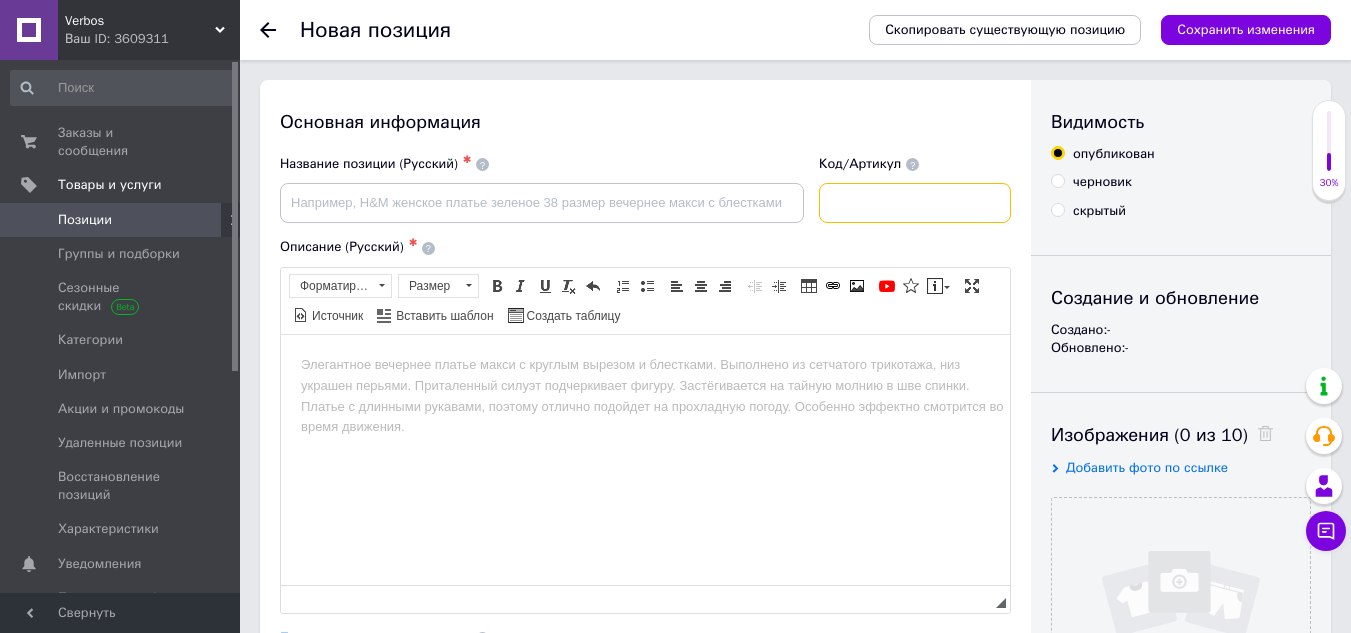 paste on "SADFAR-GRN-1325" 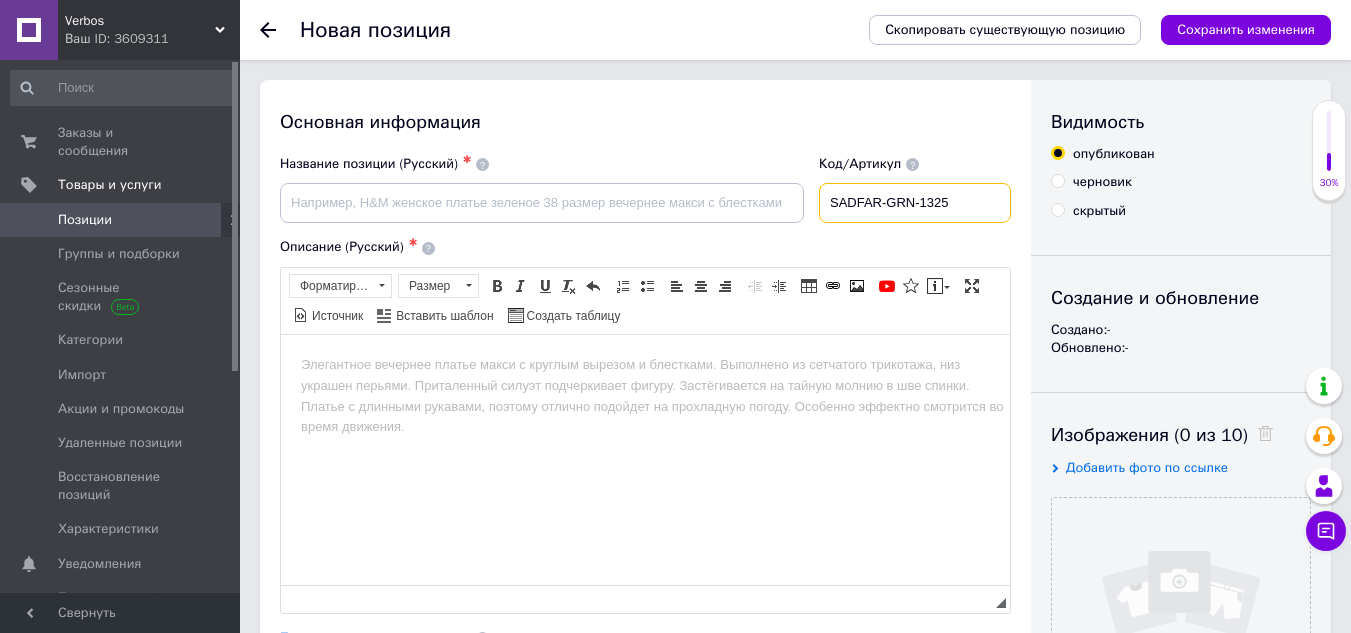 type on "SADFAR-GRN-1325" 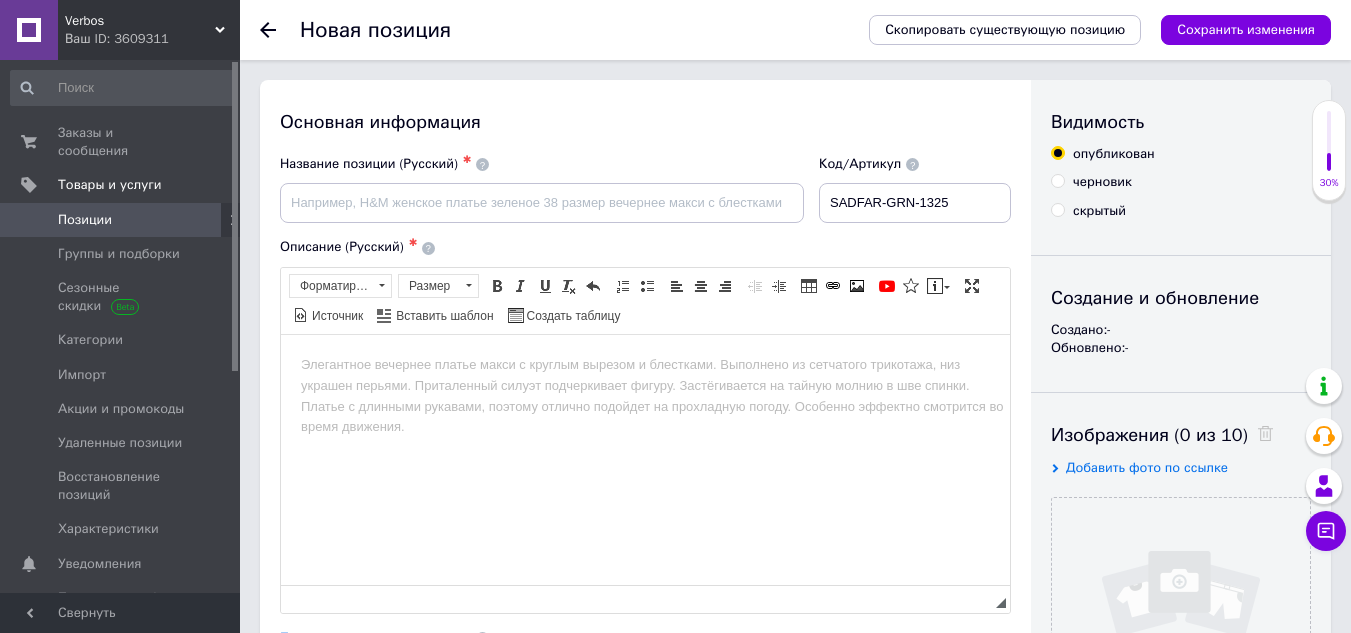 click on "Видимость опубликован черновик скрытый Создание и обновление Создано:  - Обновлено:  - Изображения (0 из 10) Добавить фото по ссылке Загрузите файл или вставьте скопированное изображение Форматы: JPG, GIF, PNG, WEBP. Максимальный размер: 10 MB. Без водяных знаков Видео (0 из 10) Добавить видео по ссылке" at bounding box center (1181, 638) 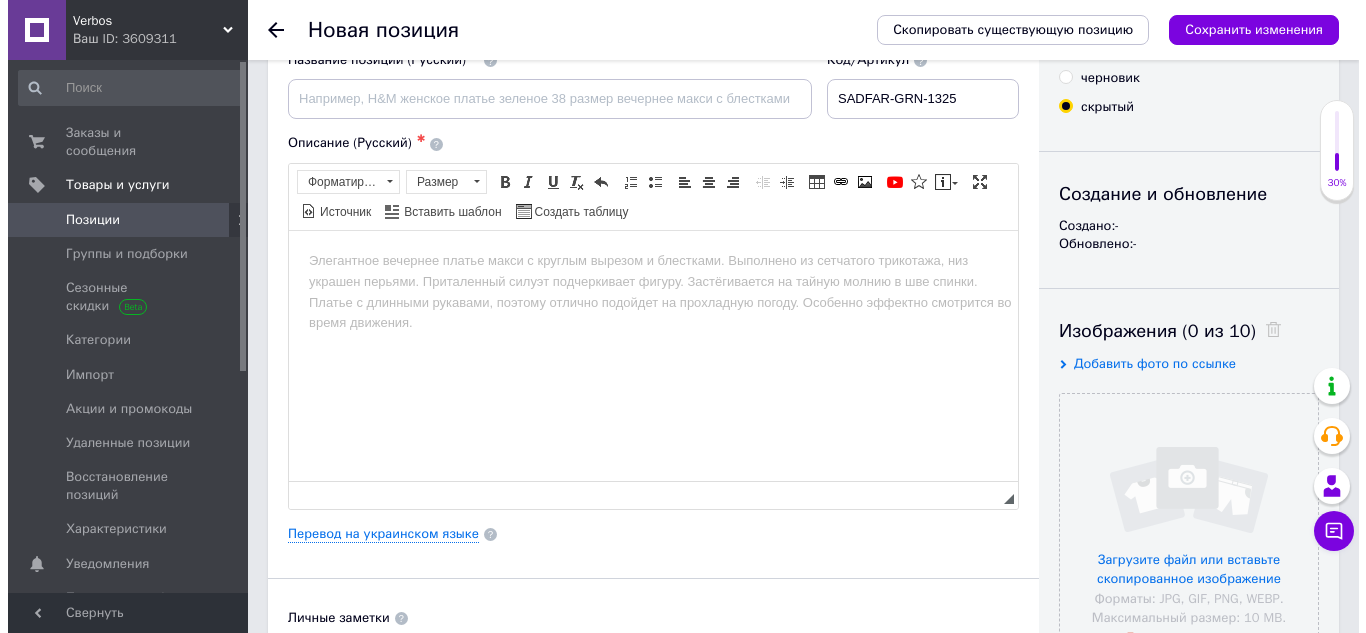 scroll, scrollTop: 200, scrollLeft: 0, axis: vertical 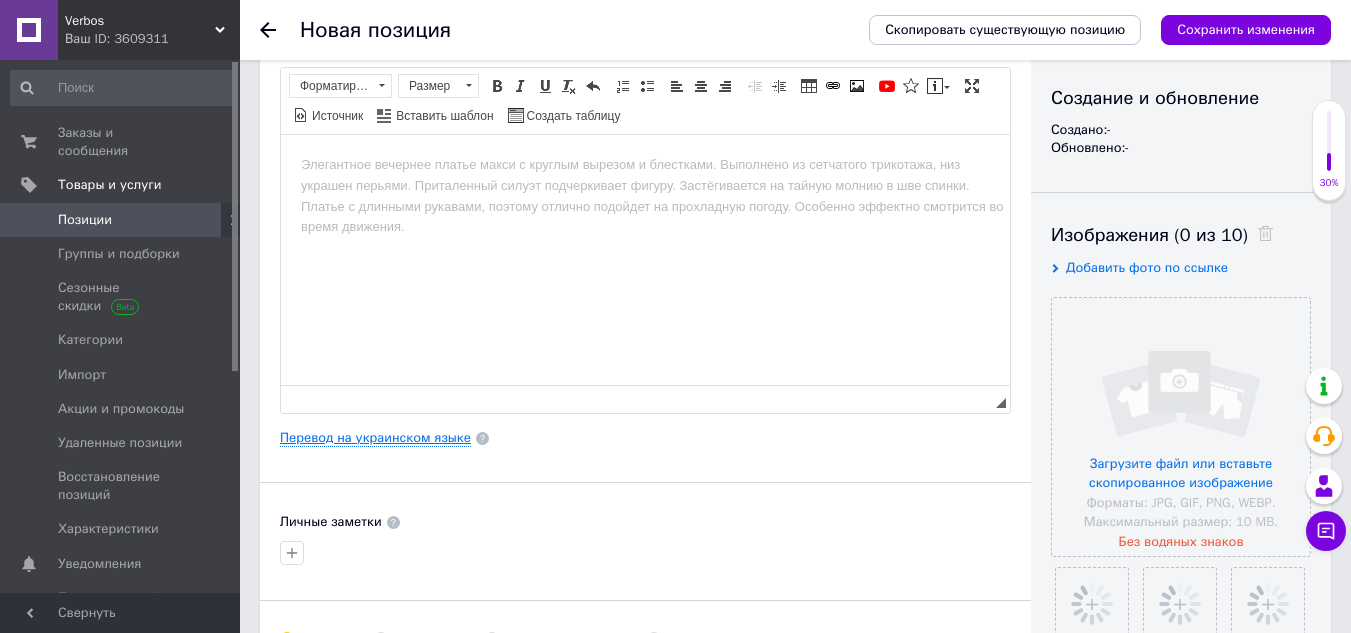 click on "Перевод на украинском языке" at bounding box center [375, 438] 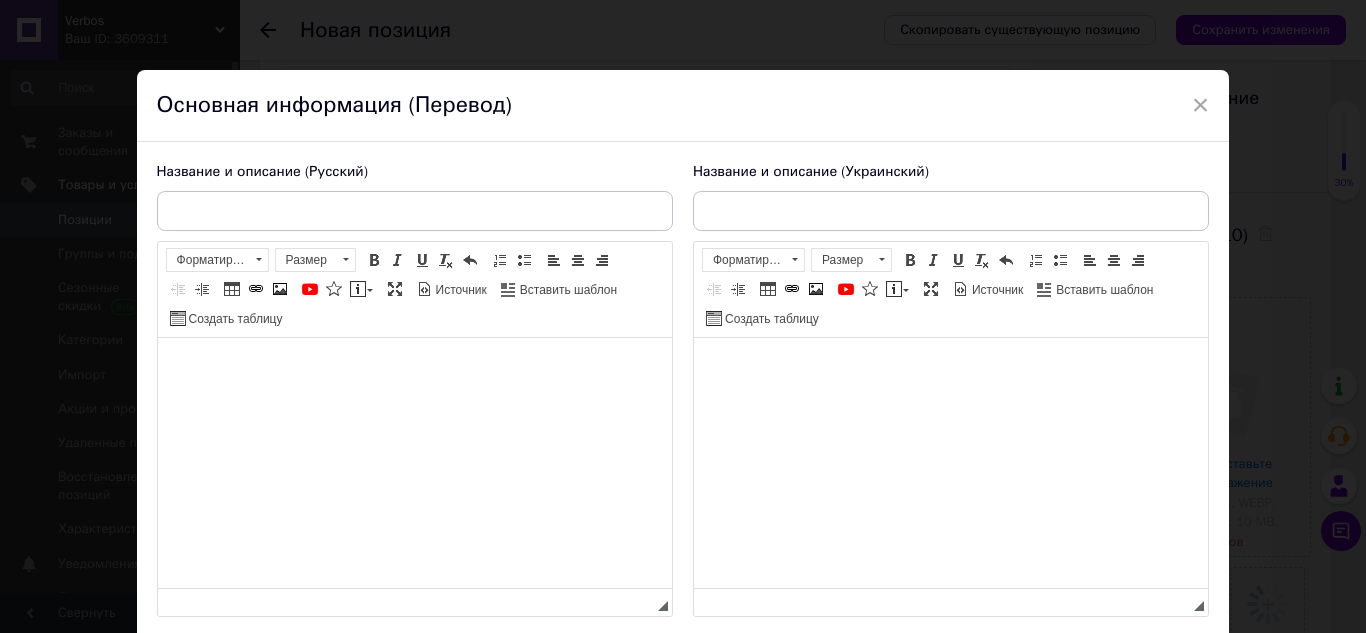 scroll, scrollTop: 0, scrollLeft: 0, axis: both 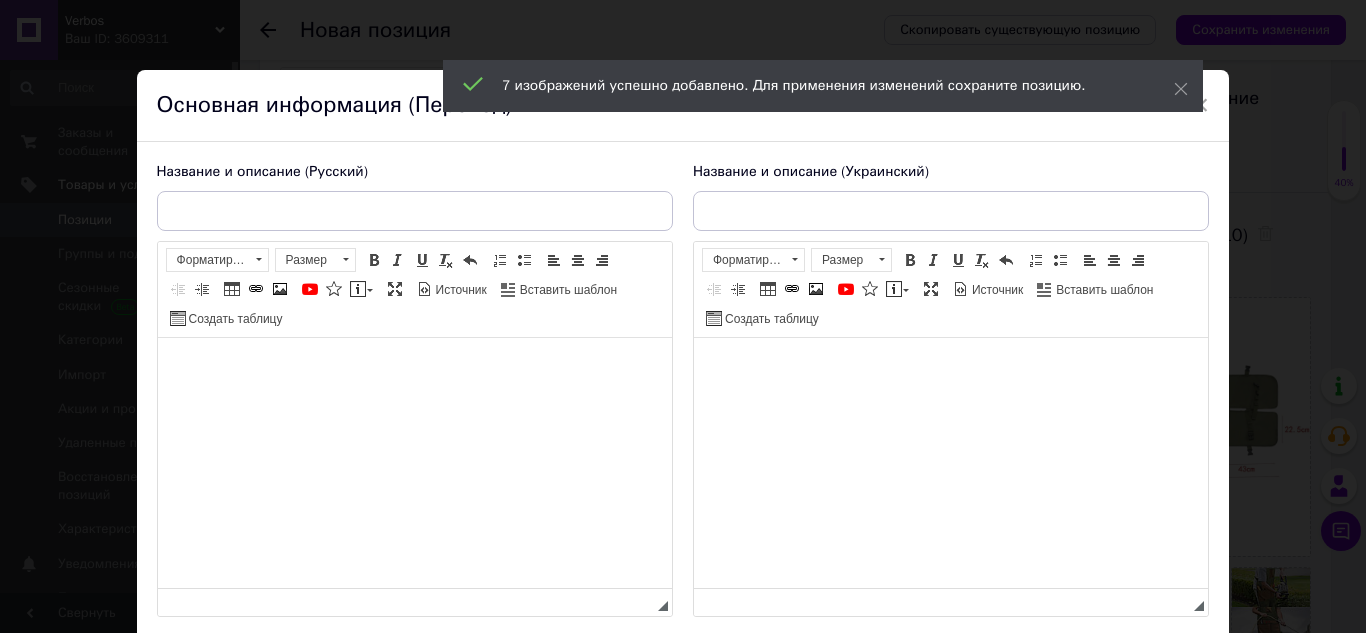 click at bounding box center (414, 368) 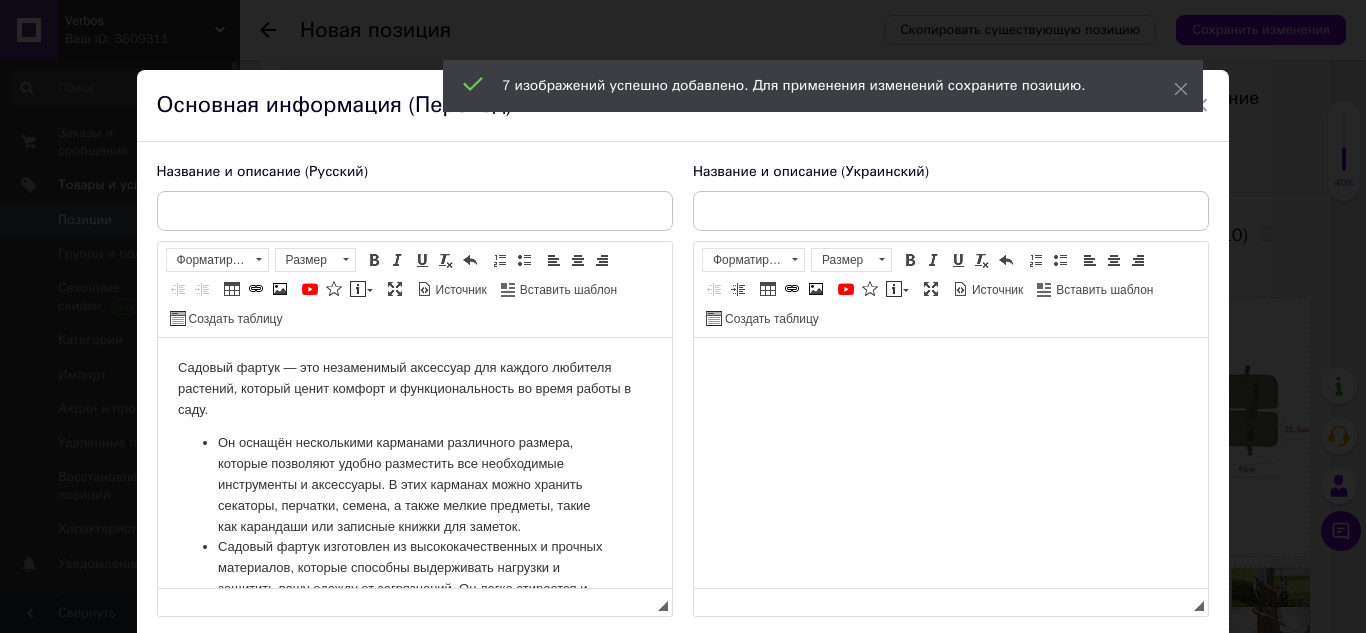 scroll, scrollTop: 284, scrollLeft: 0, axis: vertical 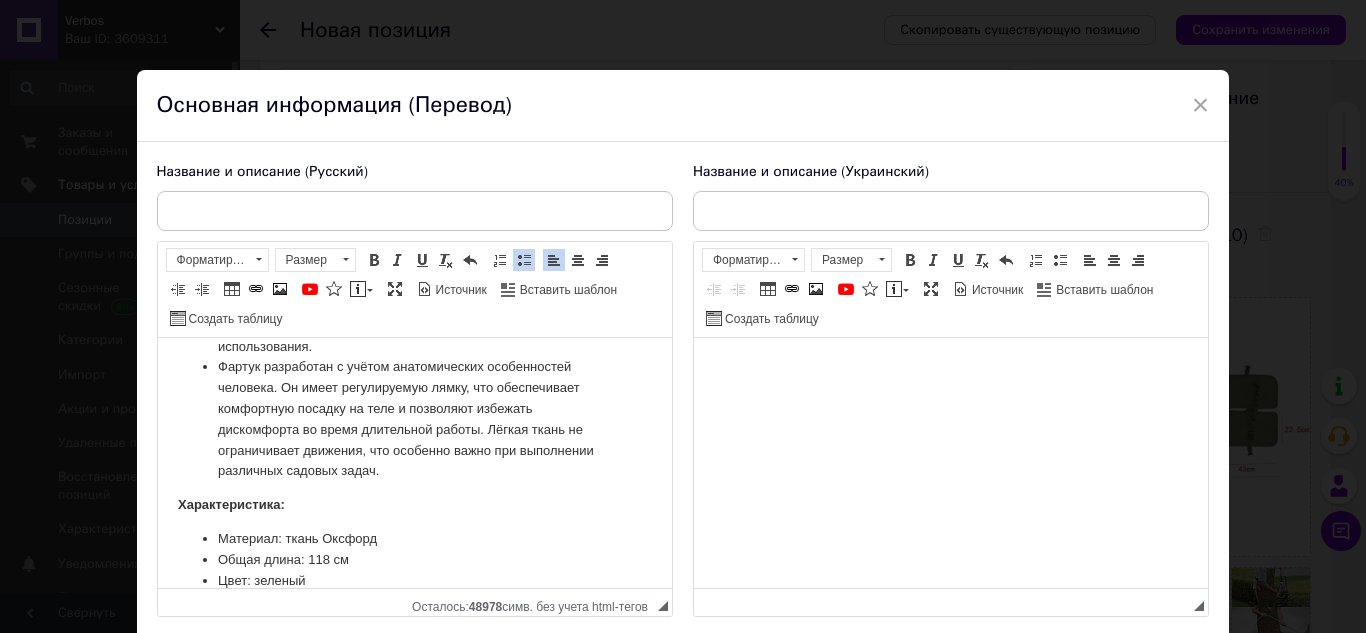 click at bounding box center (950, 368) 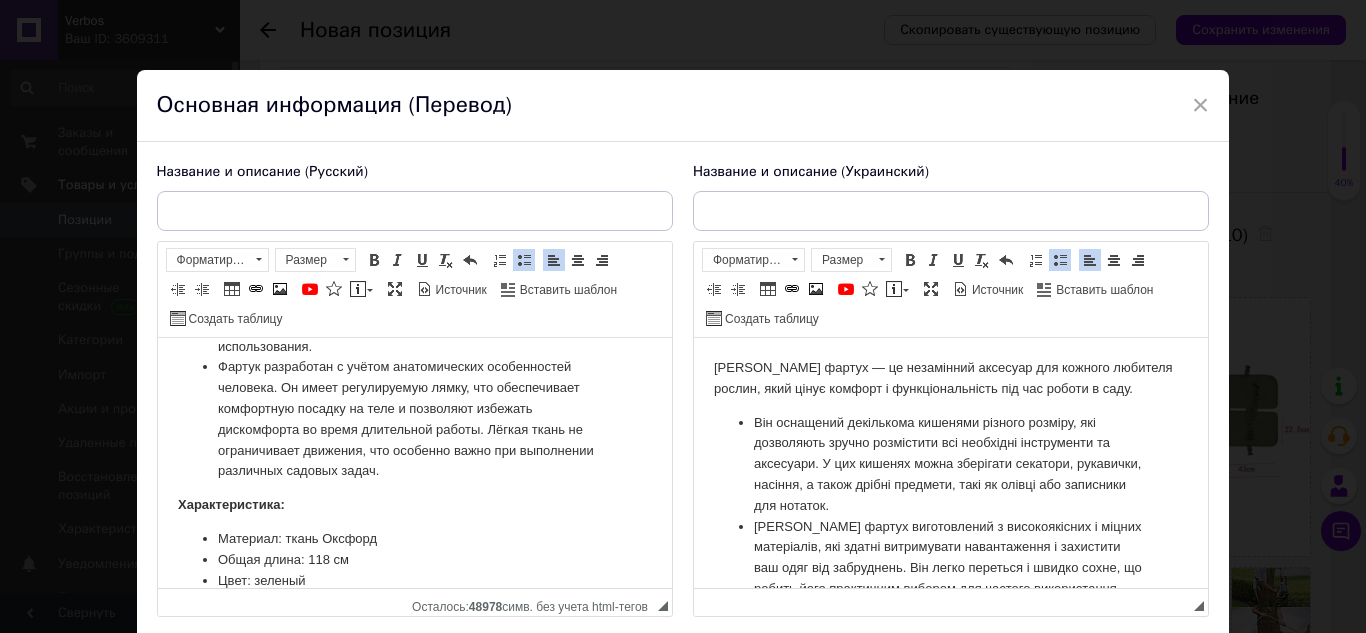 scroll, scrollTop: 263, scrollLeft: 0, axis: vertical 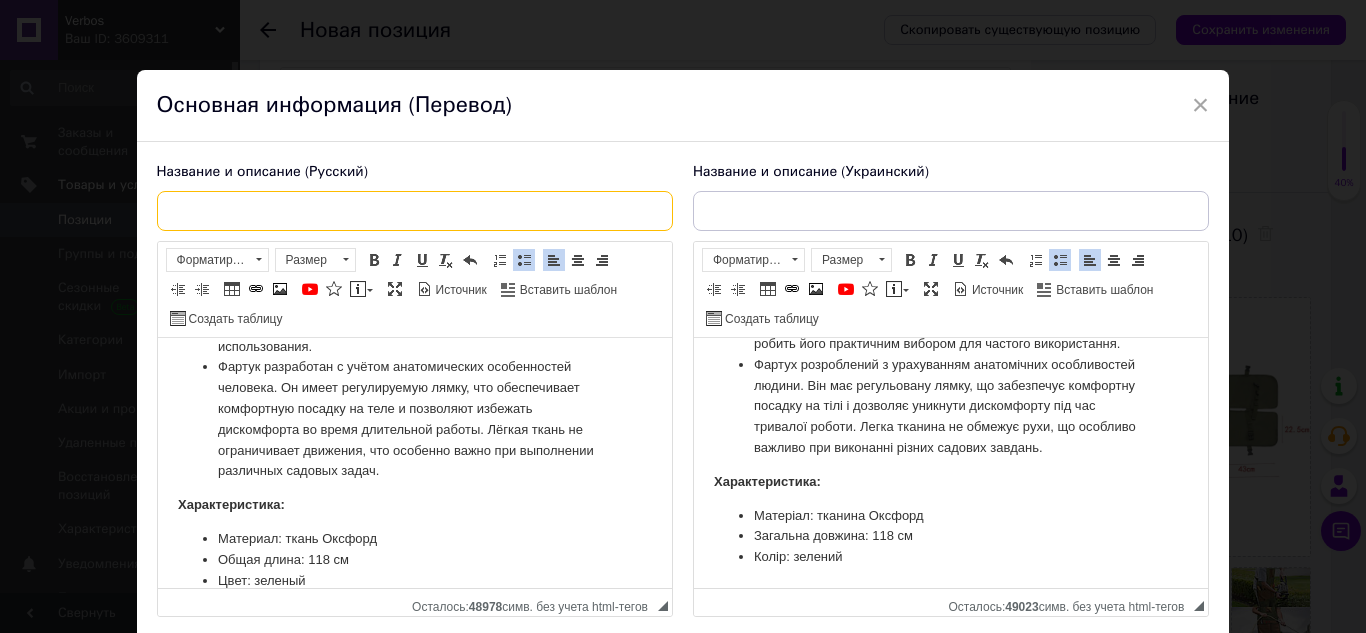 click at bounding box center (415, 211) 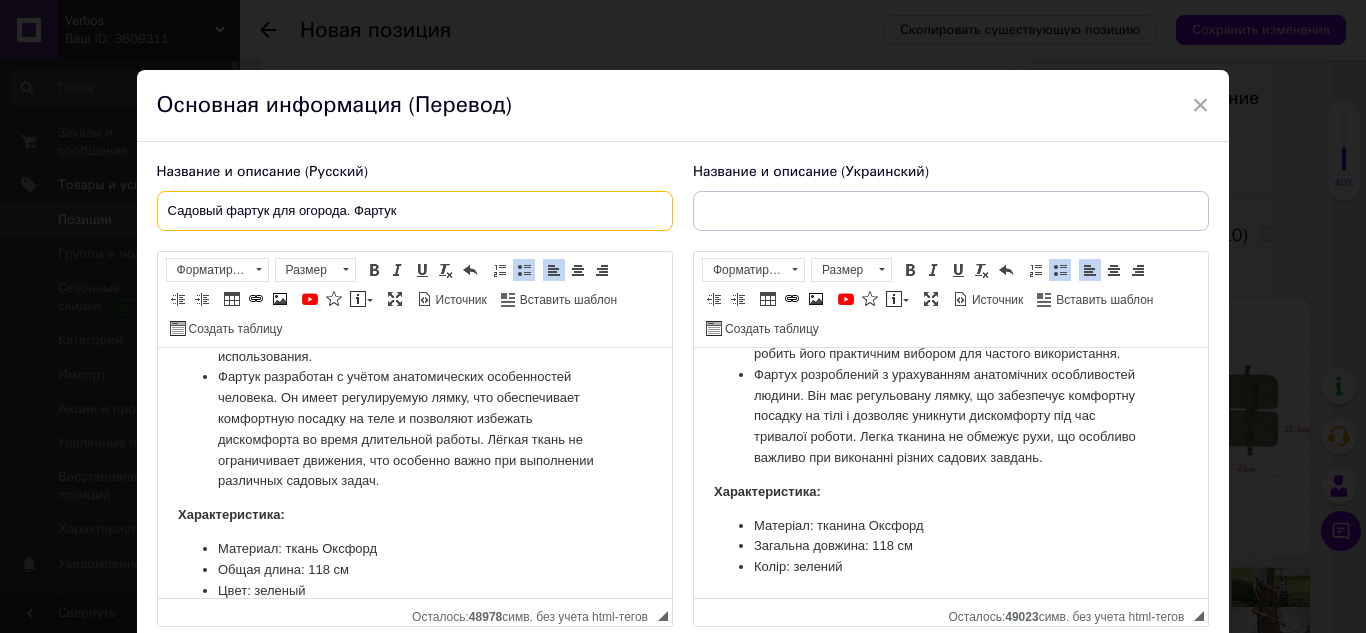 drag, startPoint x: 360, startPoint y: 209, endPoint x: 766, endPoint y: 43, distance: 438.62512 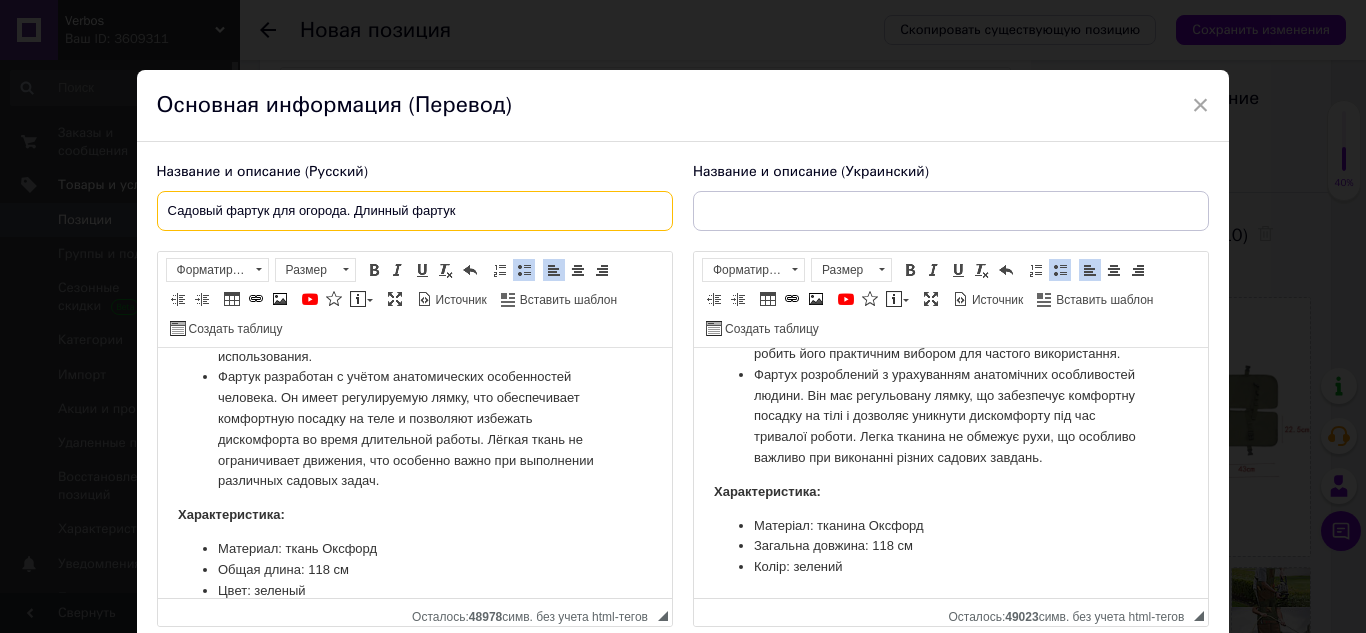click on "Садовый фартук для огорода. Длинный фартук" at bounding box center [415, 211] 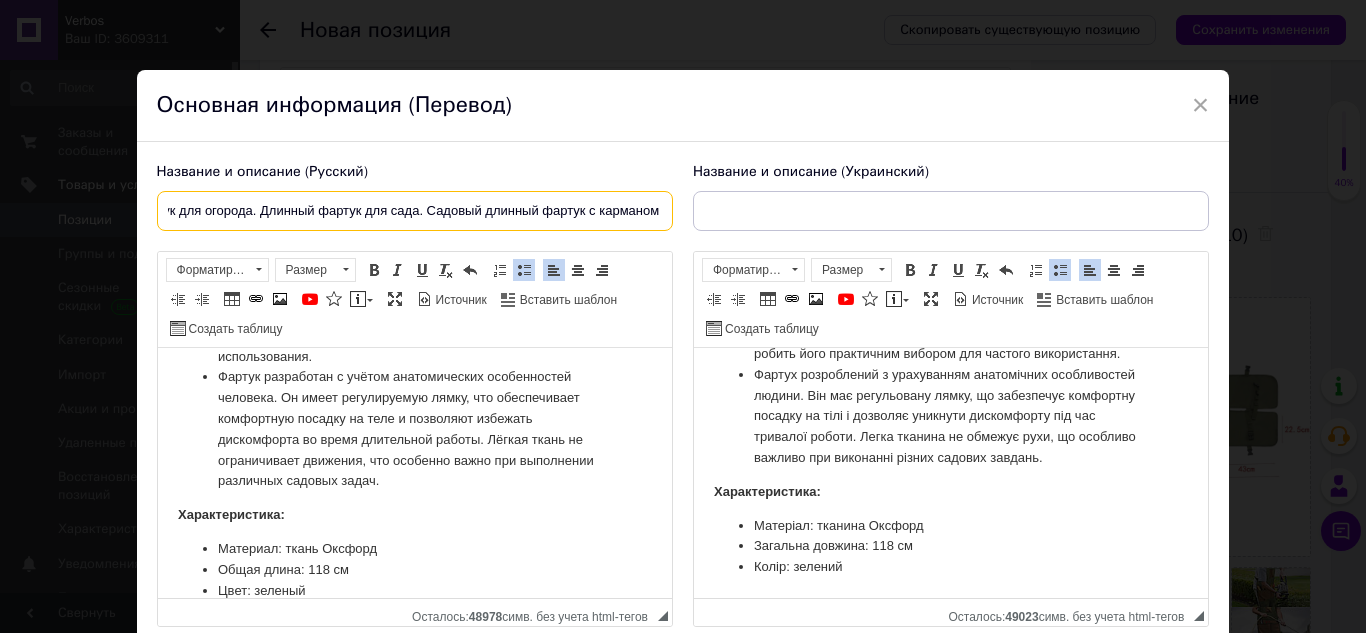 scroll, scrollTop: 0, scrollLeft: 96, axis: horizontal 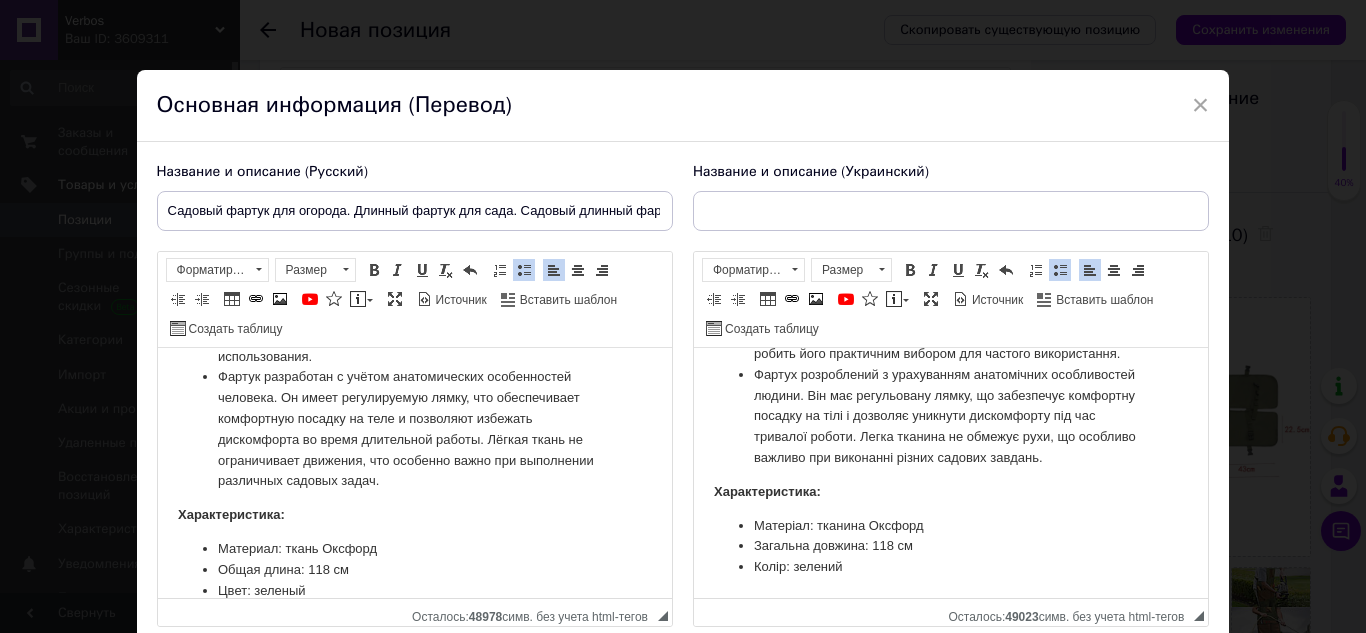 click on "Название и описание (Украинский) Садовий фартух — це незамінний аксесуар для кожного любителя рослин, який цінує комфорт і функціональність під час роботи в саду.
Він оснащений декількома кишенями різного розміру, які дозволяють зручно розмістити всі необхідні інструменти та аксесуари. У цих кишенях можна зберігати секатори, рукавички, насіння, а також дрібні предмети, такі як олівці або записники для нотаток.
Характеристика:
Матеріал: тканина Оксфорд
Загальна довжина: 118 см
Колір: зелений
Rich Text Editor, 7676B104-D737-4A47-A1A5-E864B2AED755 Форматирование" at bounding box center [951, 395] 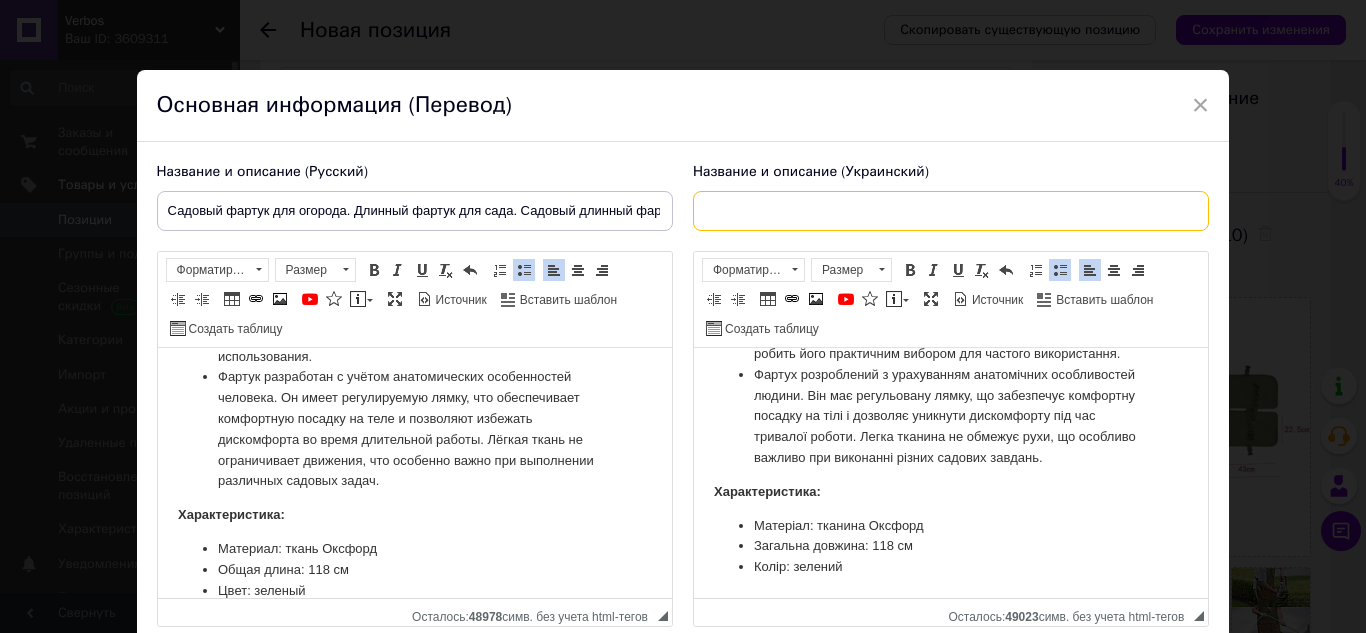 click at bounding box center [951, 211] 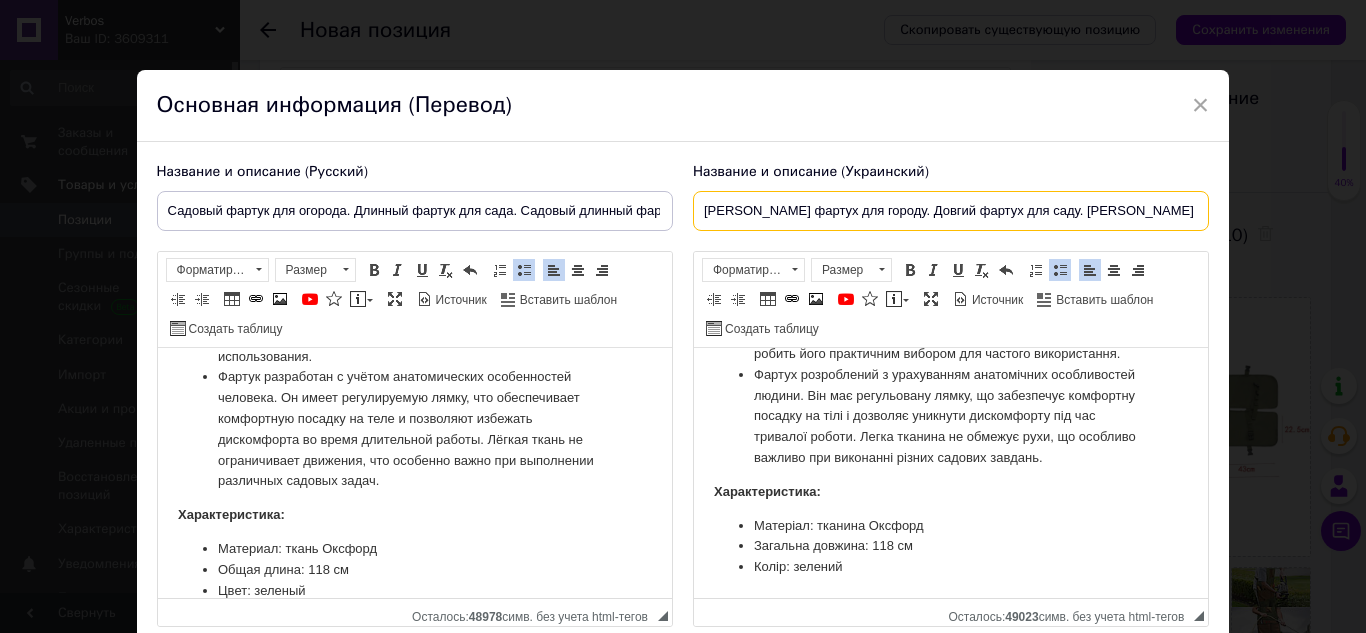 scroll, scrollTop: 0, scrollLeft: 52, axis: horizontal 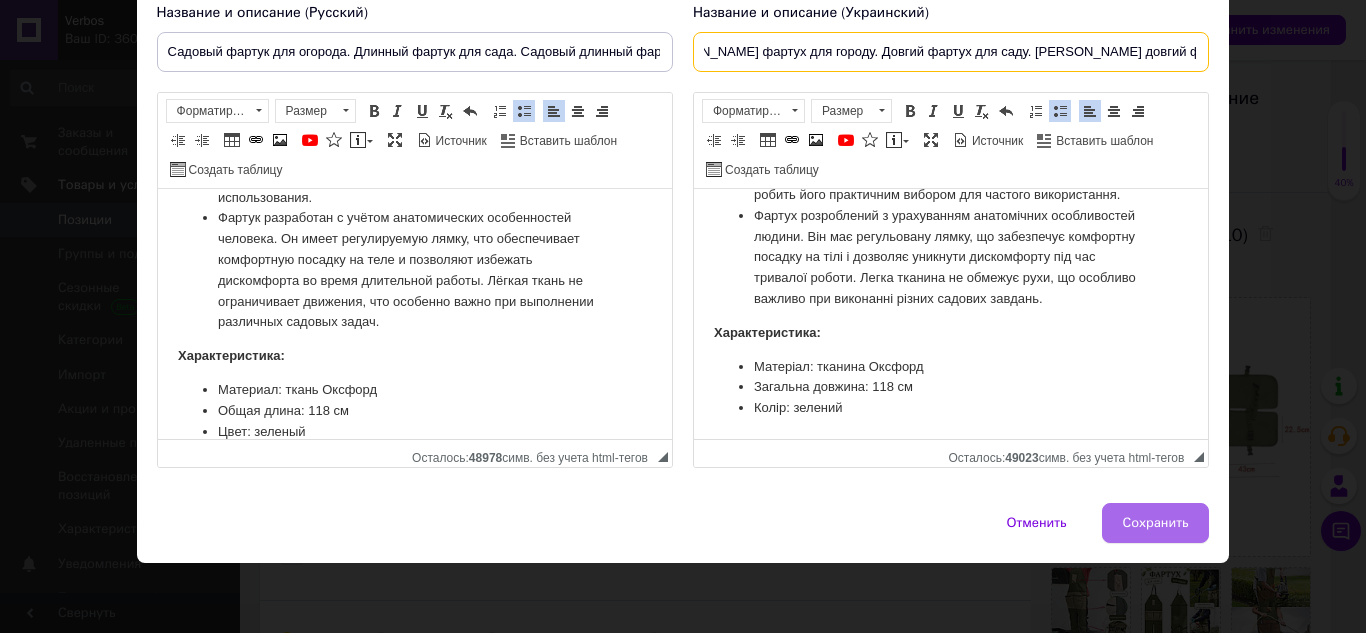 type on "Садовий фартух для городу. Довгий фартух для саду. Садовий довгий фартух з кишенею" 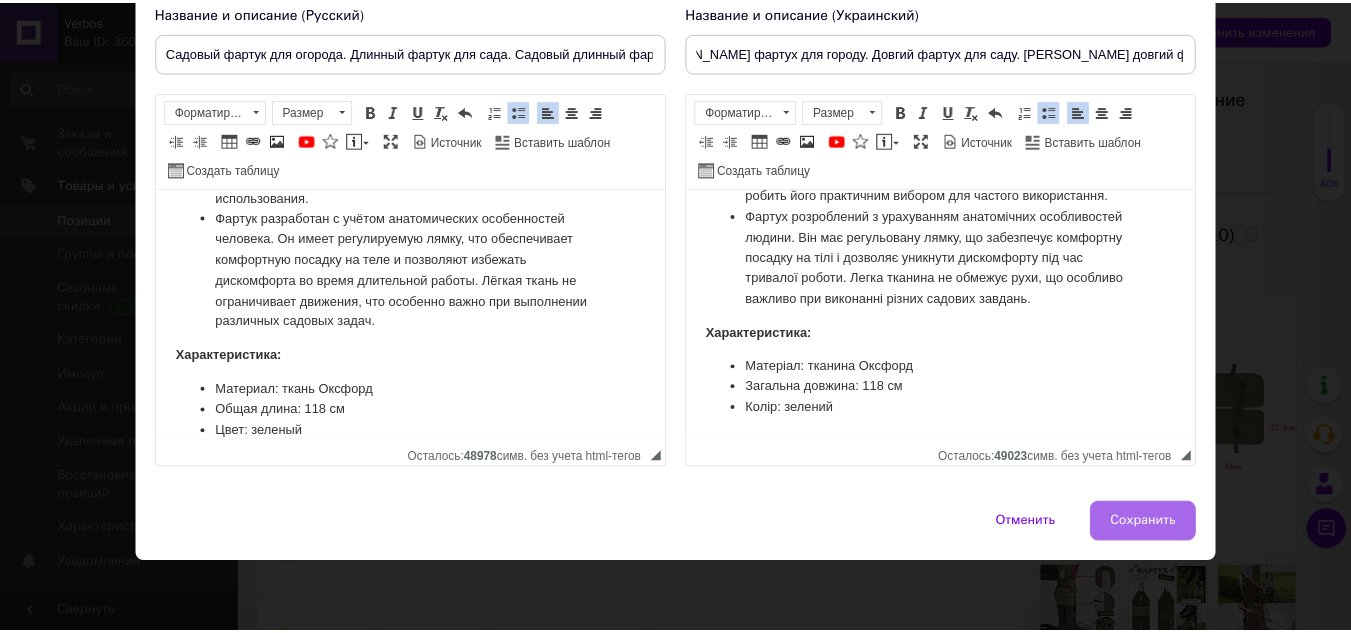 scroll, scrollTop: 0, scrollLeft: 0, axis: both 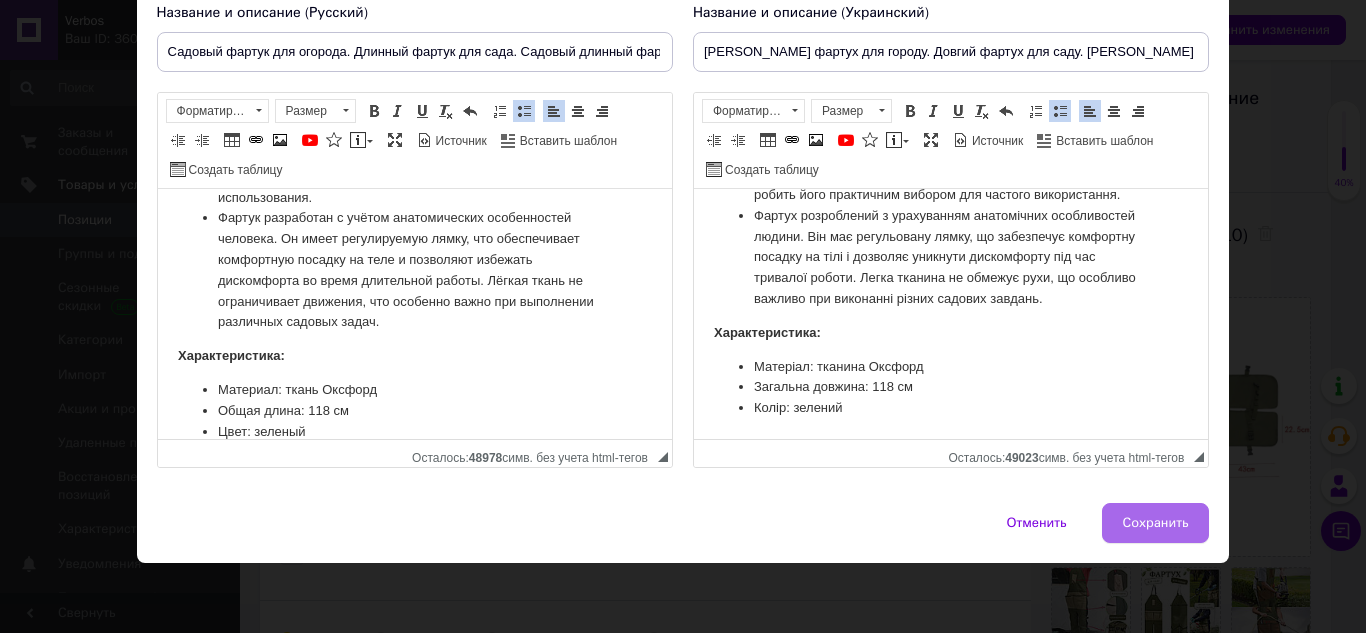 click on "Сохранить" at bounding box center [1156, 523] 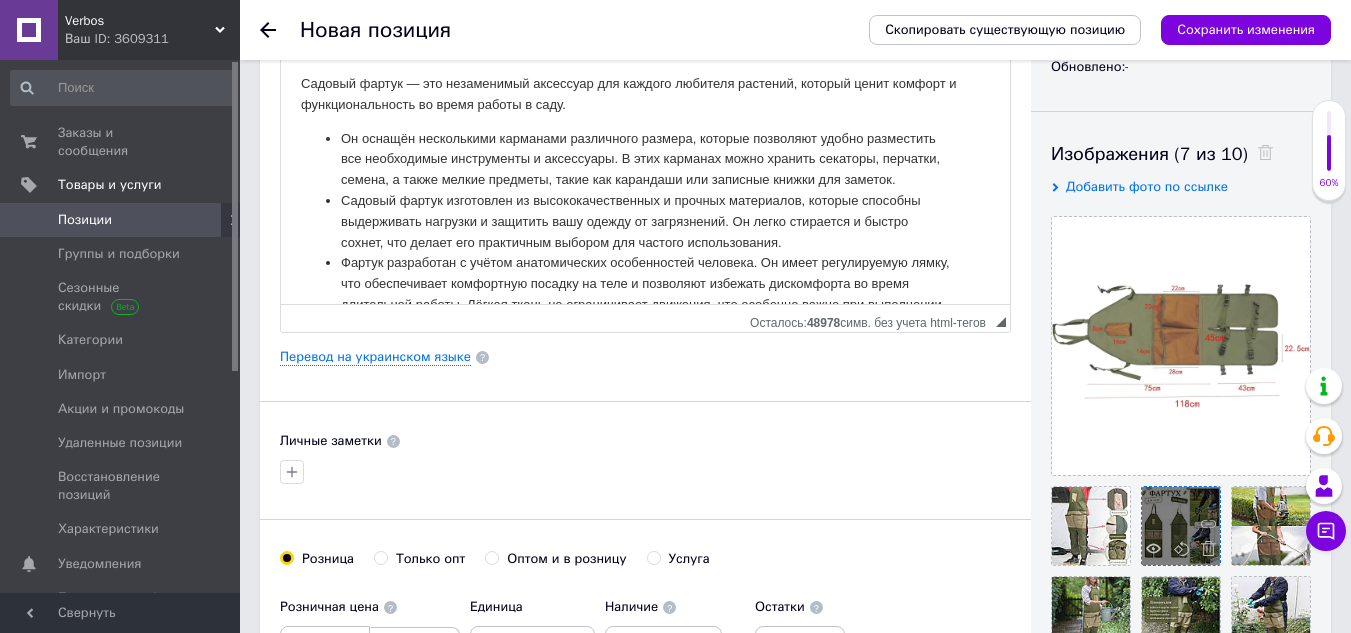 scroll, scrollTop: 500, scrollLeft: 0, axis: vertical 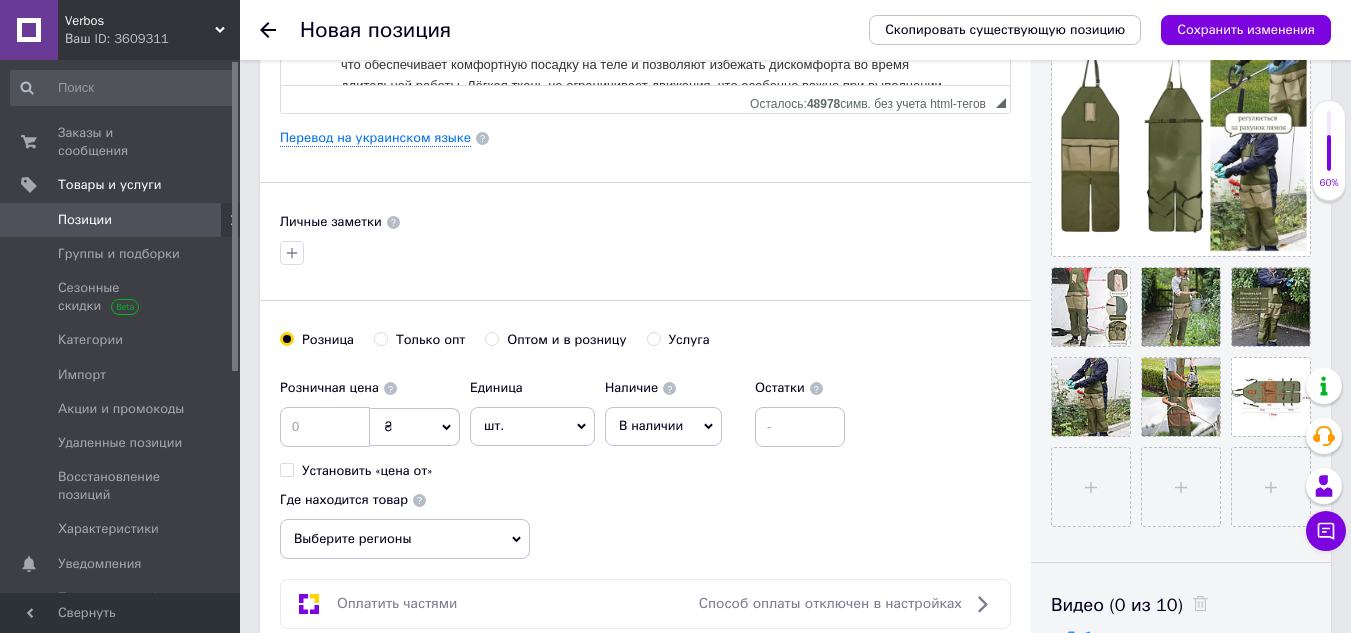 click on "В наличии" at bounding box center [663, 426] 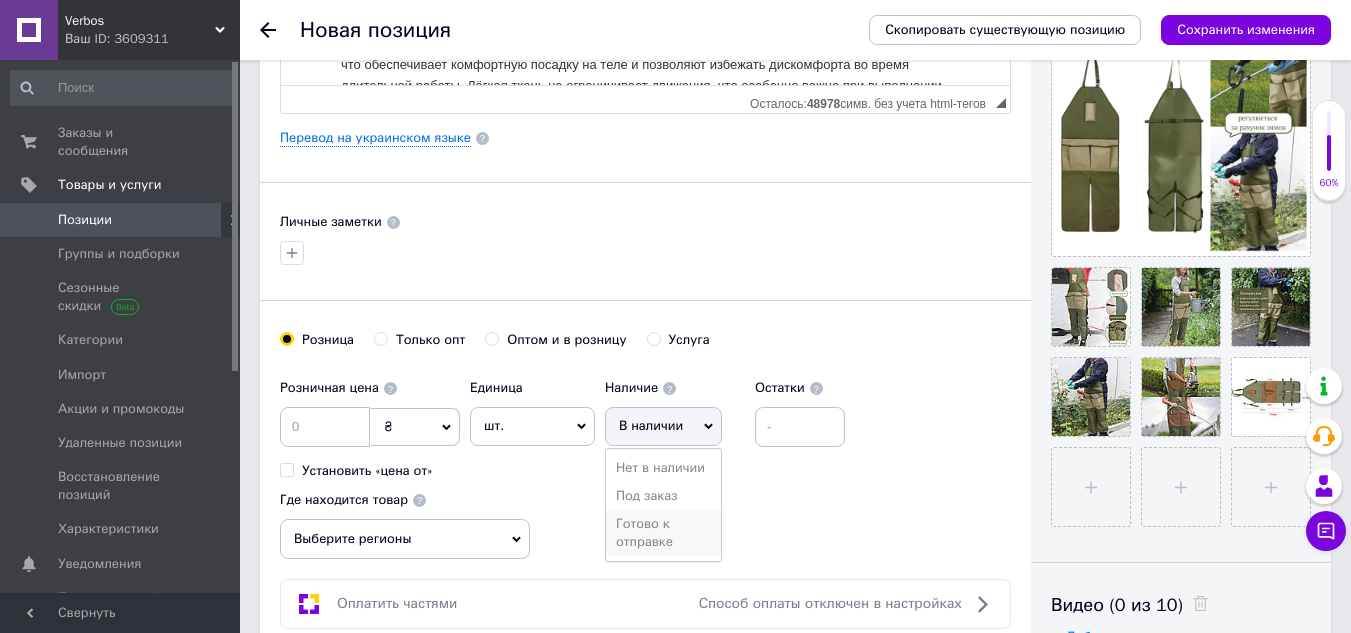 click on "Готово к отправке" at bounding box center [663, 533] 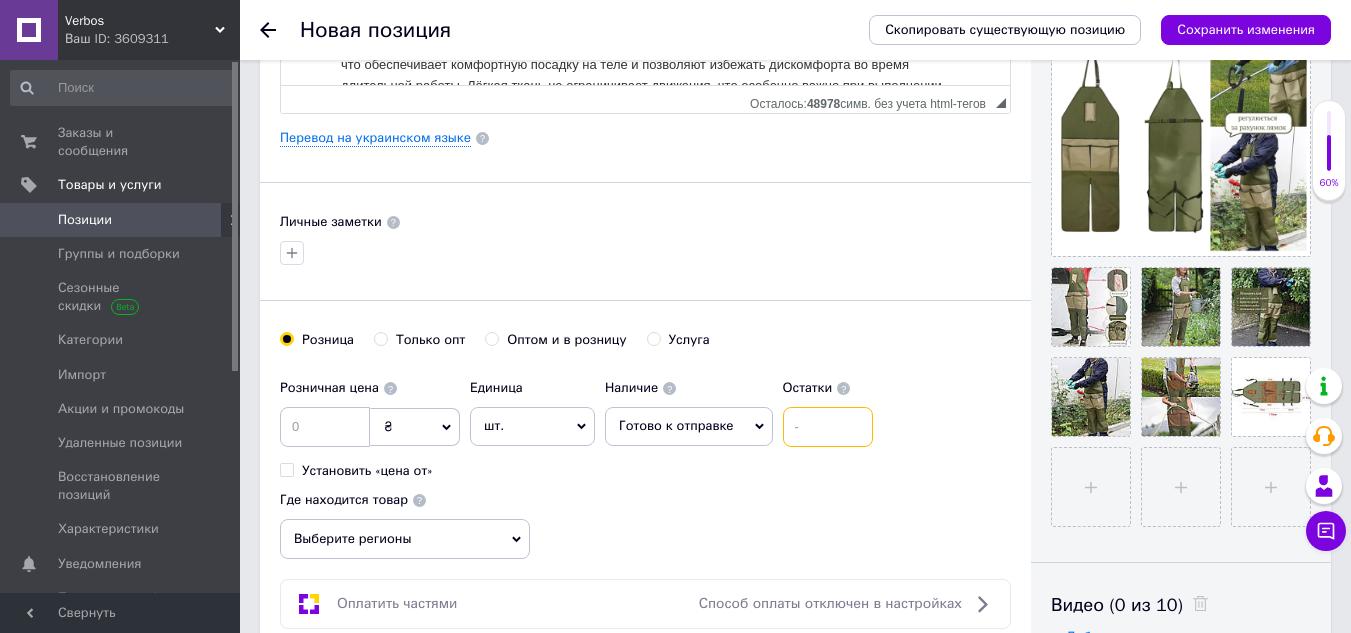 click at bounding box center (828, 427) 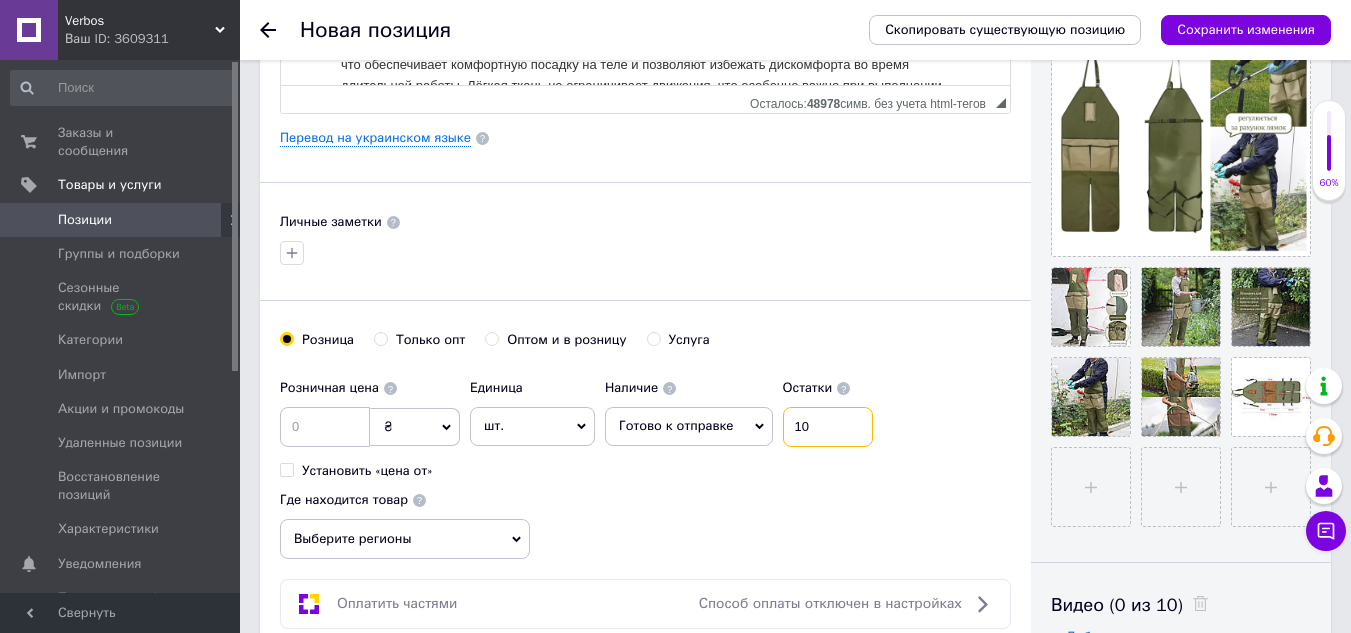 type on "10" 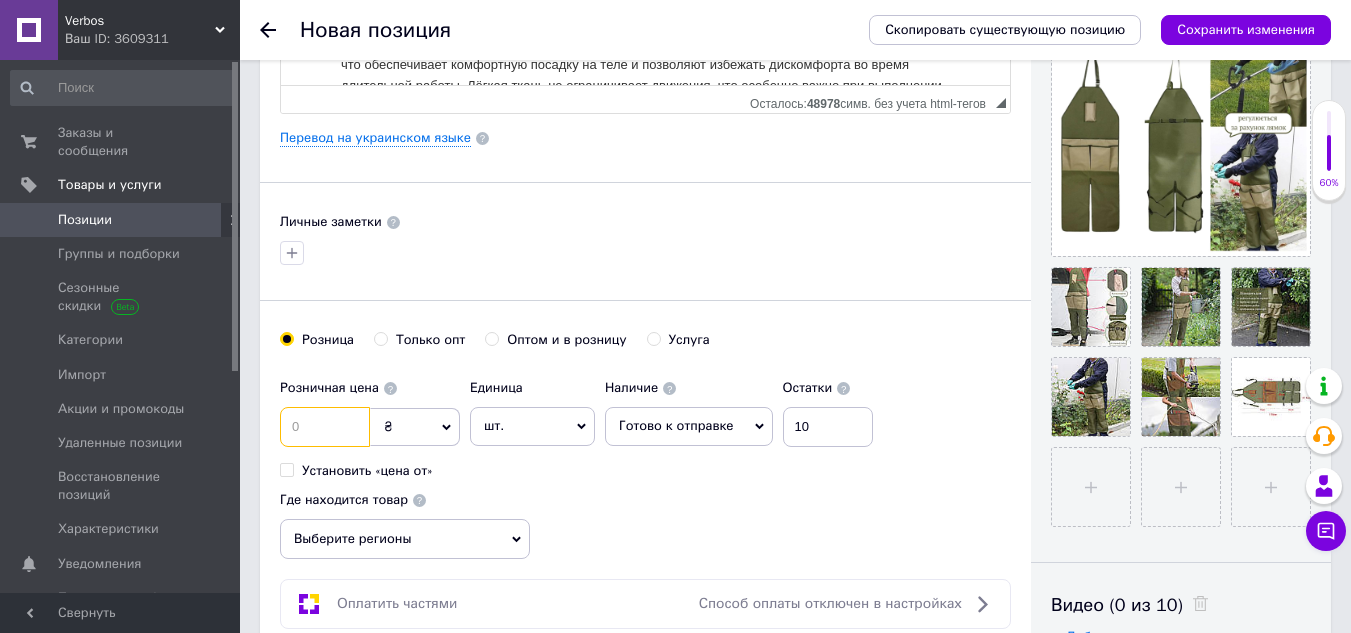 click at bounding box center [325, 427] 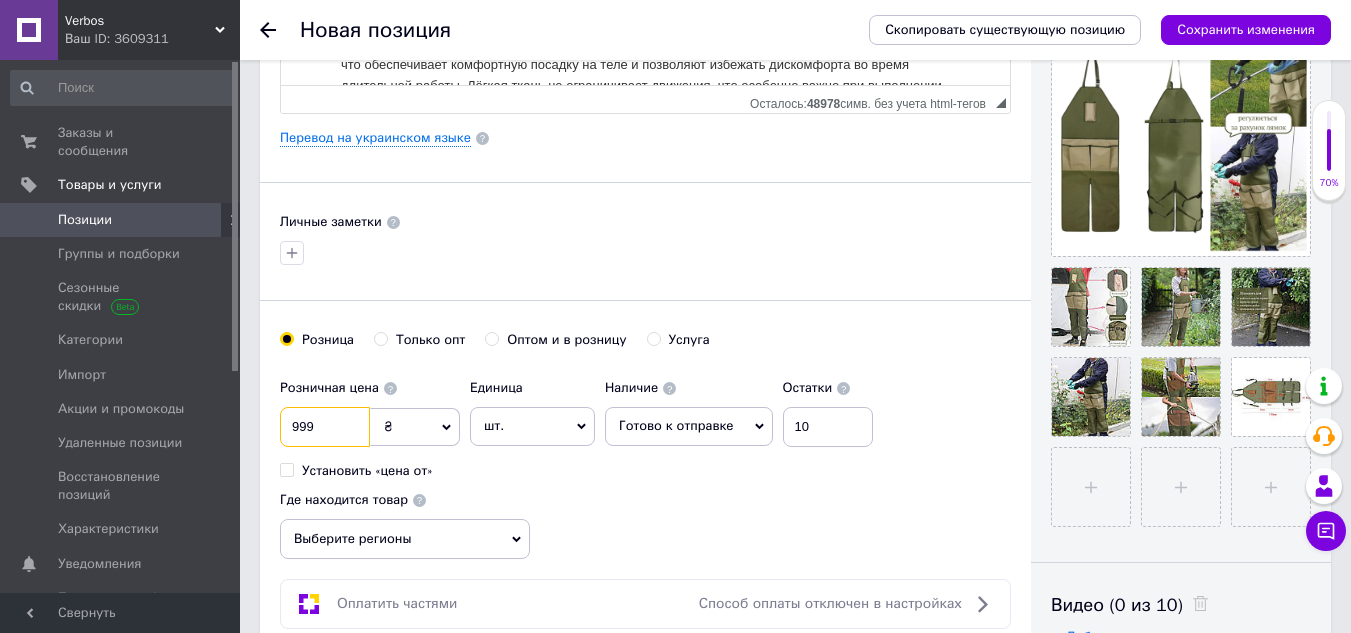 scroll, scrollTop: 800, scrollLeft: 0, axis: vertical 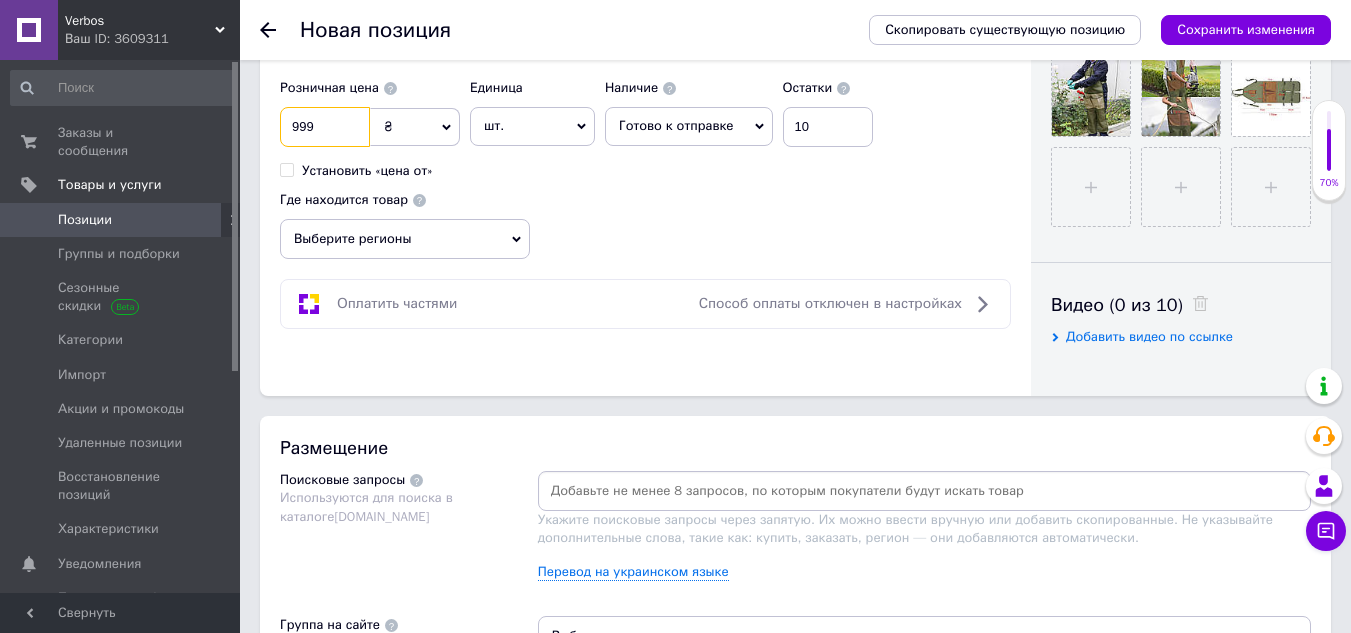 type on "999" 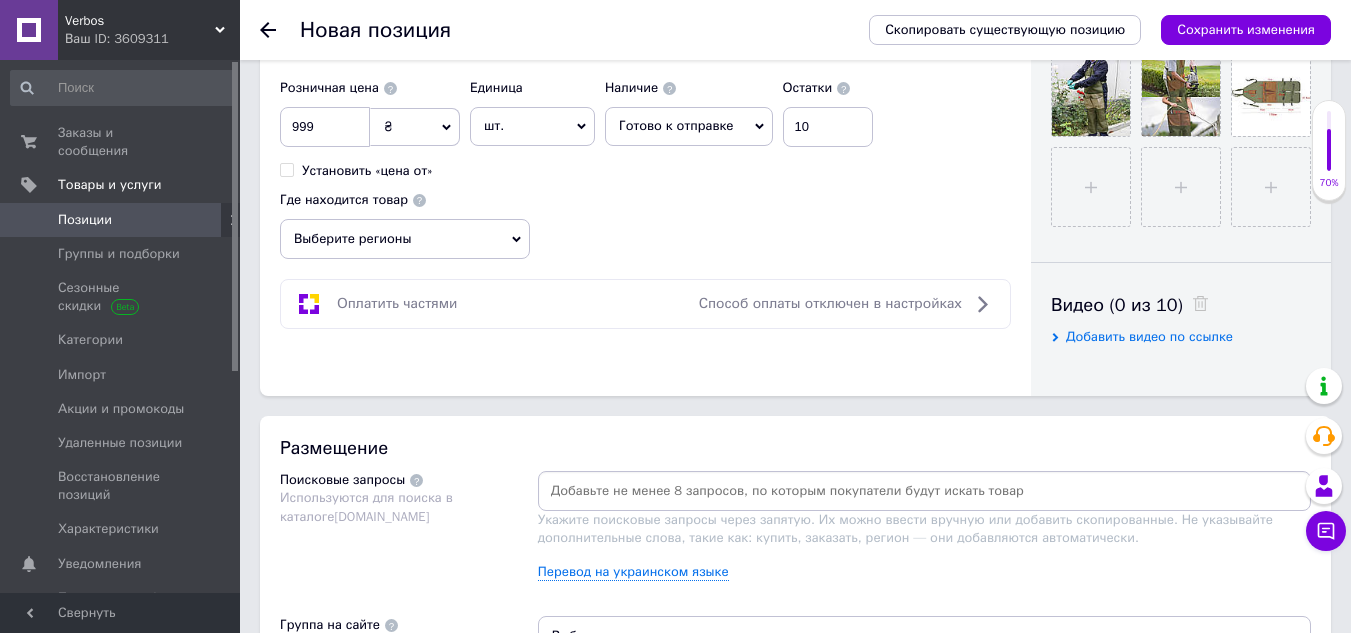 click on "Выберите регионы" at bounding box center (405, 239) 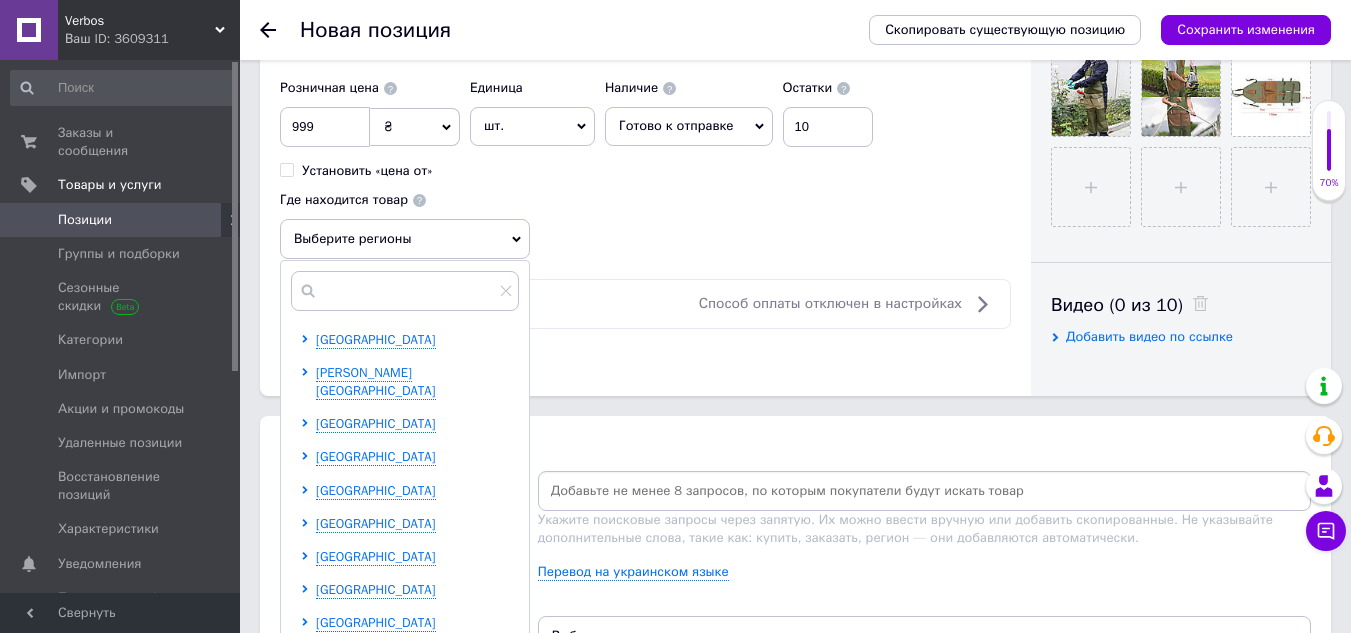 scroll, scrollTop: 100, scrollLeft: 0, axis: vertical 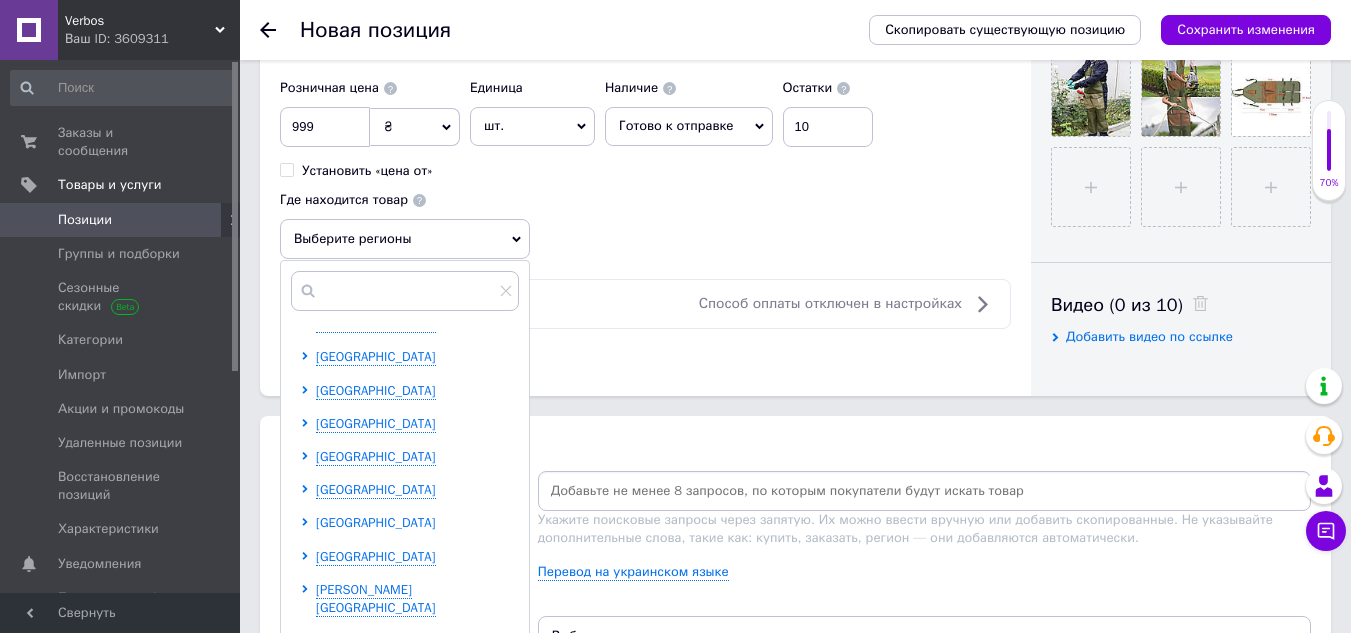 click on "Киевская область" at bounding box center (376, 522) 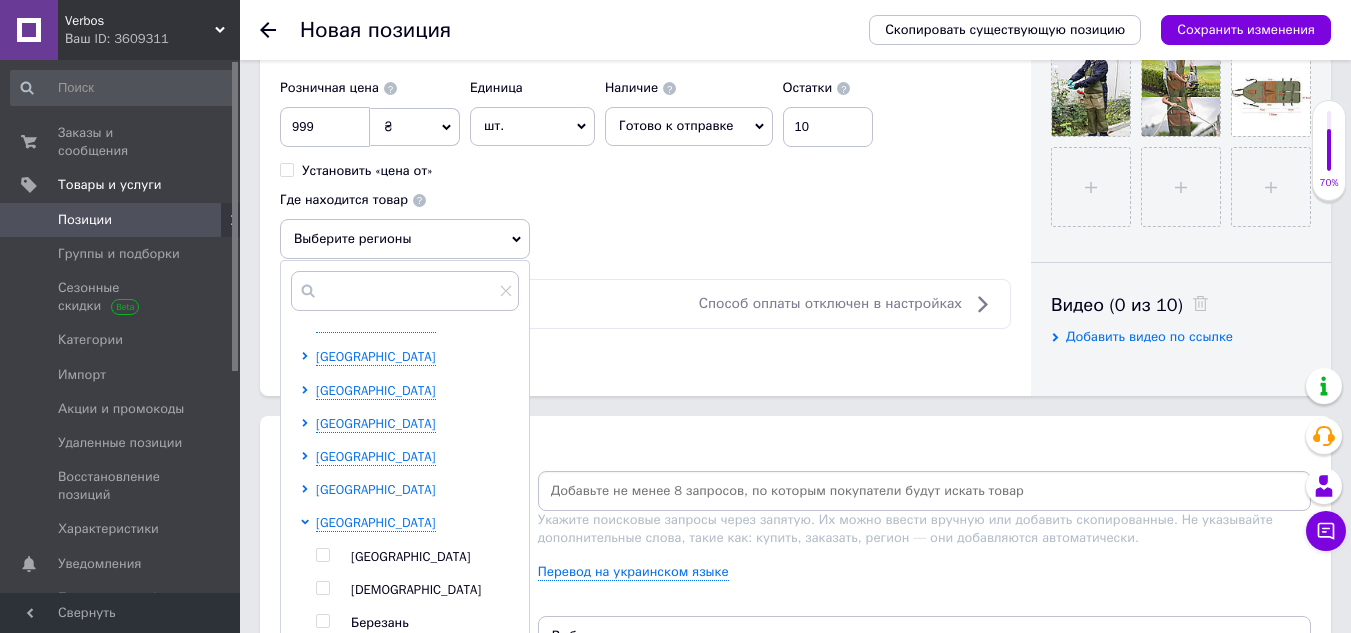 scroll, scrollTop: 200, scrollLeft: 0, axis: vertical 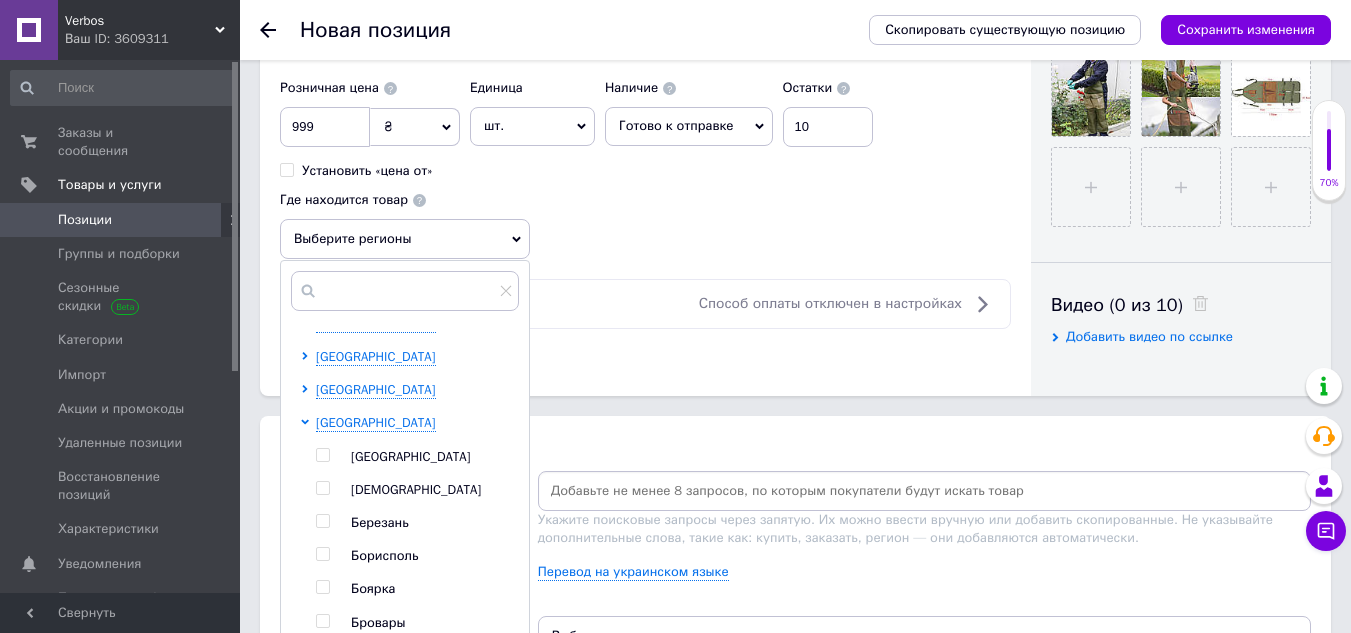click on "Киевская область Киев Белая Церковь Березань Борисполь Боярка Бровары Буча Васильков Вишнёвое  Вышгород Гостомель Ирпень Обухов Переяслав Петропавловская Борщаговка  Ржищев Славутич Софиевская Борщаговка Украинка Фастов Яготин" at bounding box center (417, 771) 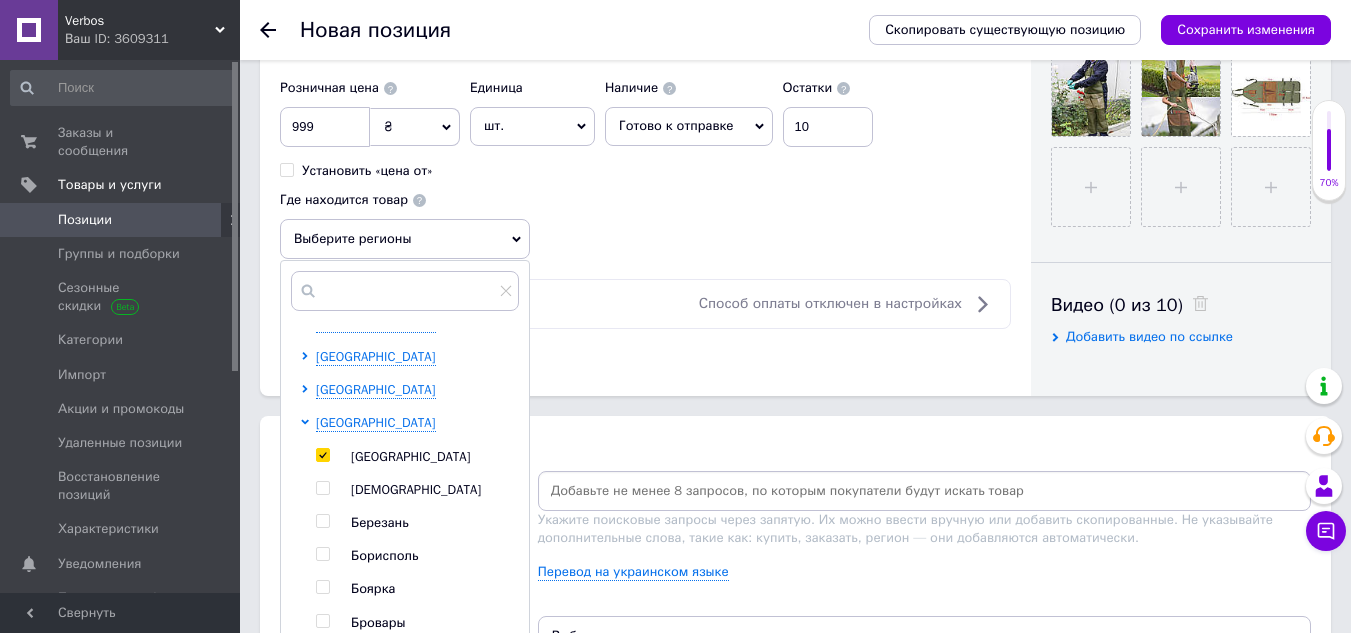 checkbox on "true" 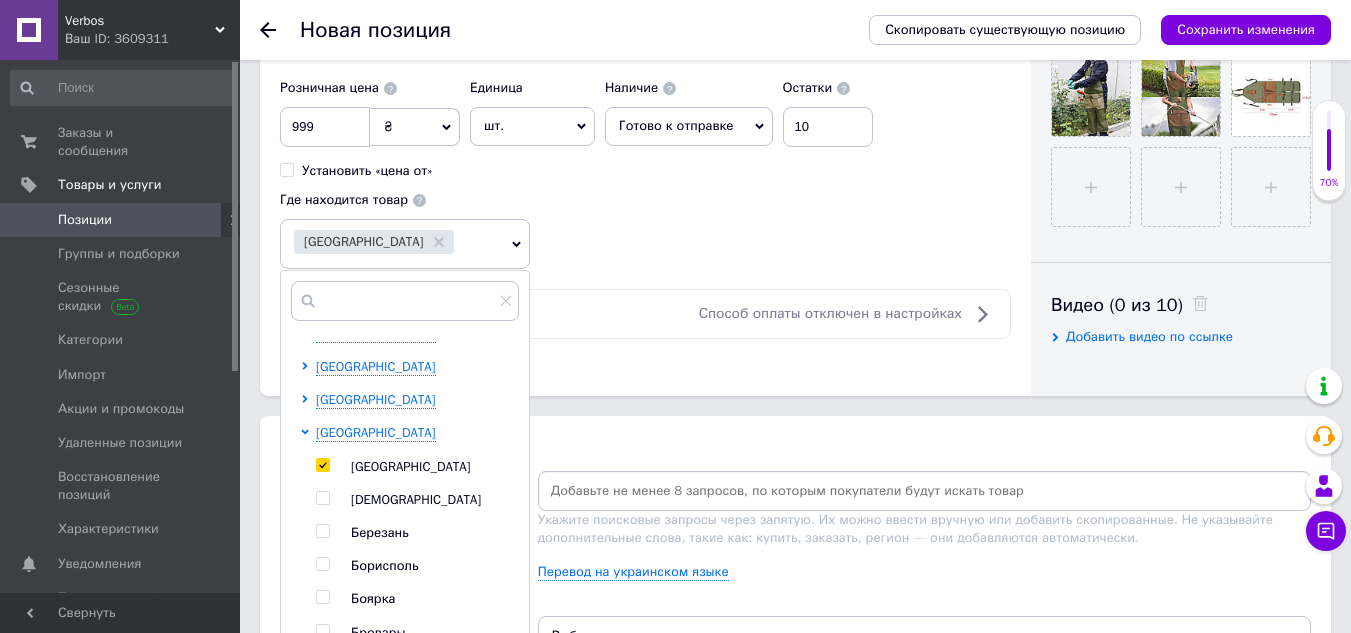 click on "Винницкая область Волынская область Днепропетровская область Донецкая область Житомирская область Закарпатская область Запорожская область Ивано-Франковская область Киевская область Киев Белая Церковь Березань Борисполь Боярка Бровары Буча Васильков Вишнёвое  Вышгород Гостомель Ирпень Обухов Переяслав Петропавловская Борщаговка  Ржищев Славутич Софиевская Борщаговка Украинка Фастов Яготин Кировоградская область Луганская область Львовская область Николаевская область Одесская область Полтавская область Ровненская область Сумская область" at bounding box center [409, 916] 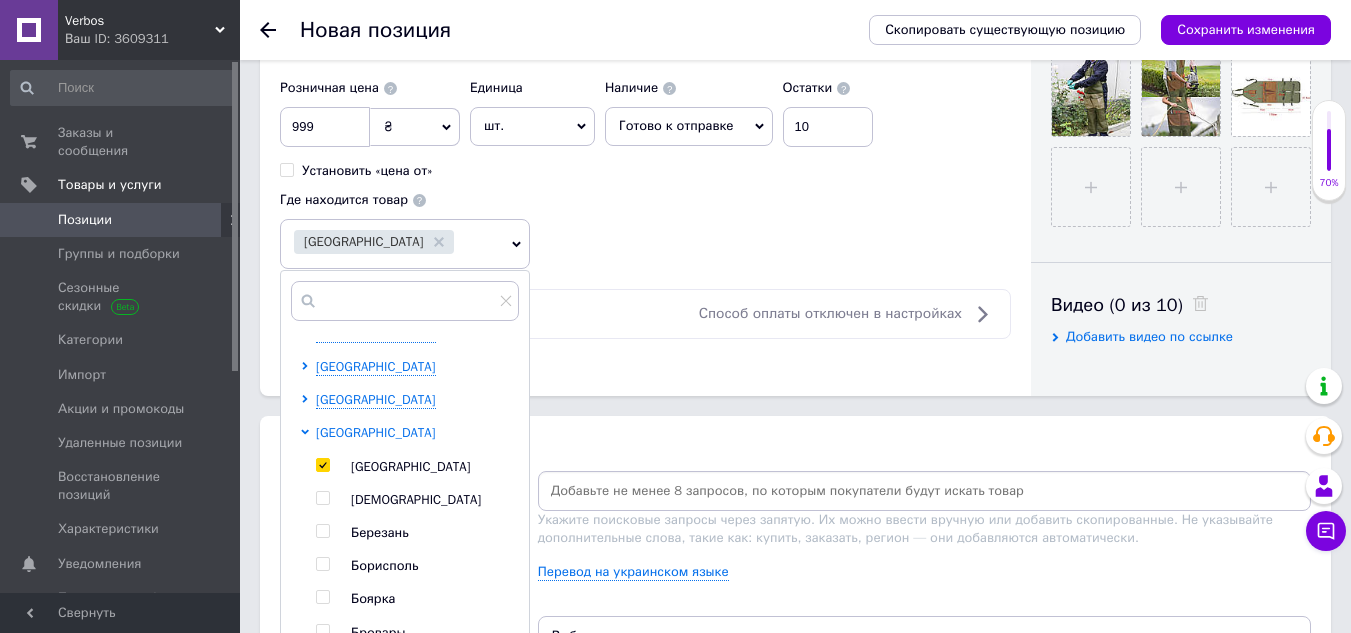 click on "Киевская область" at bounding box center (376, 432) 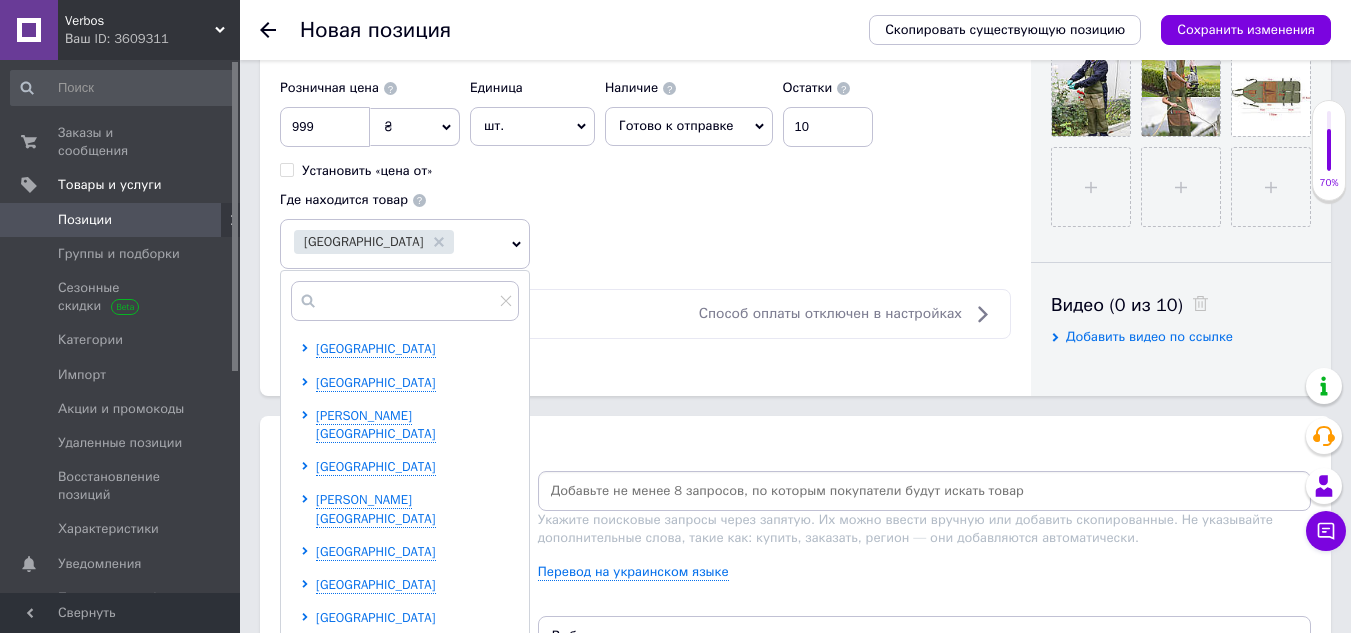 scroll, scrollTop: 411, scrollLeft: 0, axis: vertical 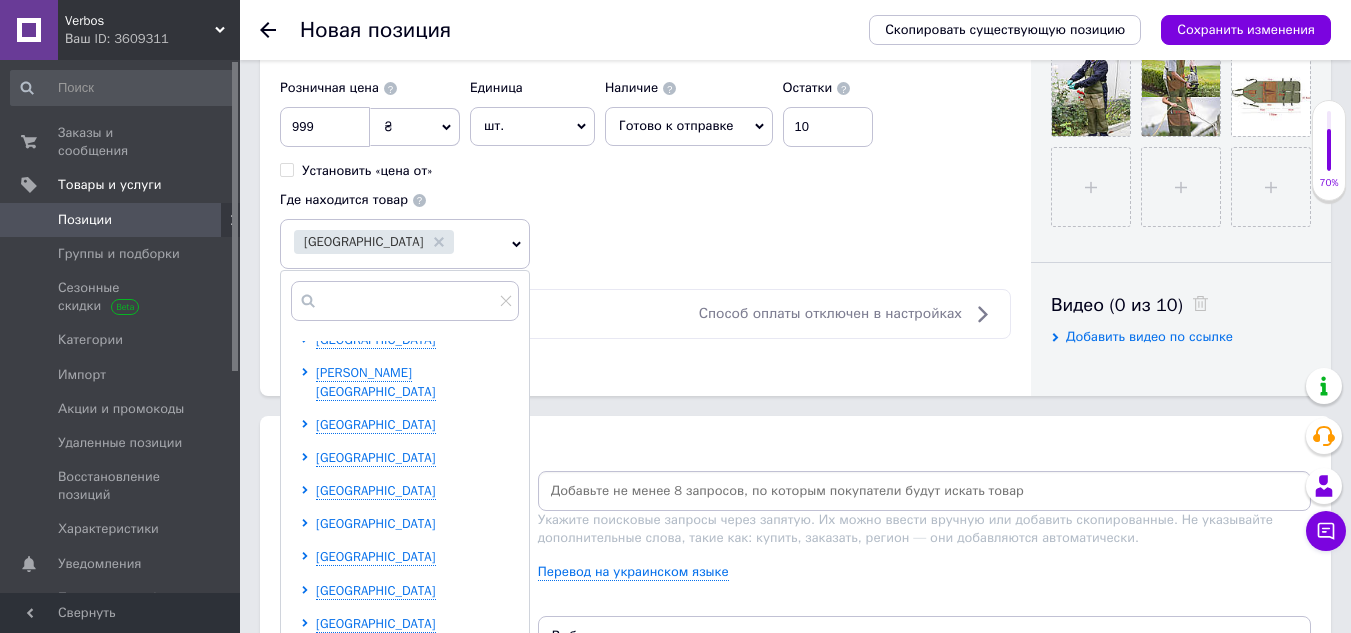 click on "Сумская область" at bounding box center (376, 523) 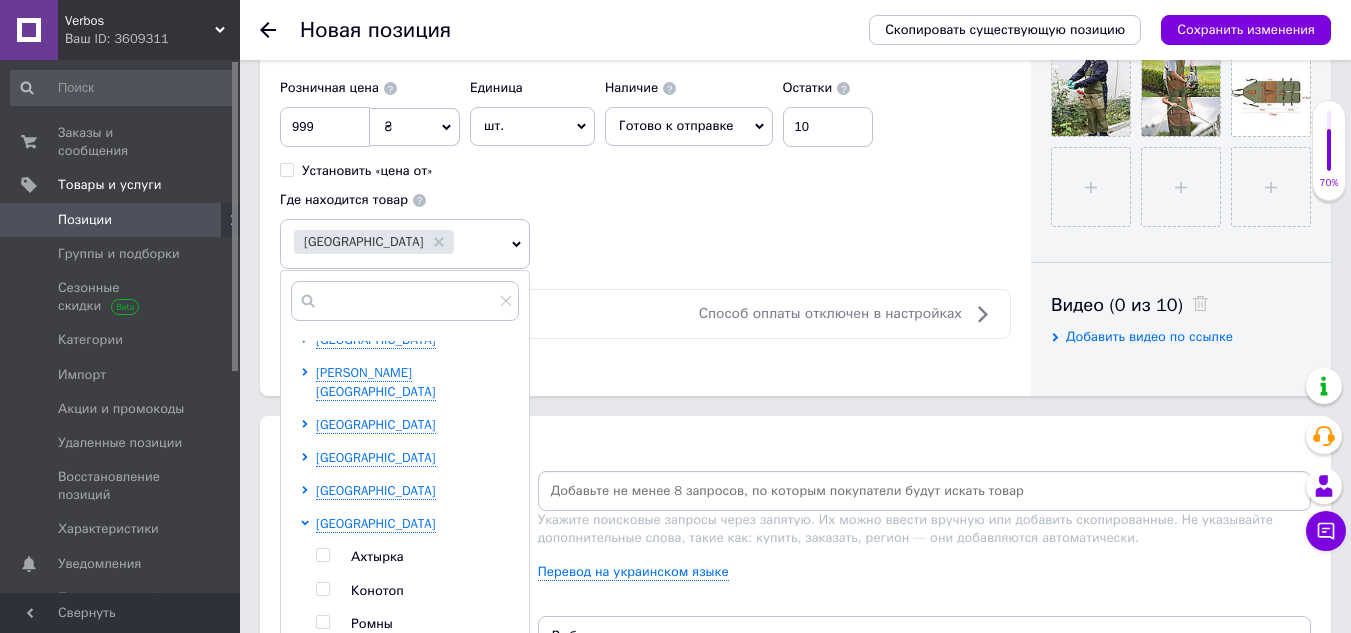 click on "Сумы" at bounding box center [368, 656] 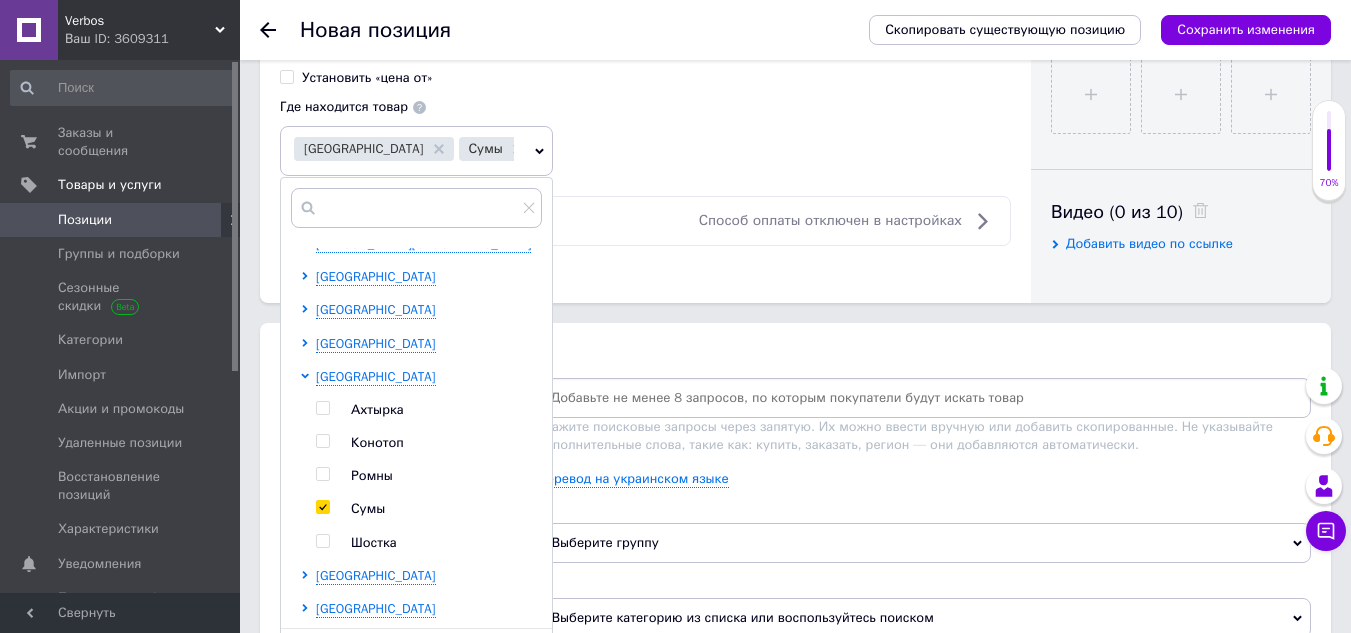 scroll, scrollTop: 1000, scrollLeft: 0, axis: vertical 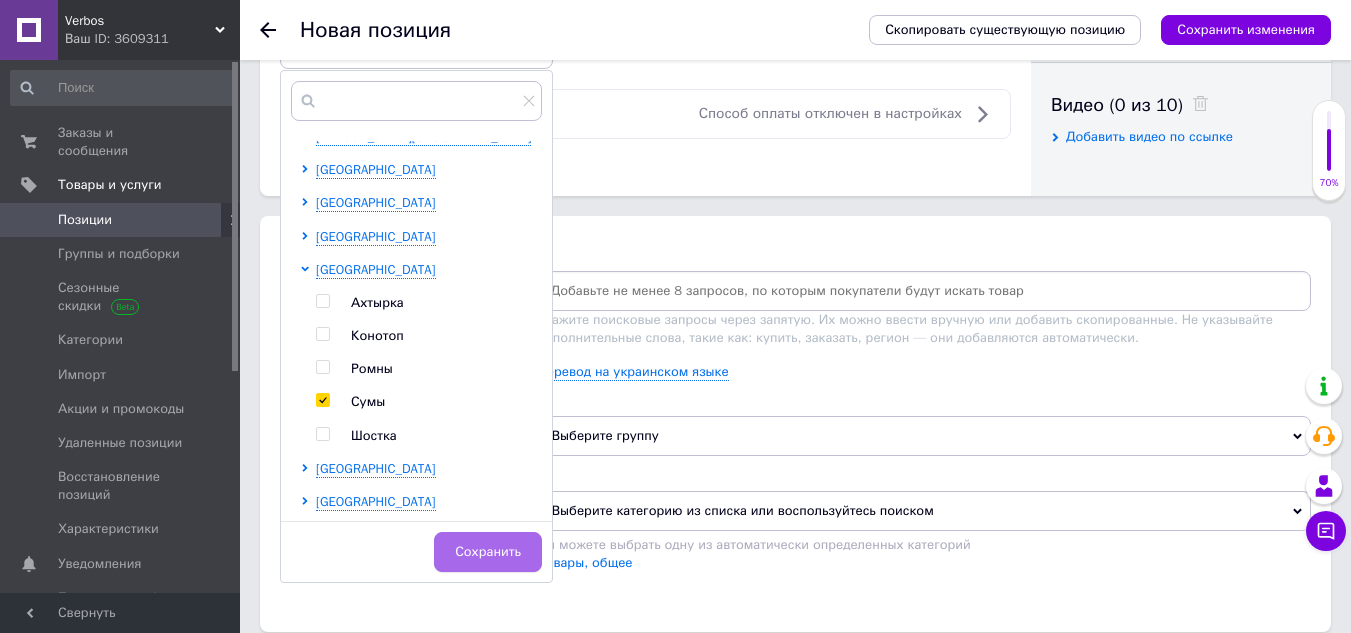 click on "Сохранить" at bounding box center [488, 552] 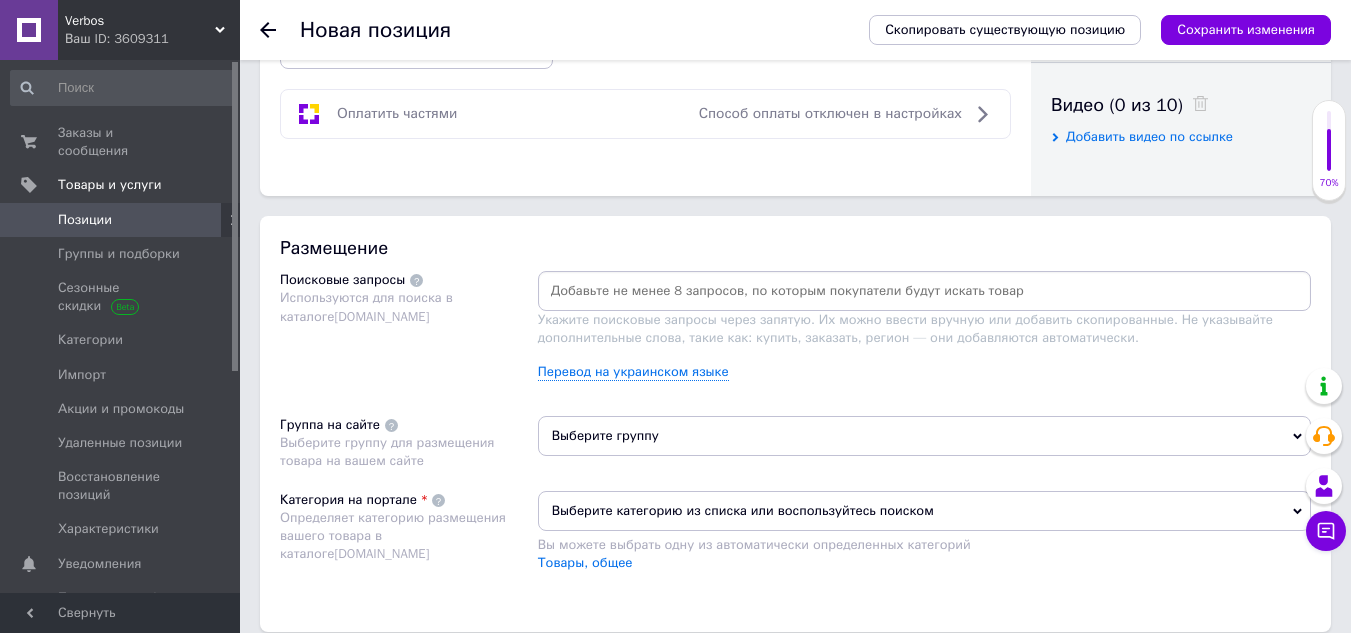 click on "Выберите группу" at bounding box center [924, 436] 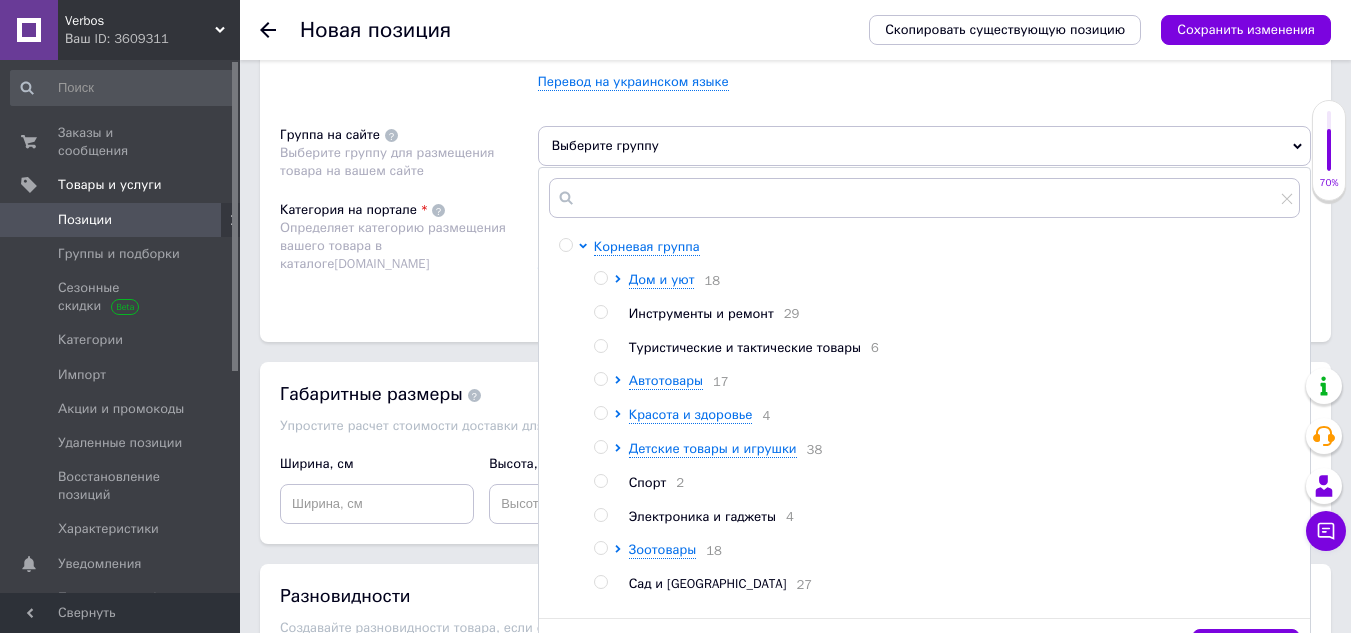 scroll, scrollTop: 1300, scrollLeft: 0, axis: vertical 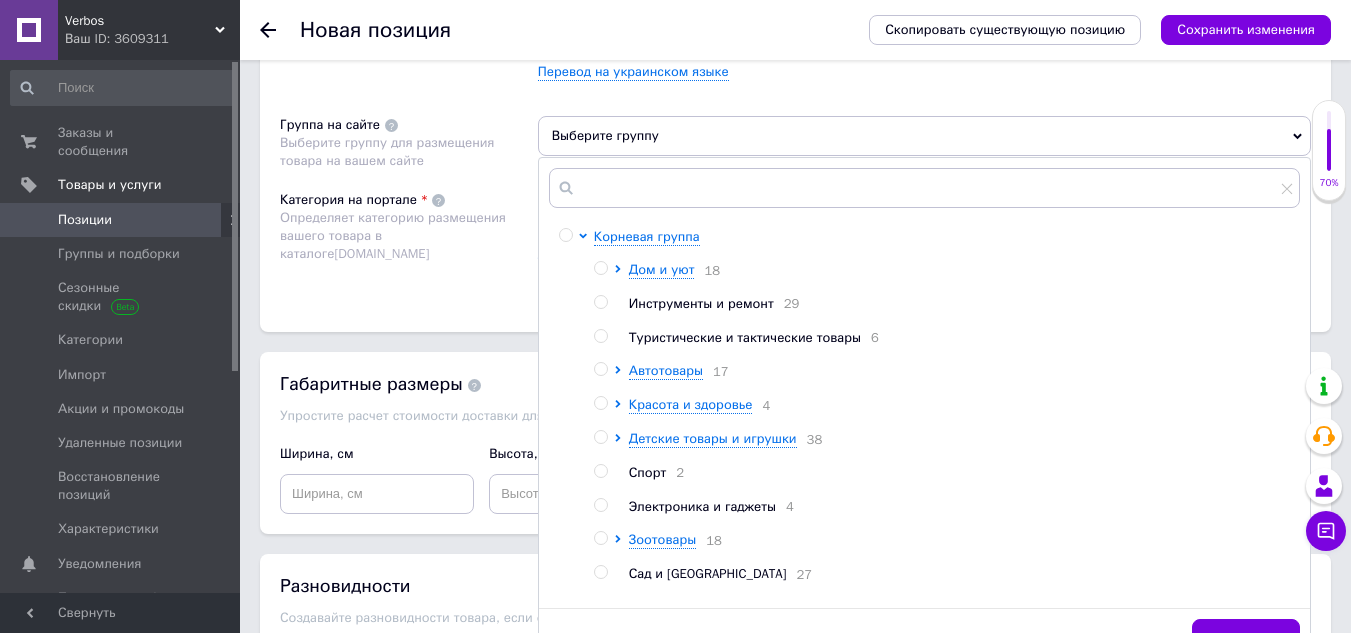 click on "Дом и уют 18 Инструменты и ремонт 29 Туристические и тактические товары 6 Автотовары 17 Красота и здоровье 4 Детские товары и игрушки 38 Спорт 2 Электроника и гаджеты 4 Зоотовары 18 Сад и огород 27 Аксесуары и украшения 12 Техника и электроника 12 Одежда и белье 30" at bounding box center [946, 473] 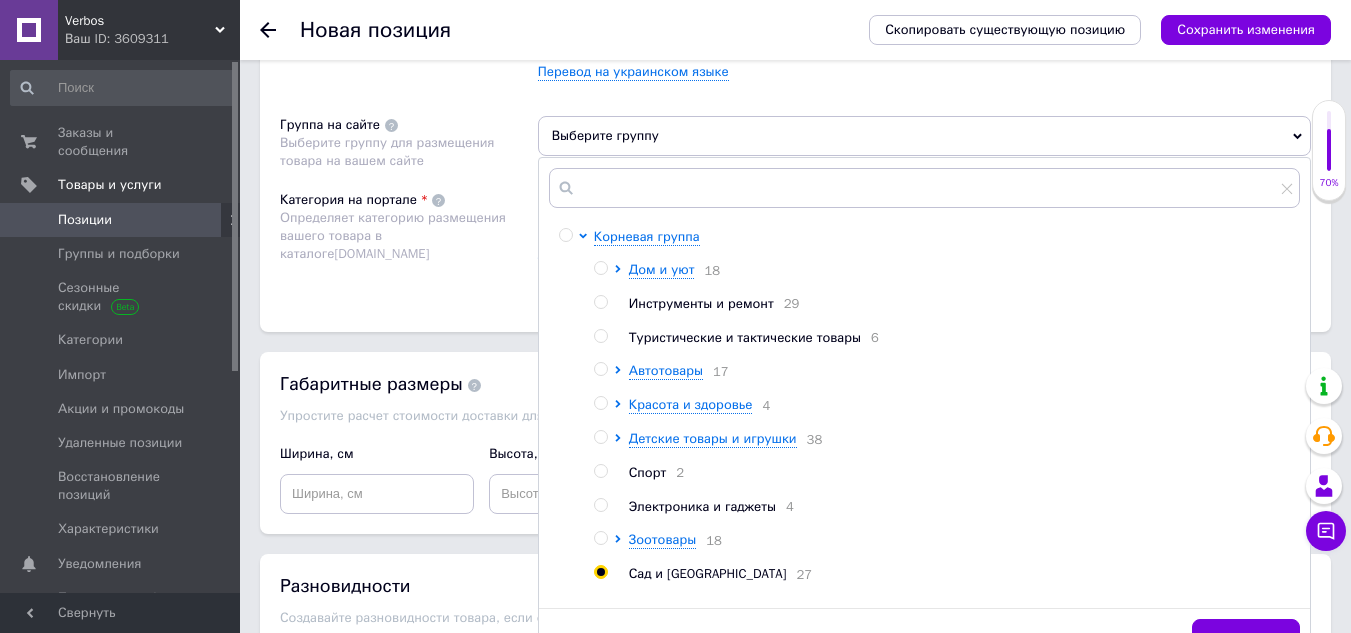 radio on "true" 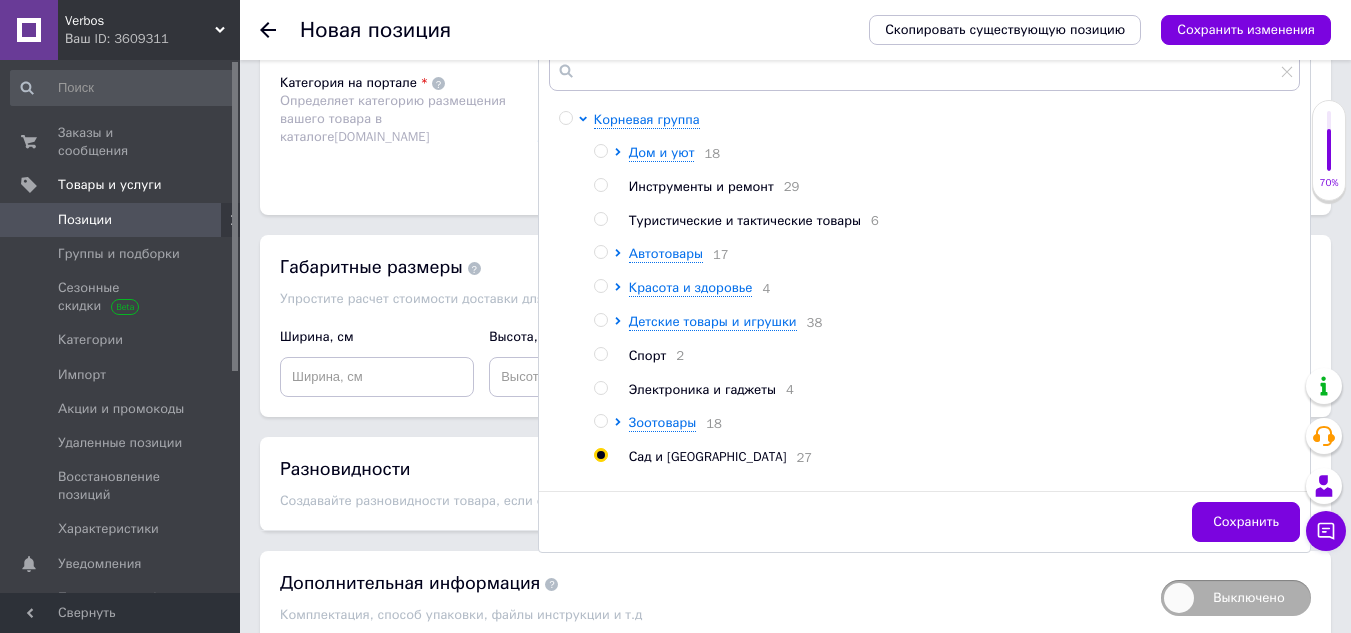 scroll, scrollTop: 1506, scrollLeft: 0, axis: vertical 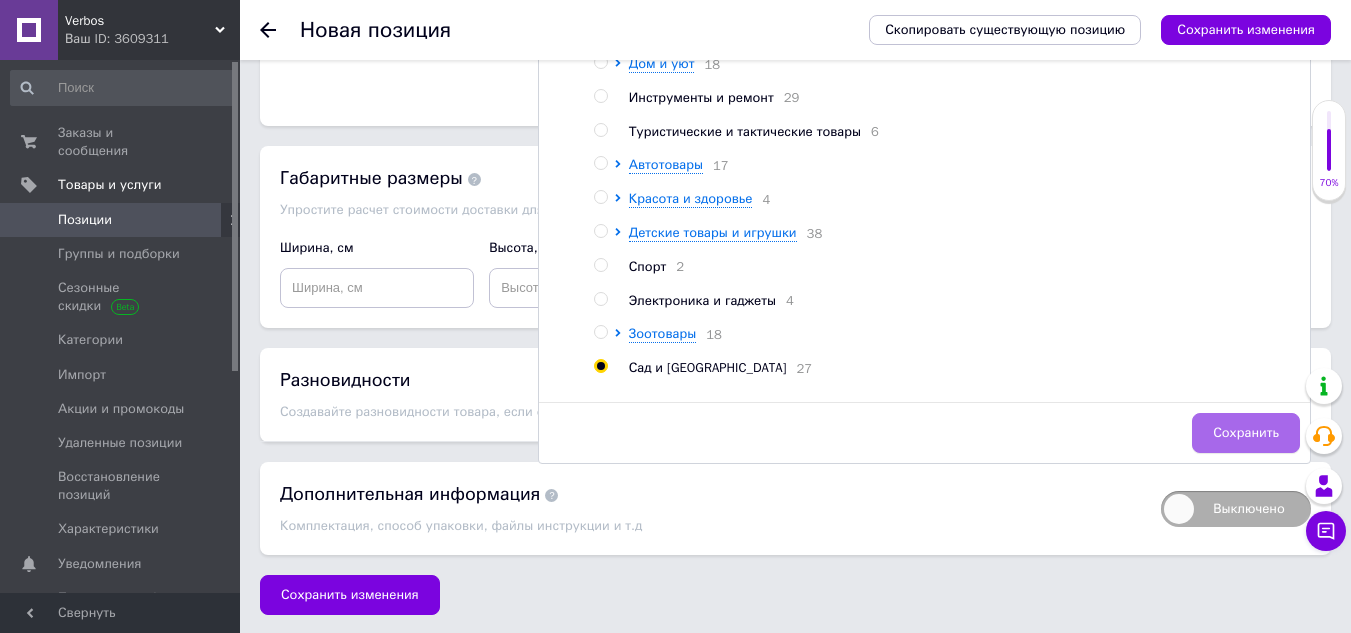 click on "Сохранить" at bounding box center (1246, 433) 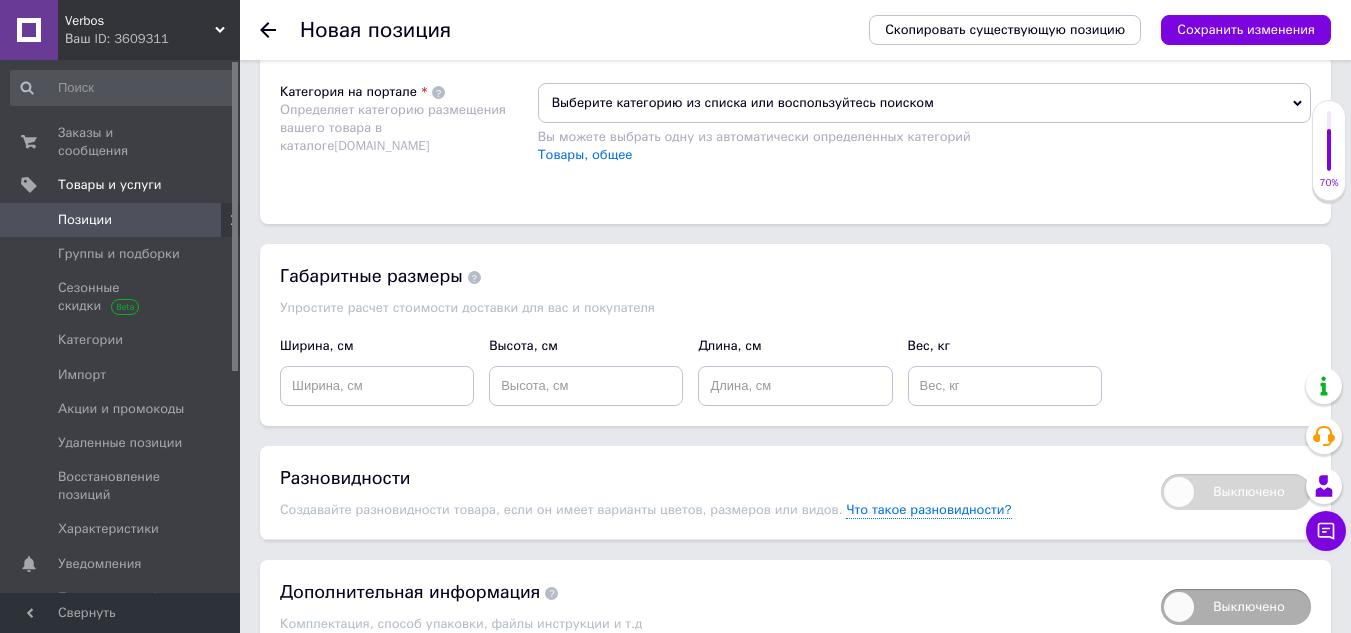 scroll, scrollTop: 1206, scrollLeft: 0, axis: vertical 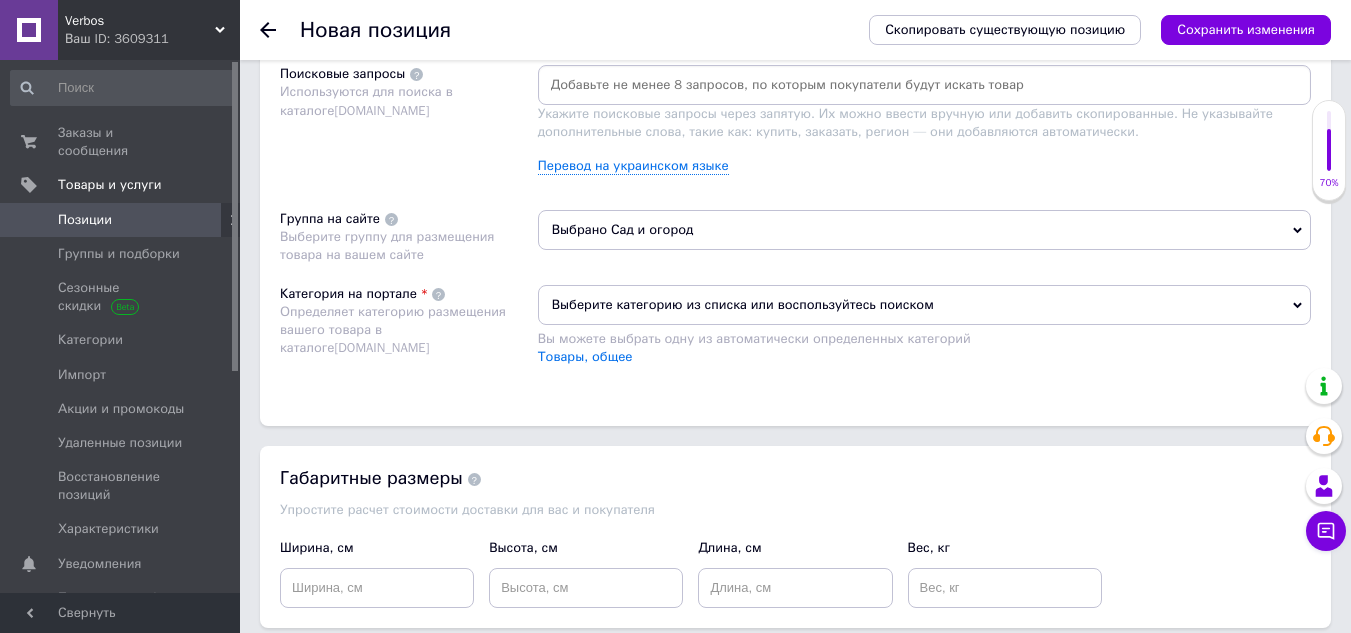 click on "Выберите категорию из списка или воспользуйтесь поиском" at bounding box center (924, 305) 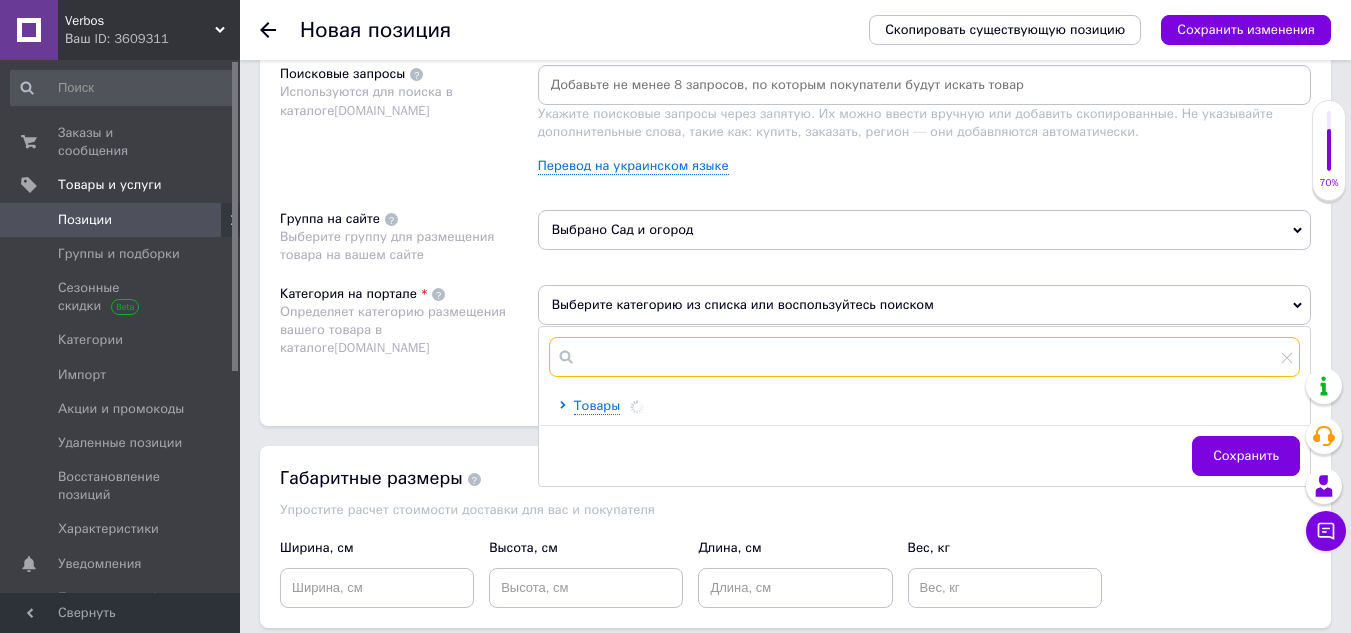 click at bounding box center (924, 357) 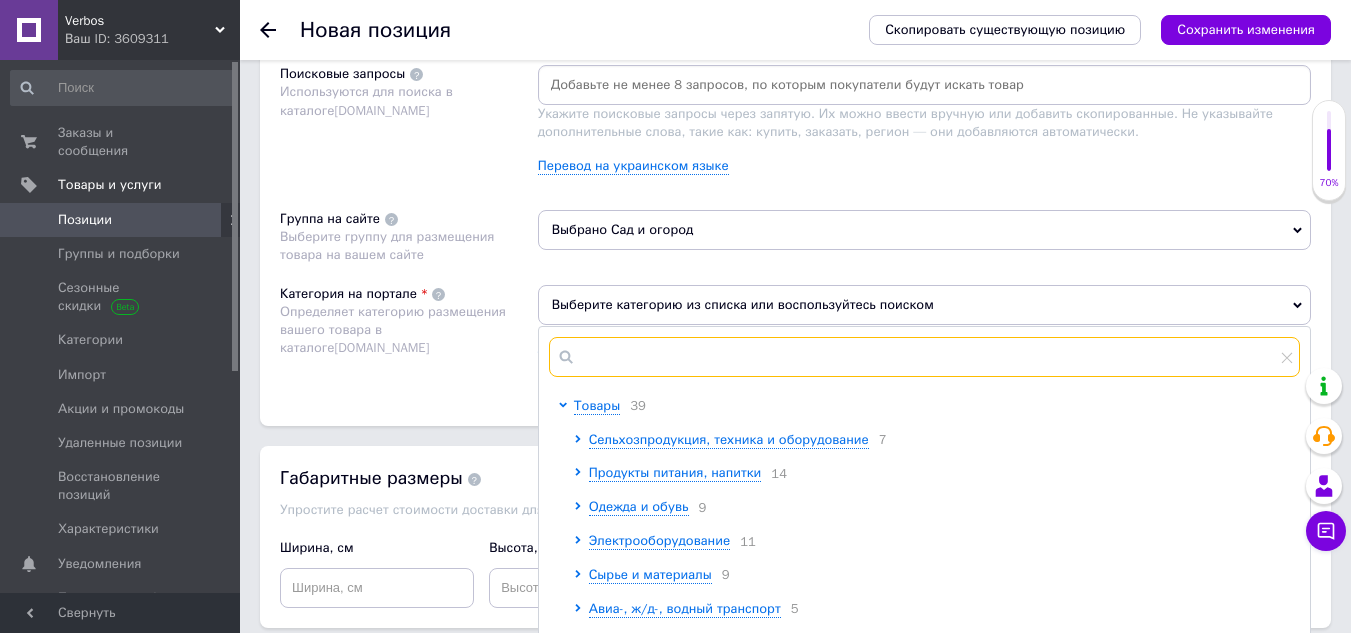 paste on "Фартуки, передники" 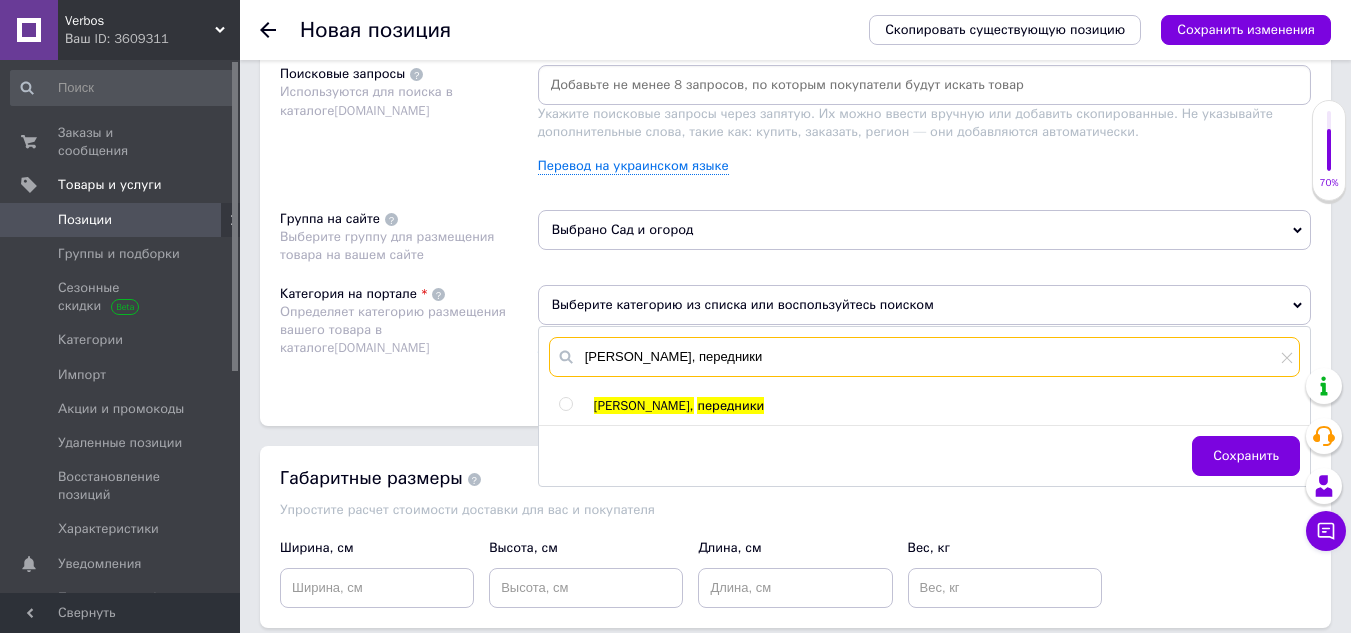 type on "Фартуки, передники" 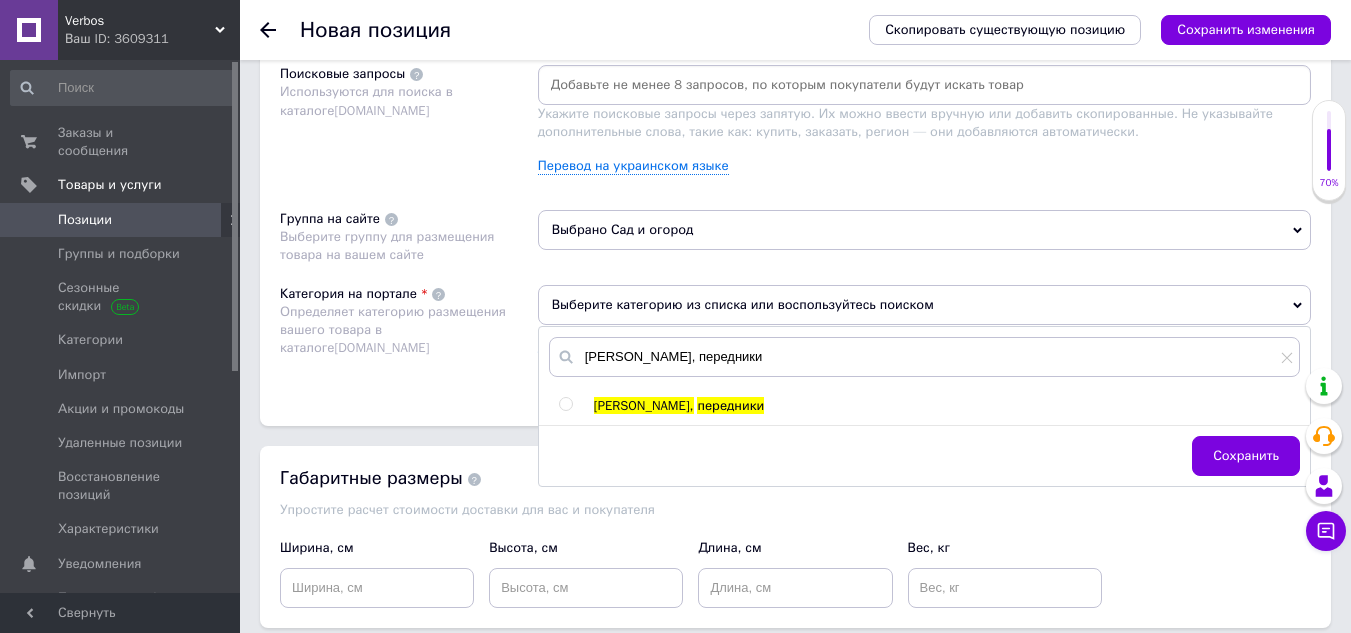 click on "передники" at bounding box center [730, 405] 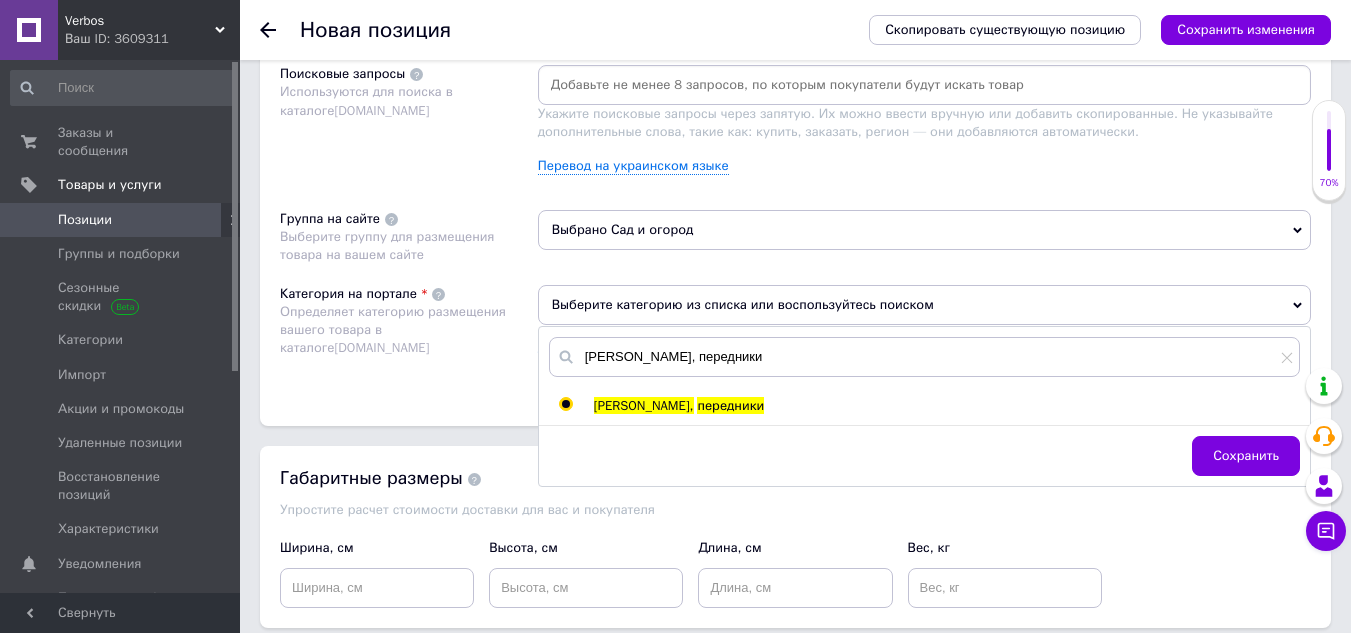 radio on "true" 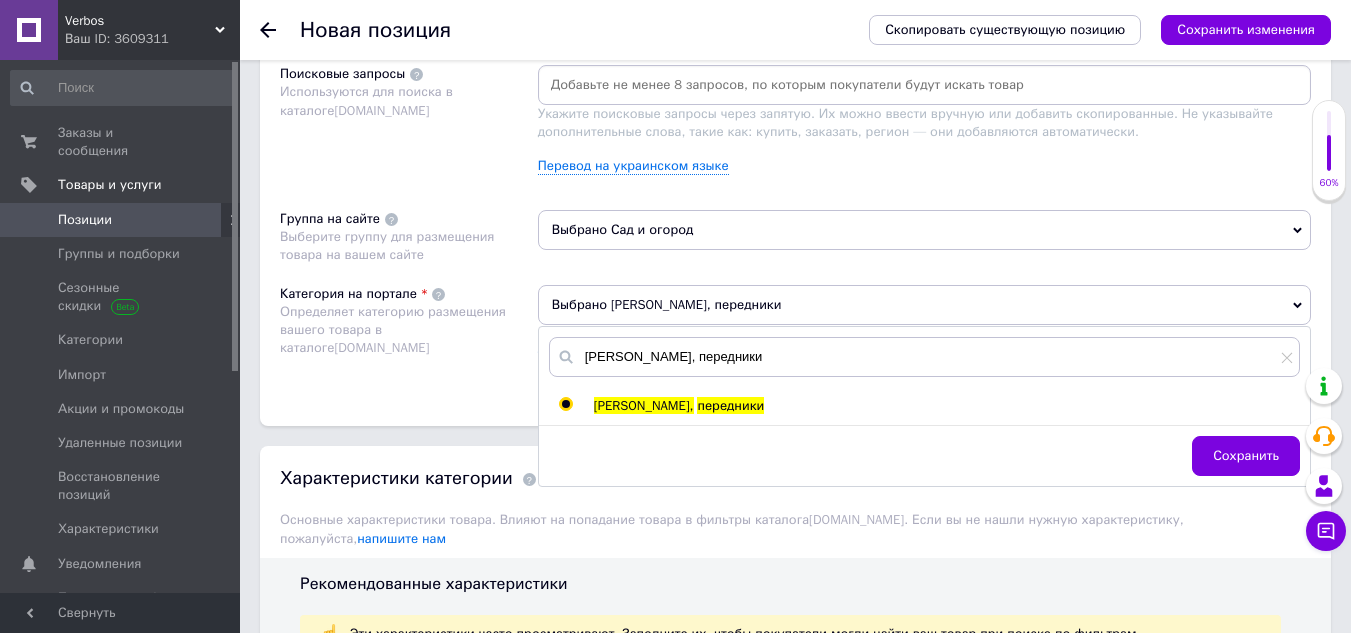 click on "Сохранить" at bounding box center (1246, 456) 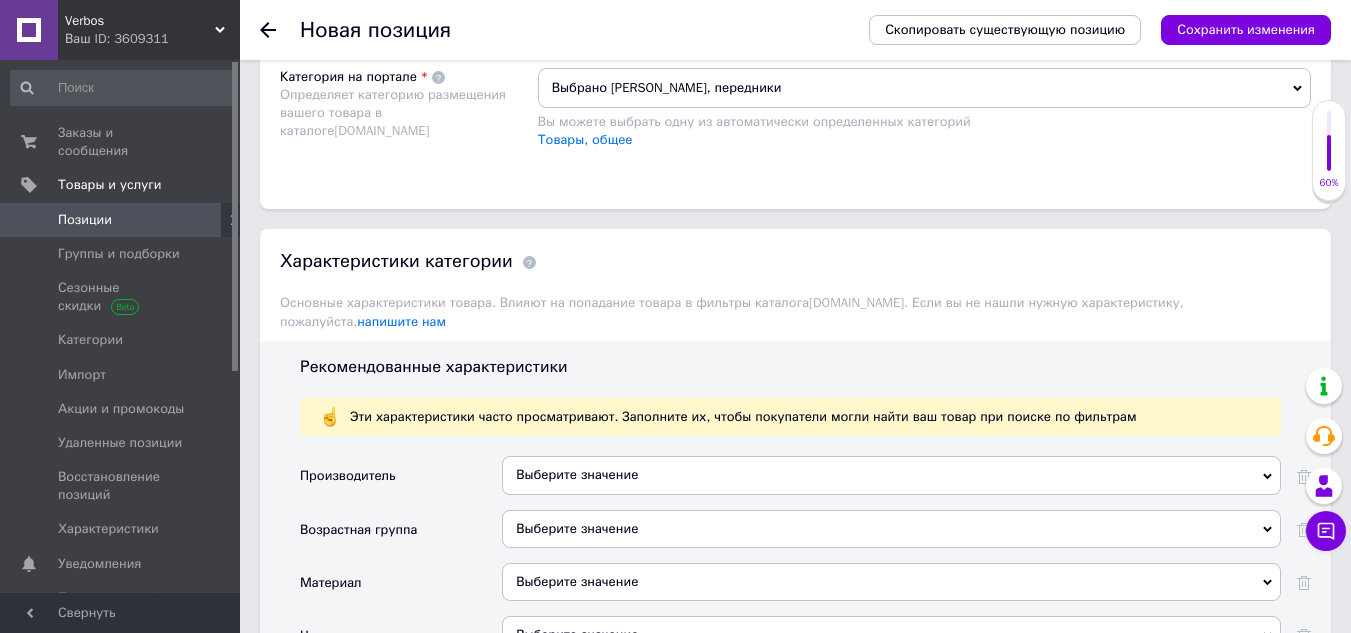 scroll, scrollTop: 1606, scrollLeft: 0, axis: vertical 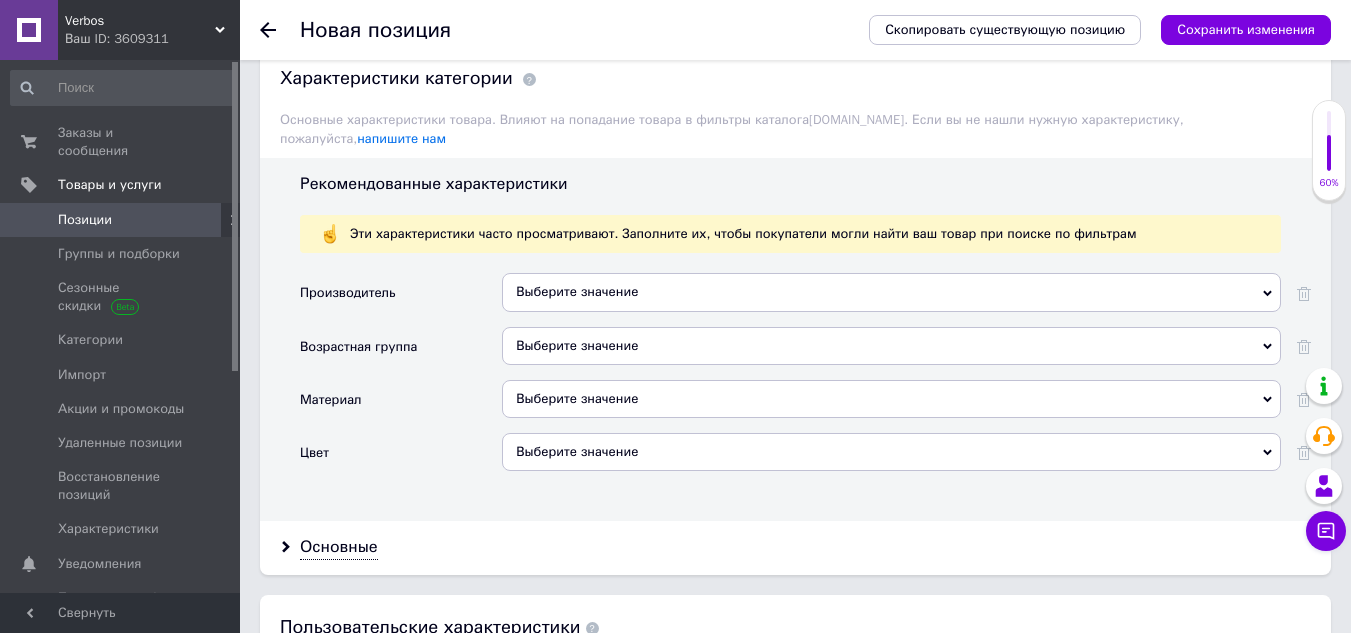 click on "Выберите значение" at bounding box center [891, 346] 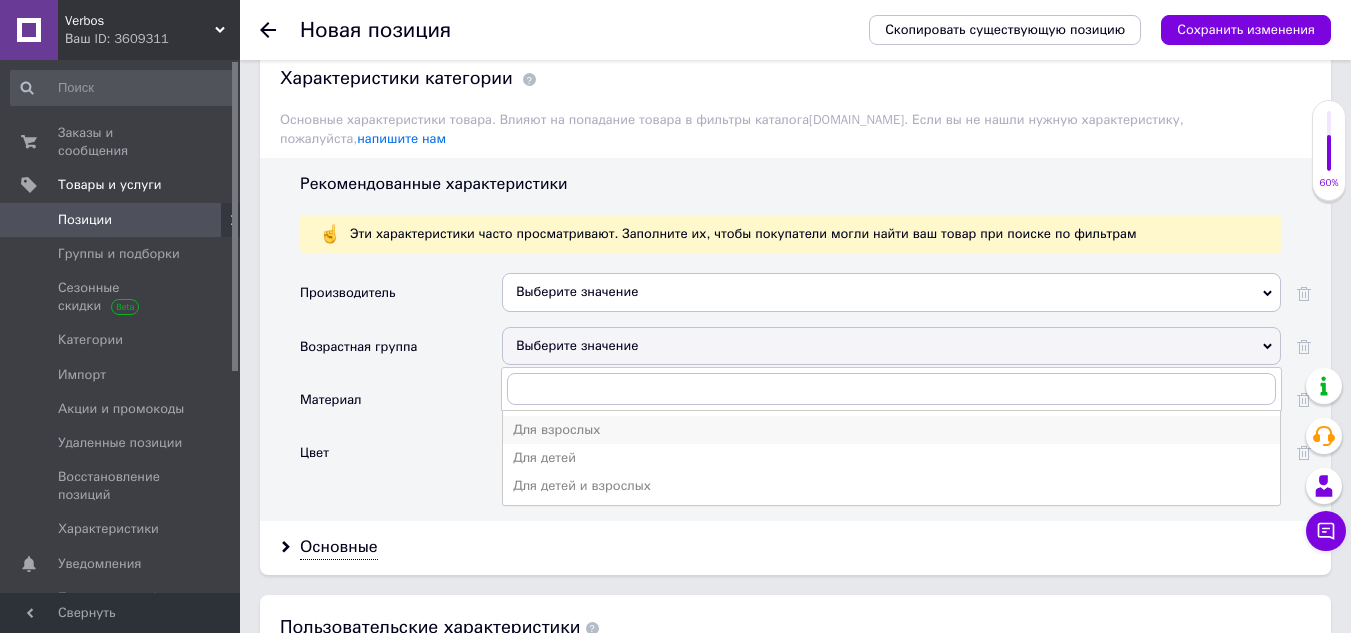 click on "Для взрослых" at bounding box center [891, 430] 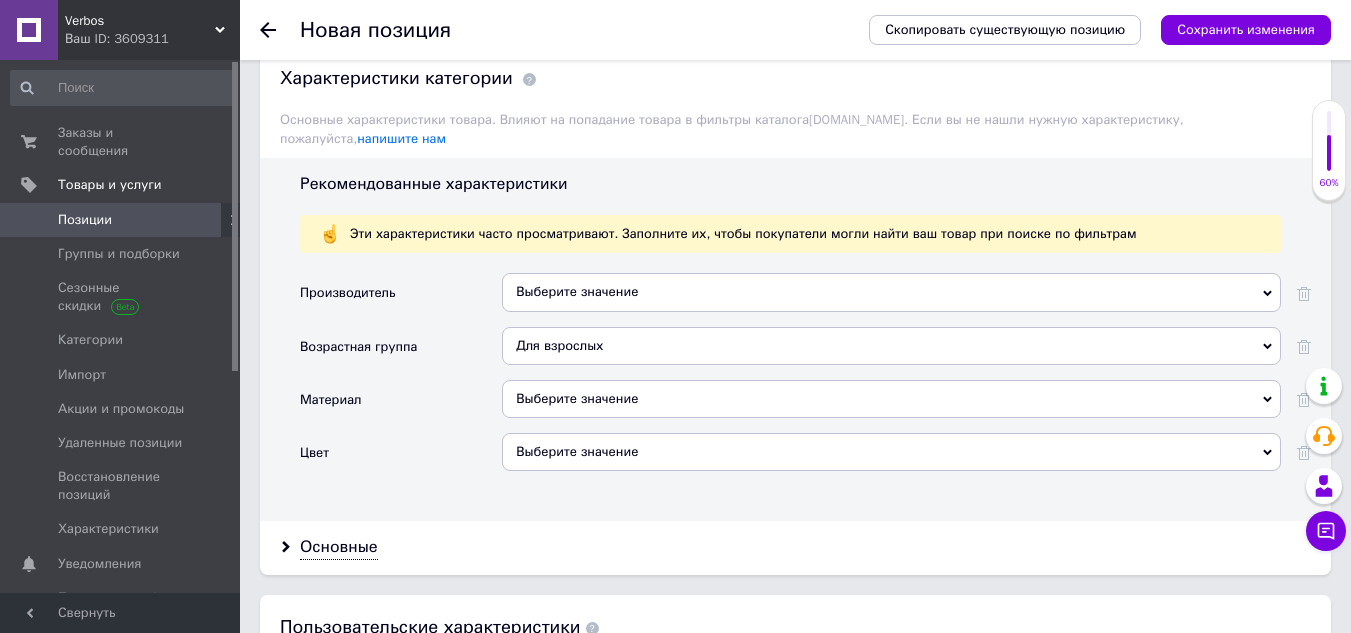 click on "Выберите значение" at bounding box center [891, 399] 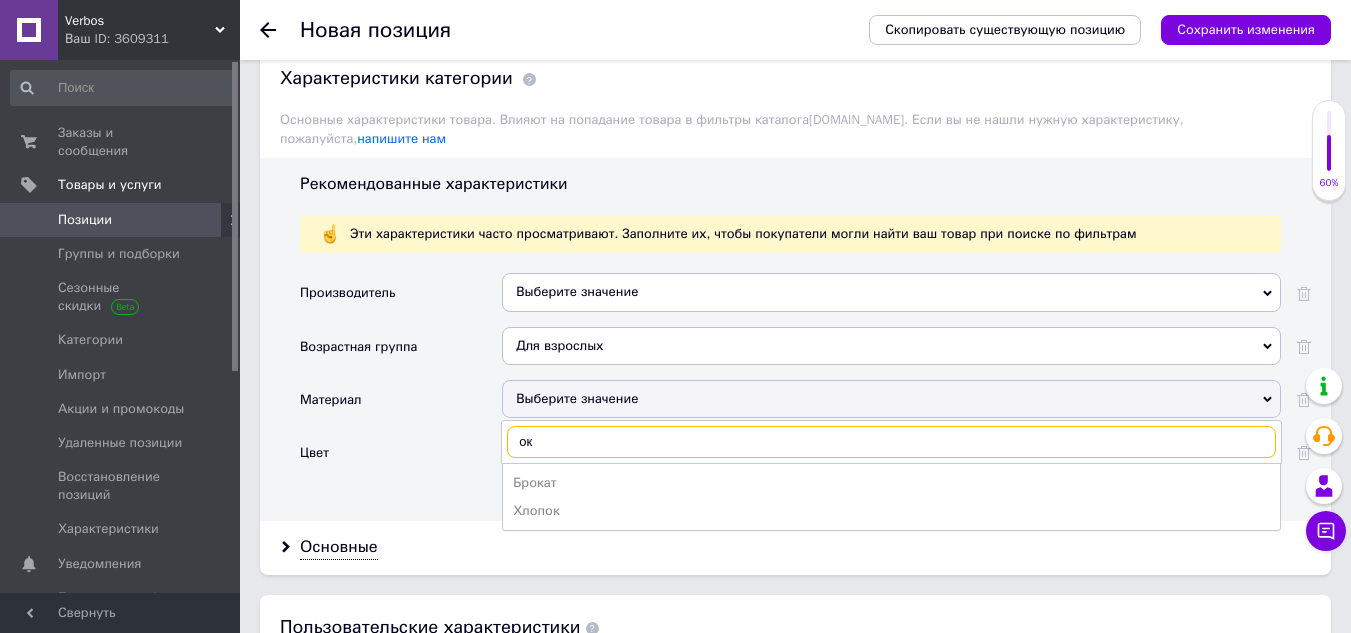 type on "о" 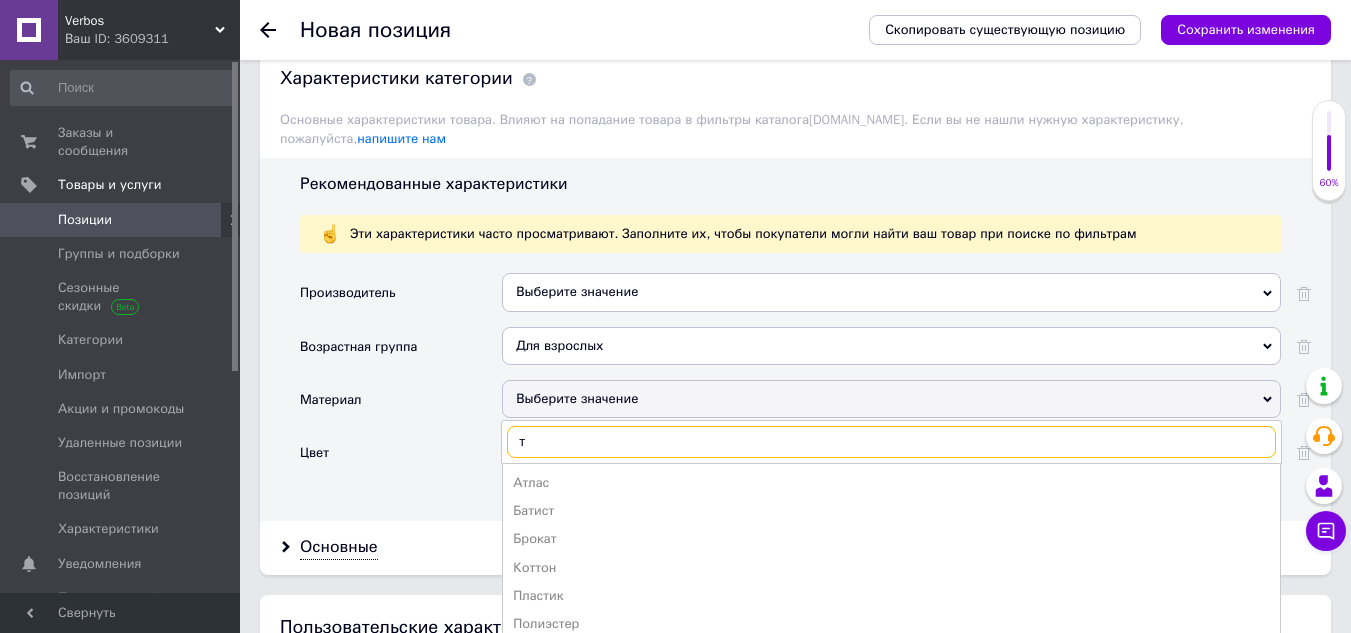 type on "тк" 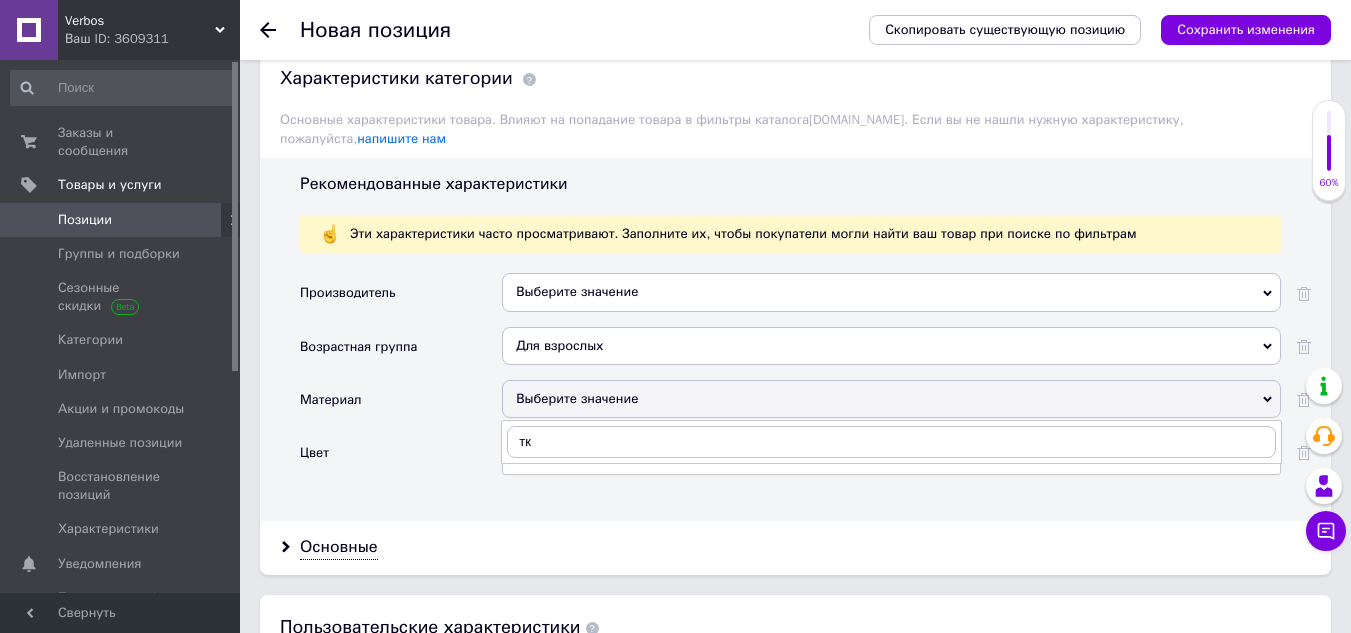 click on "Материал" at bounding box center [401, 406] 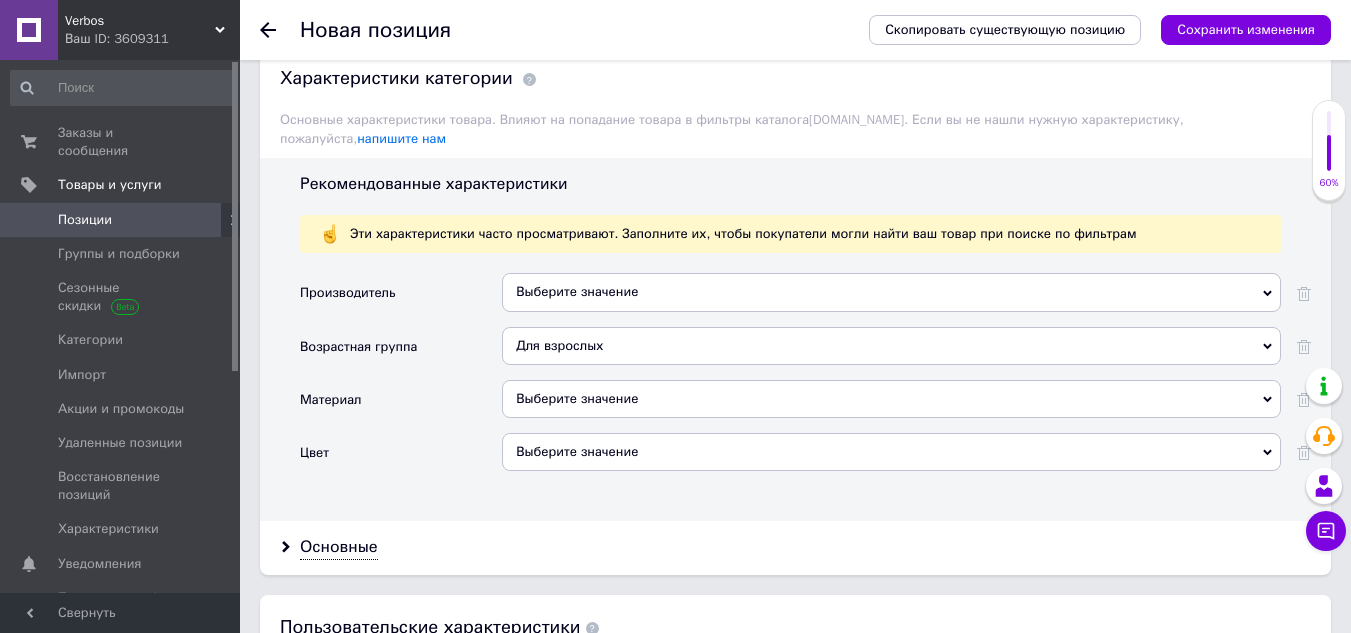 click on "Выберите значение" at bounding box center [891, 452] 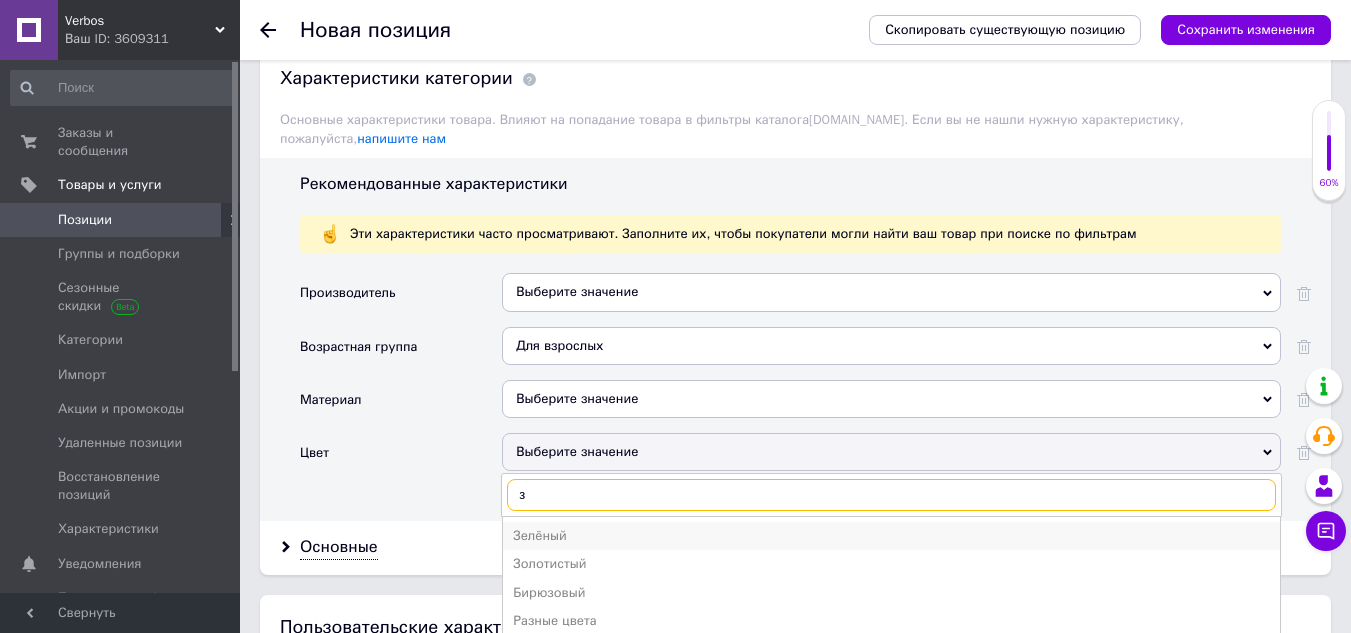 type on "з" 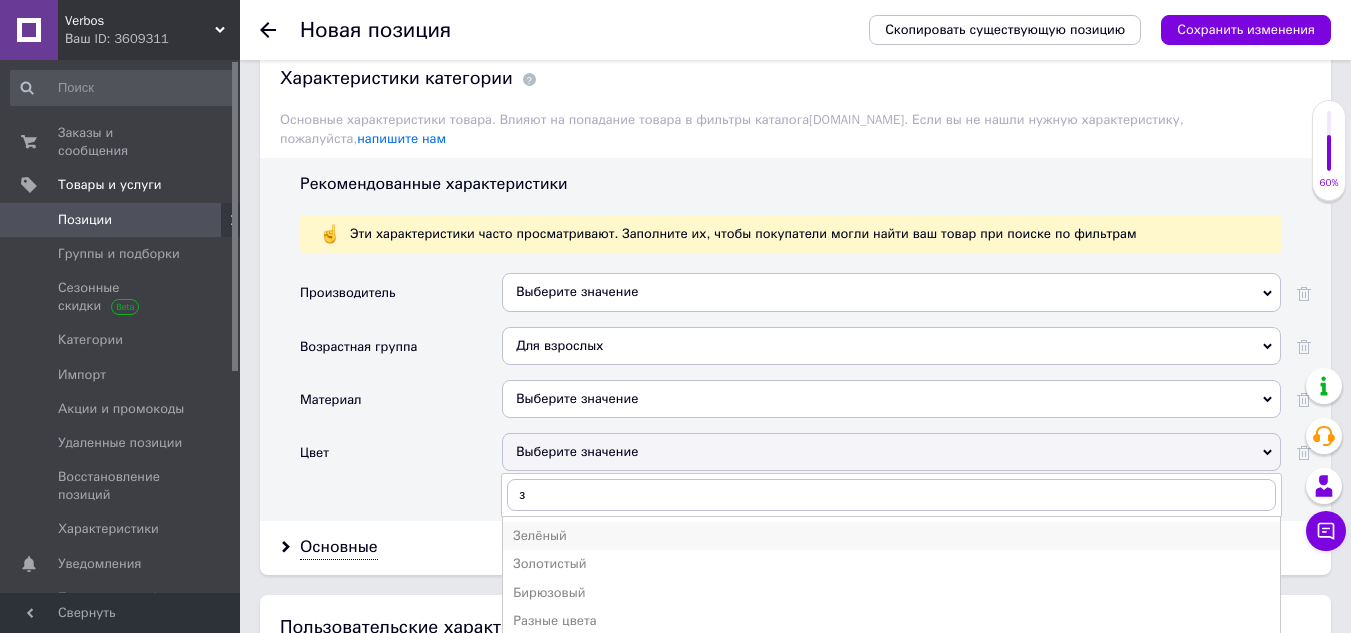 click on "Зелёный" at bounding box center [891, 536] 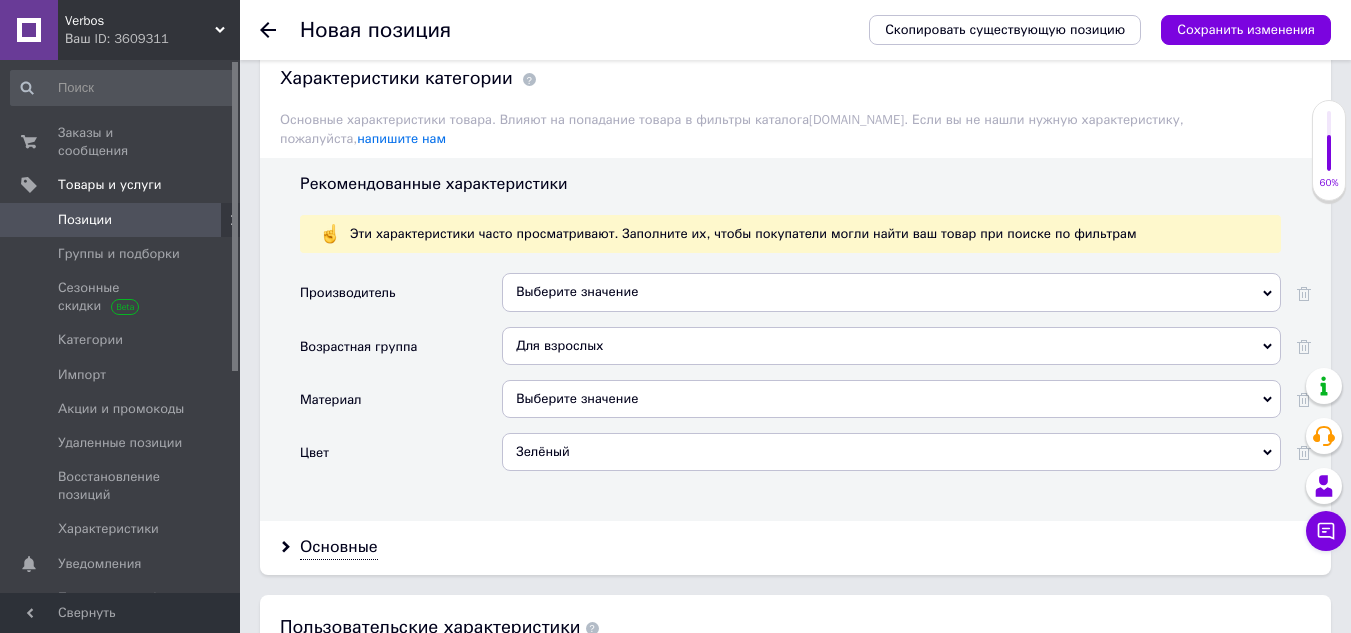 scroll, scrollTop: 1906, scrollLeft: 0, axis: vertical 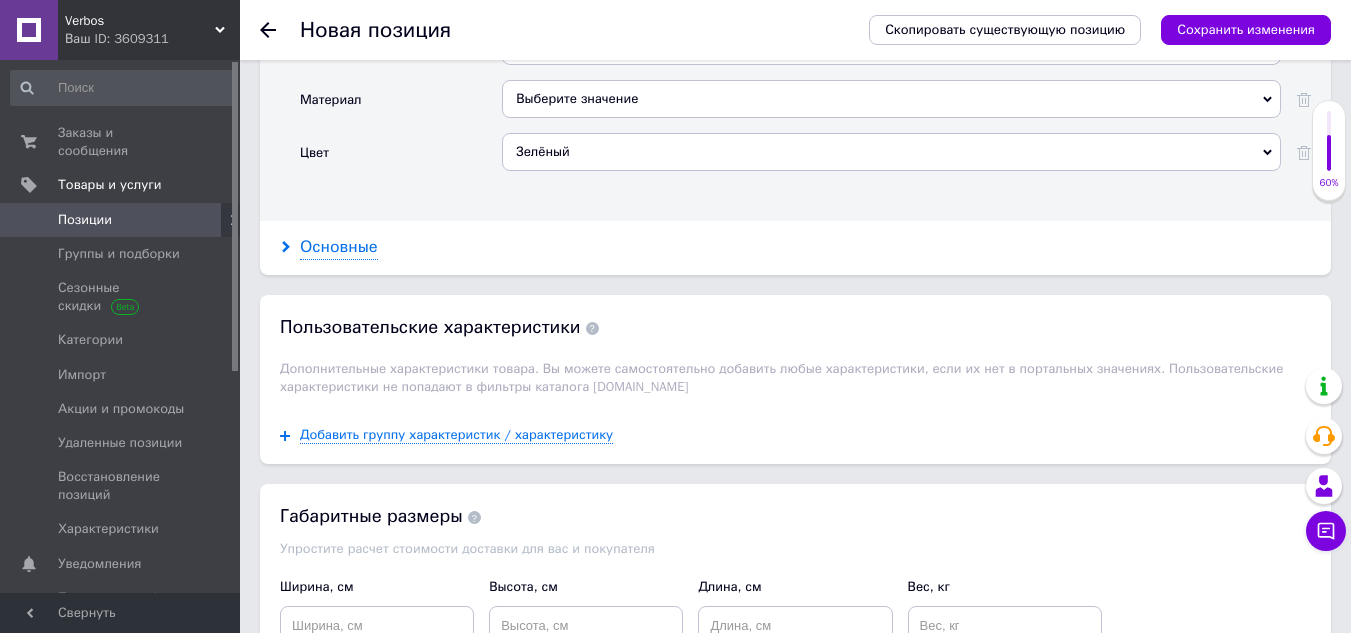 click on "Основные" at bounding box center (339, 247) 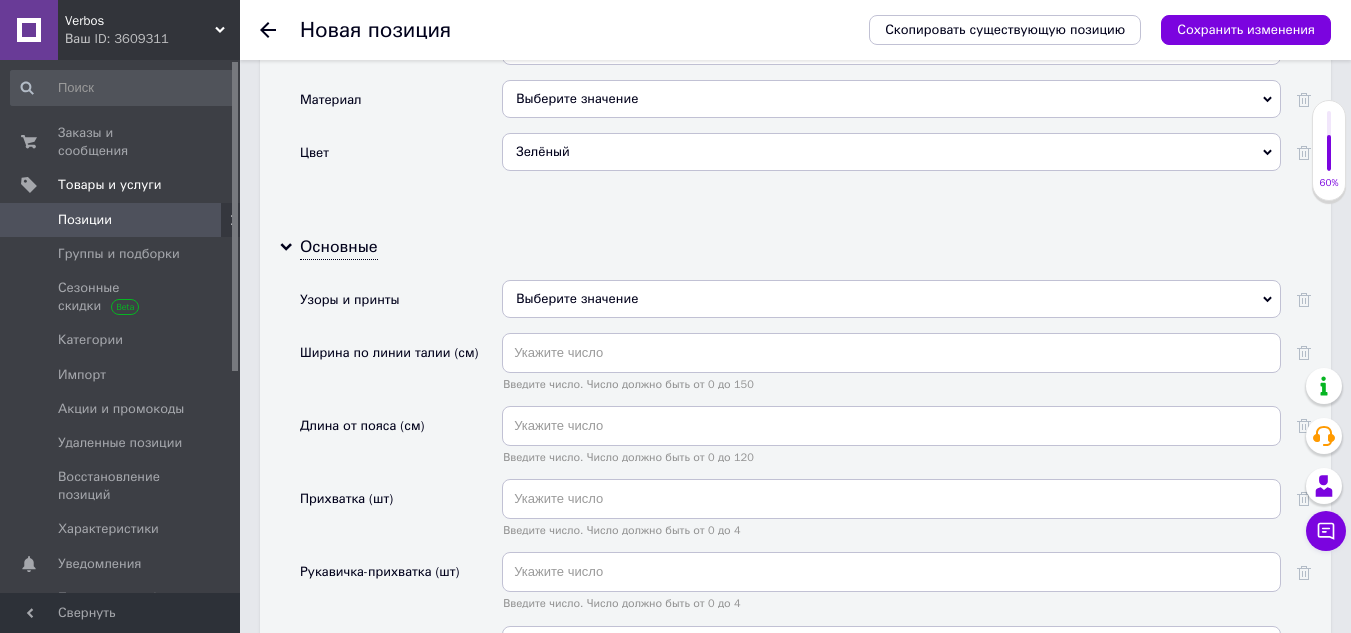 click on "Выберите значение" at bounding box center (891, 299) 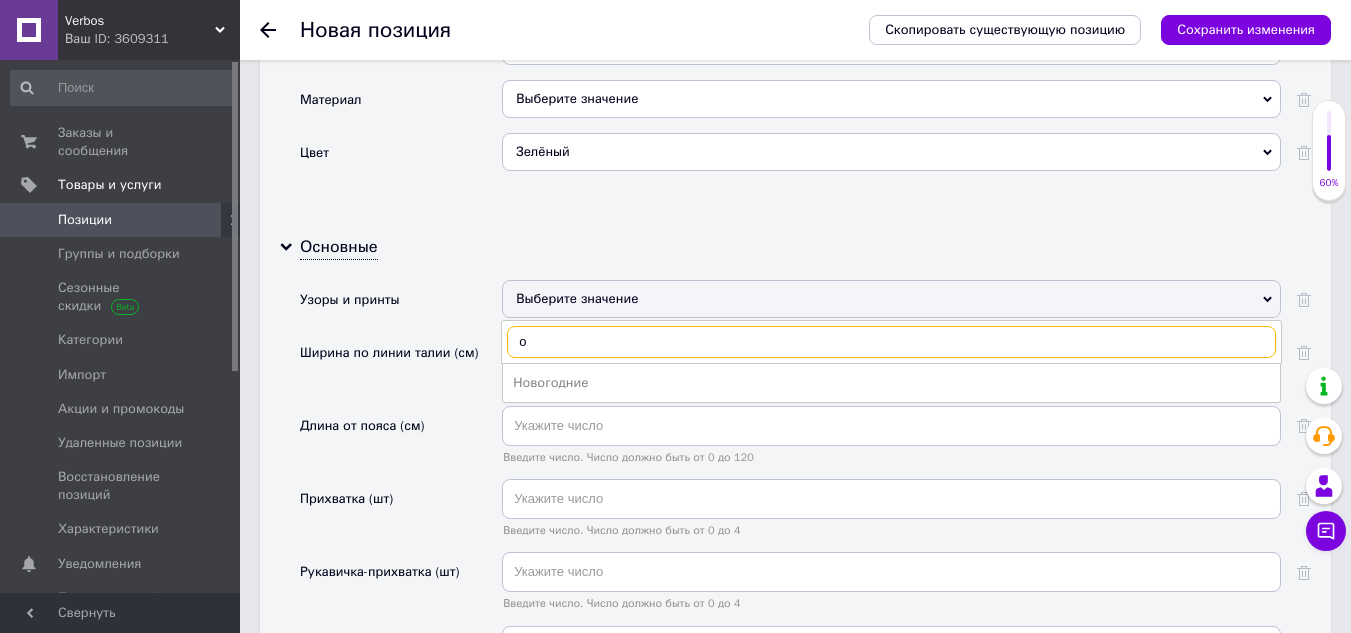 type on "од" 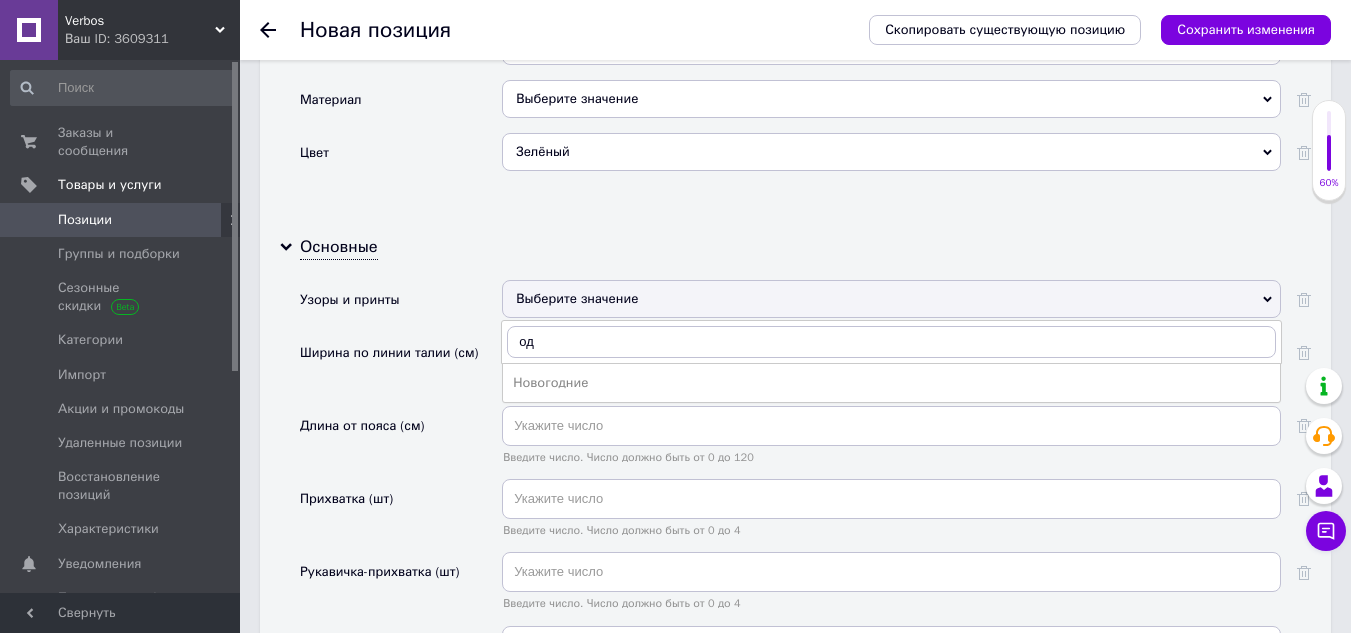 click on "Ширина по линии талии (см)" at bounding box center (389, 353) 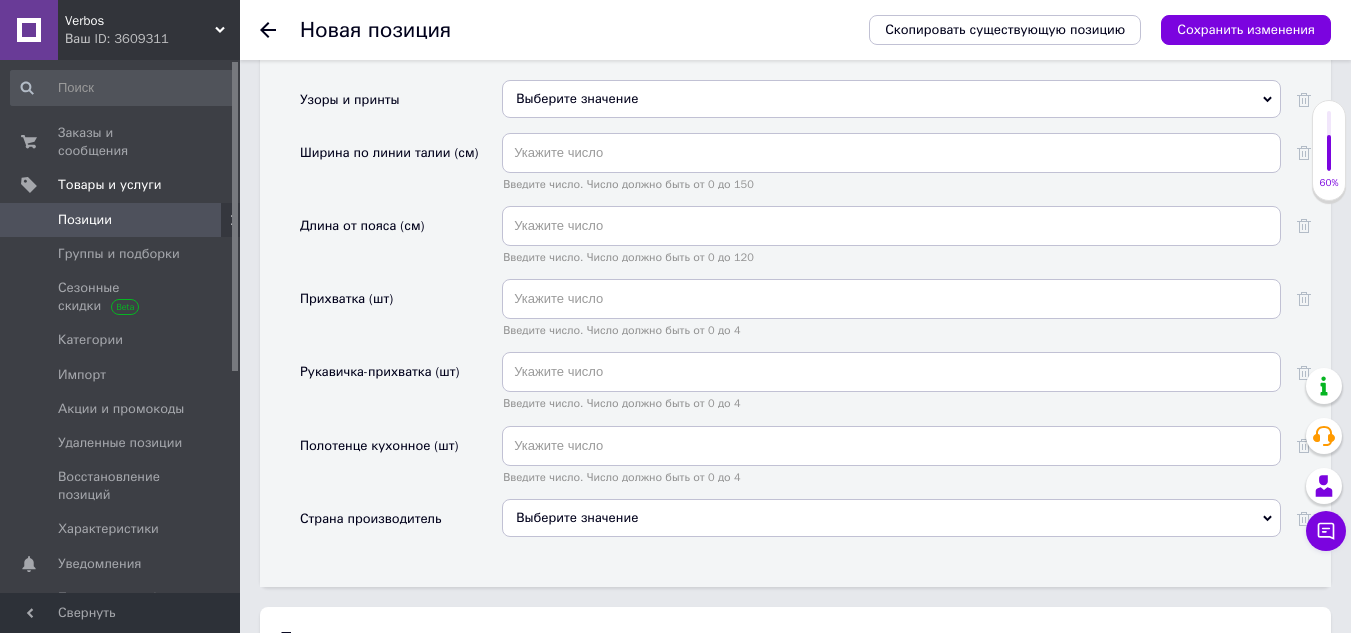 scroll, scrollTop: 2206, scrollLeft: 0, axis: vertical 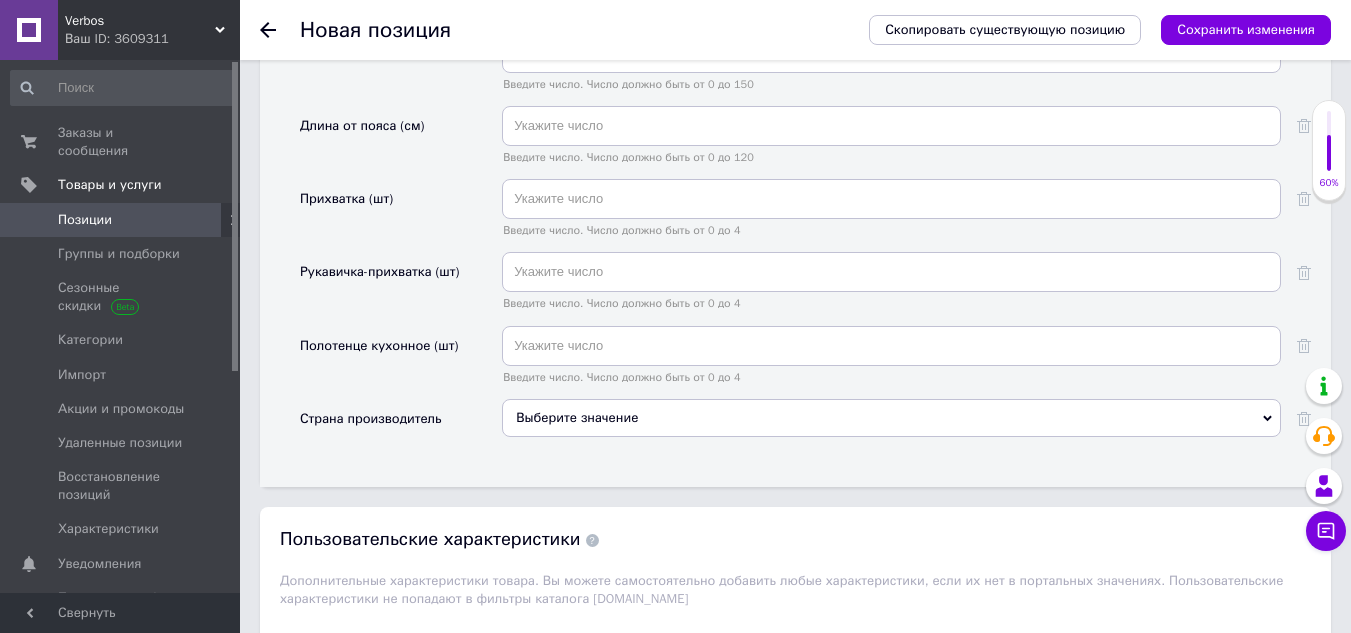 click on "Выберите значение" at bounding box center (891, 418) 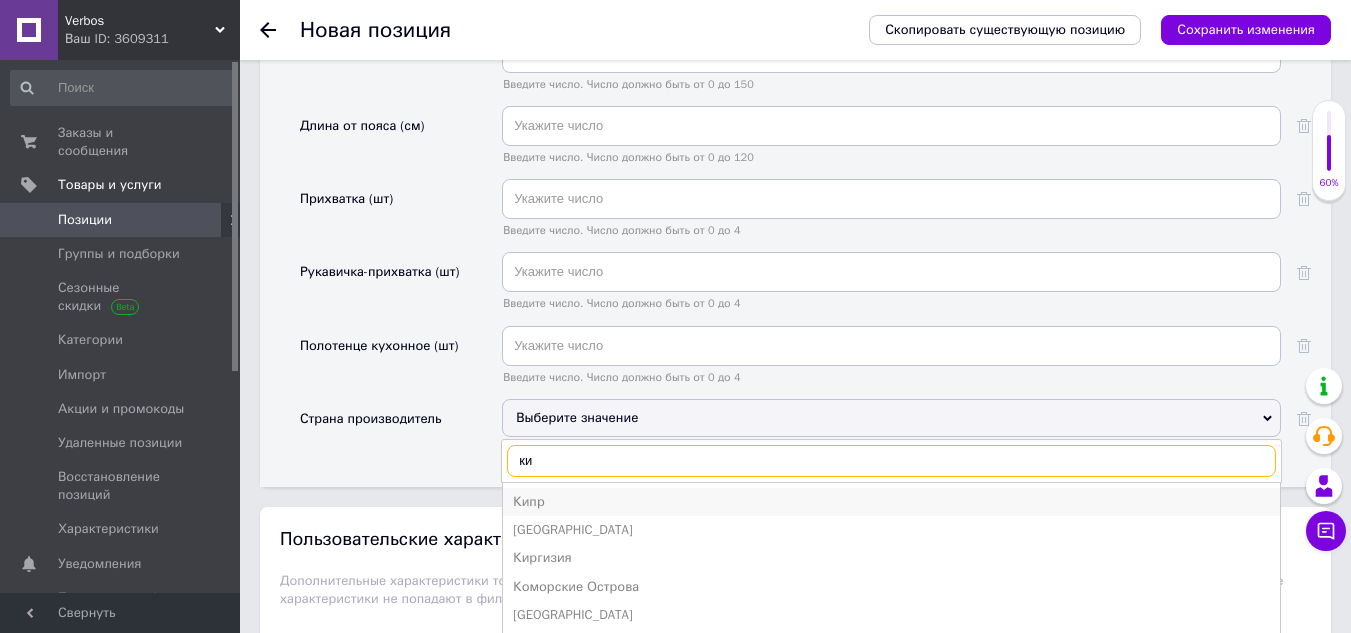 type on "ки" 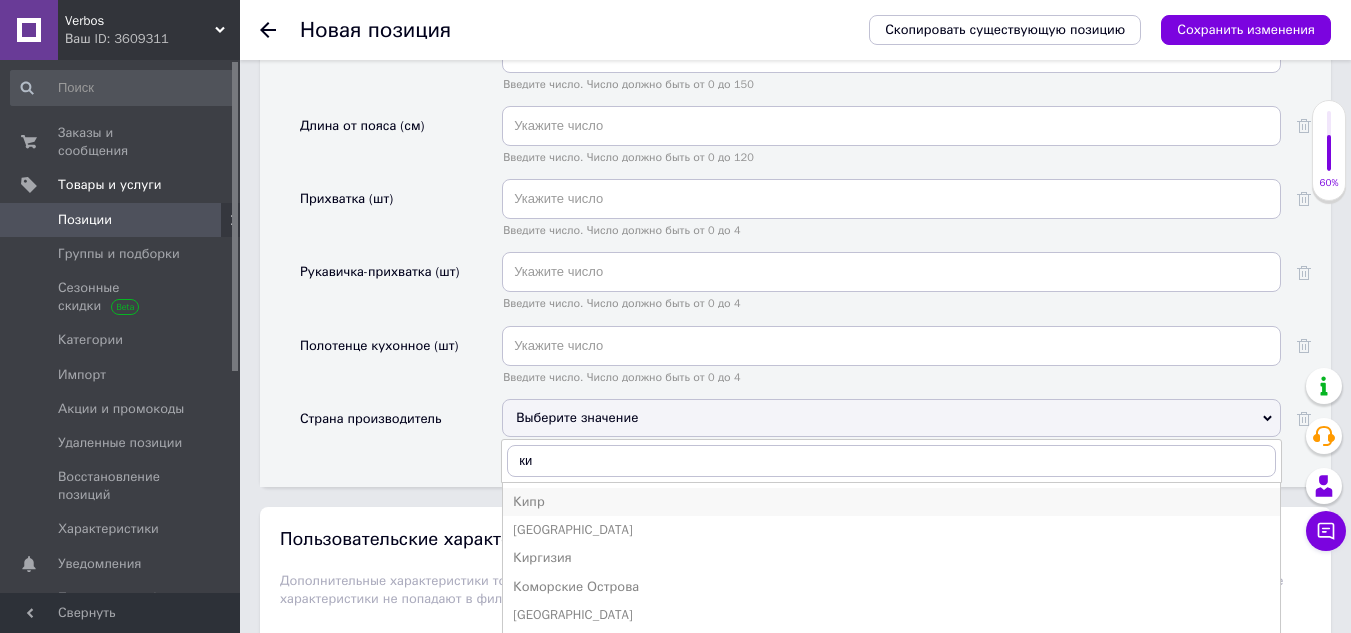 click on "Кипр" at bounding box center [891, 502] 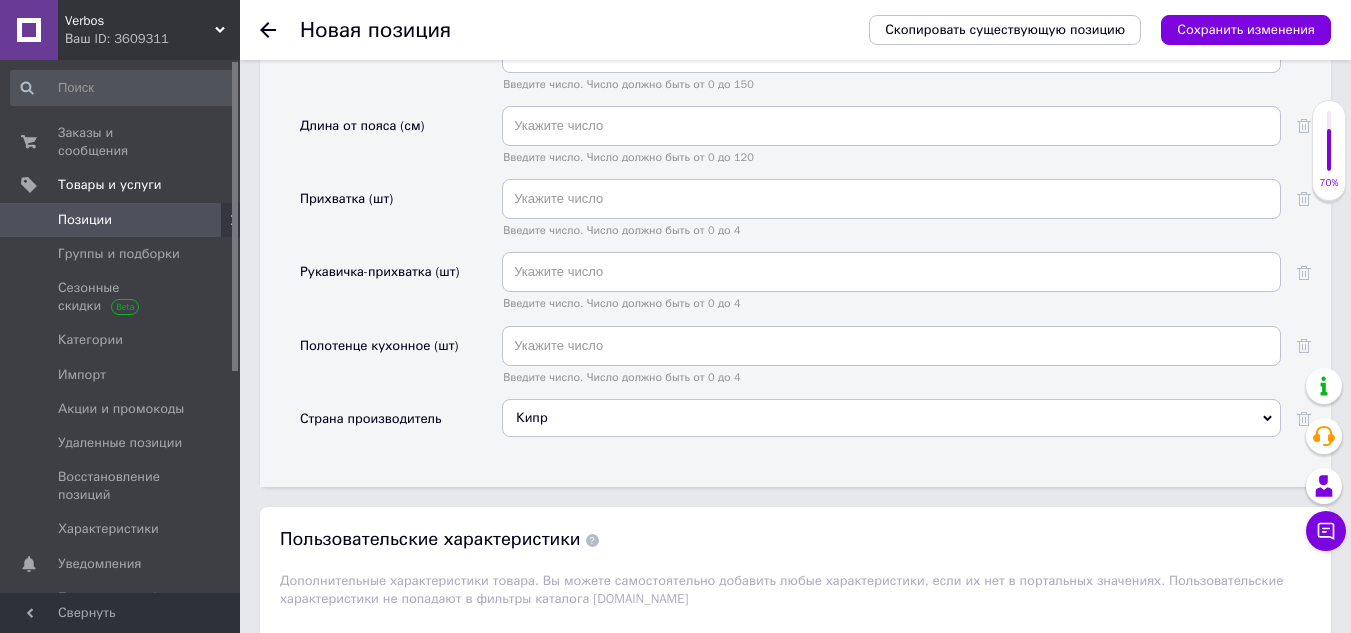 click on "Кипр" at bounding box center (891, 418) 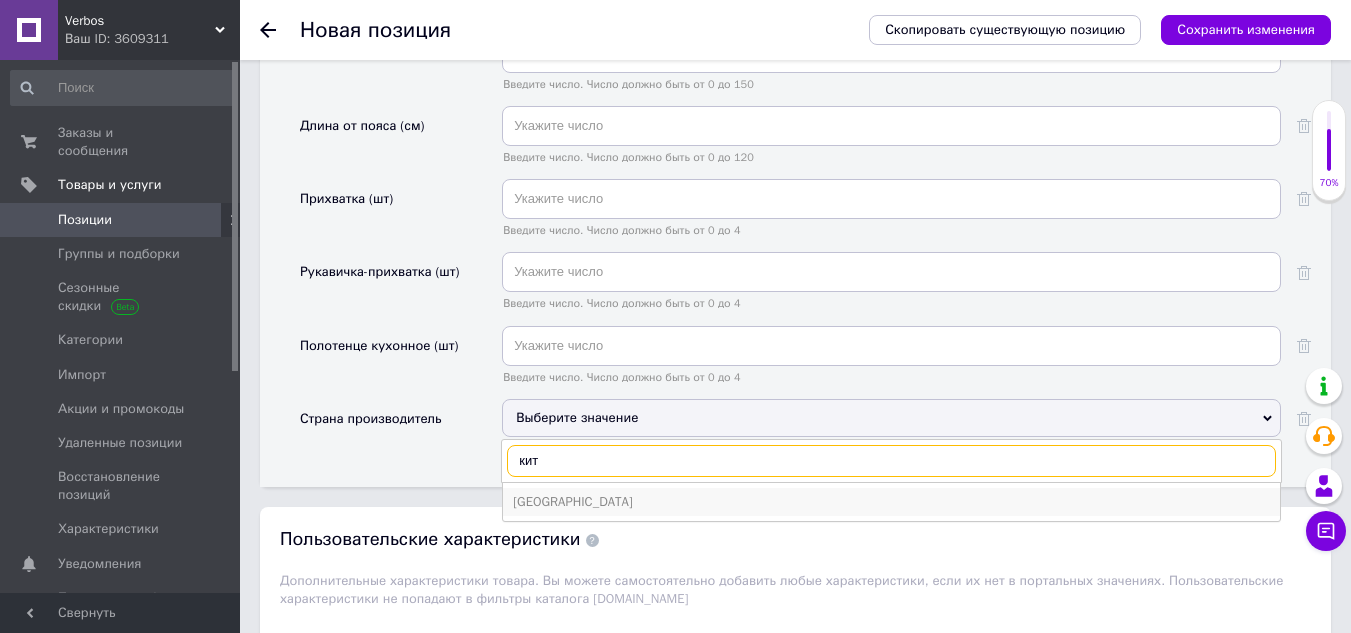 type on "кит" 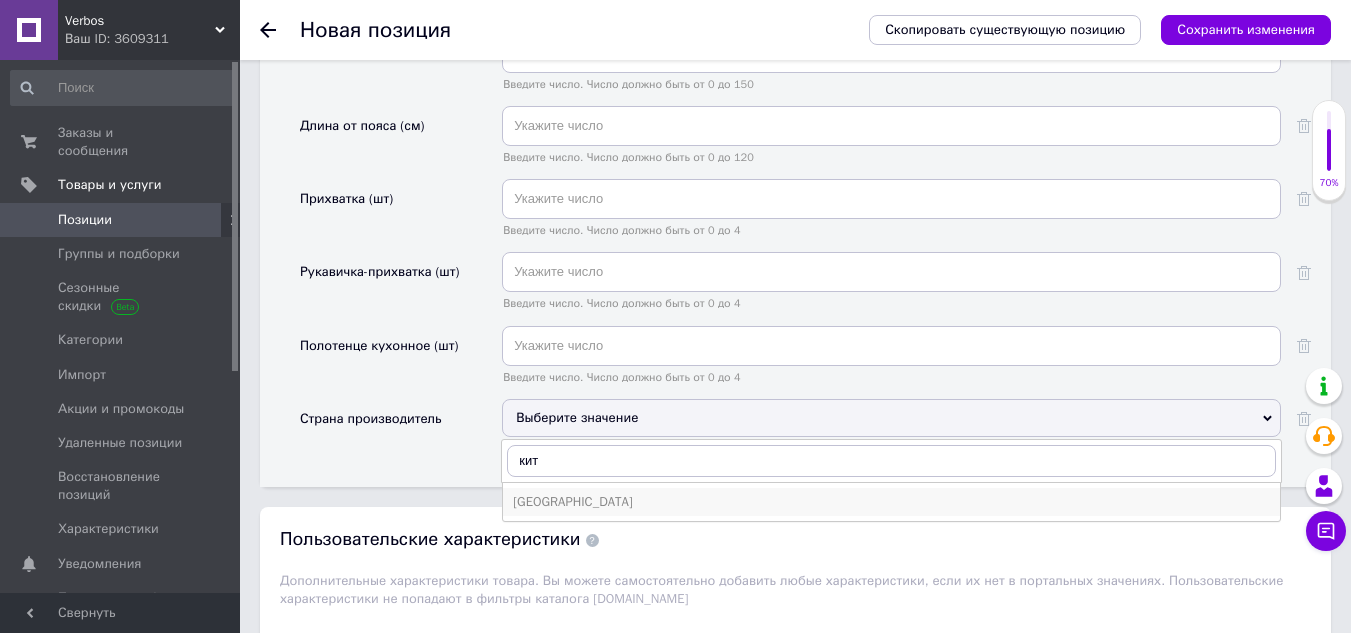 click on "Китай" at bounding box center [891, 502] 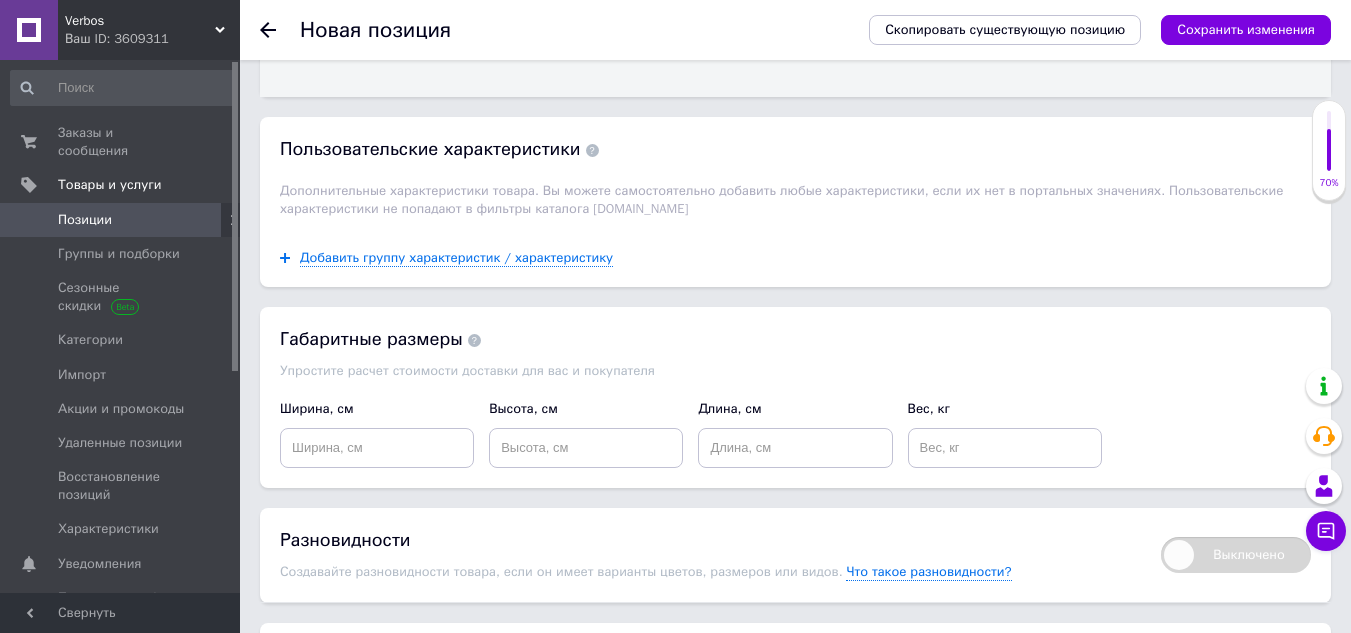 scroll, scrollTop: 2606, scrollLeft: 0, axis: vertical 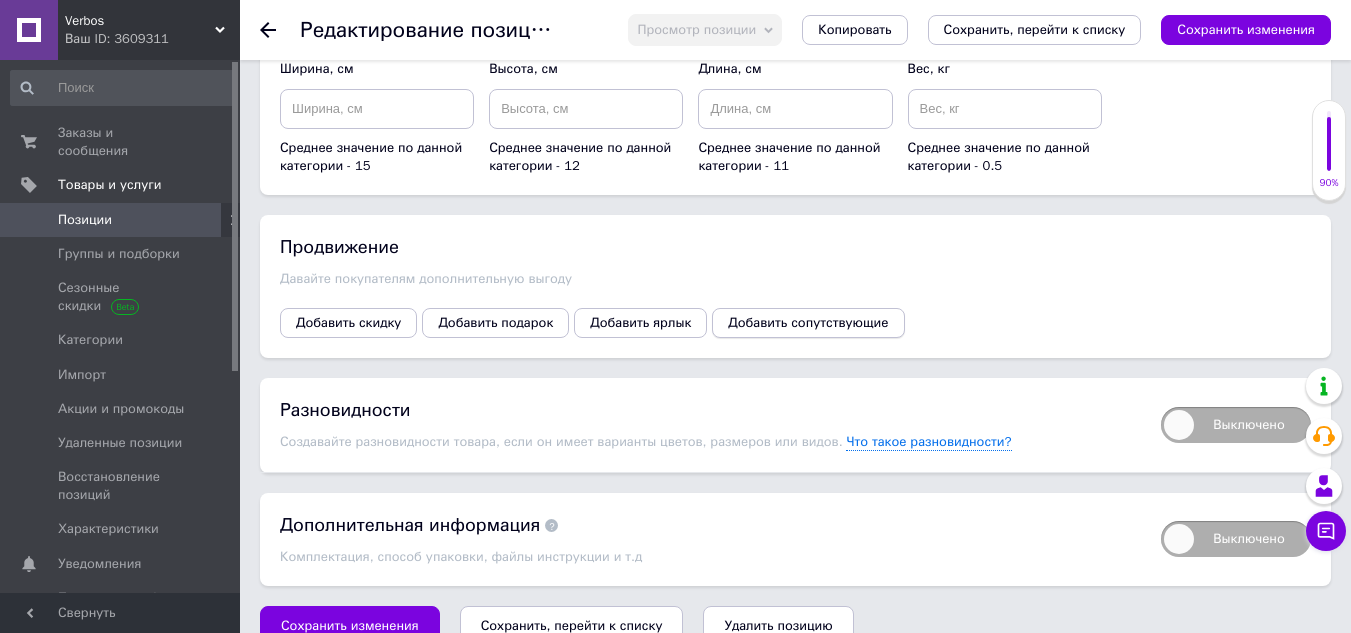 click on "Добавить сопутствующие" at bounding box center (808, 323) 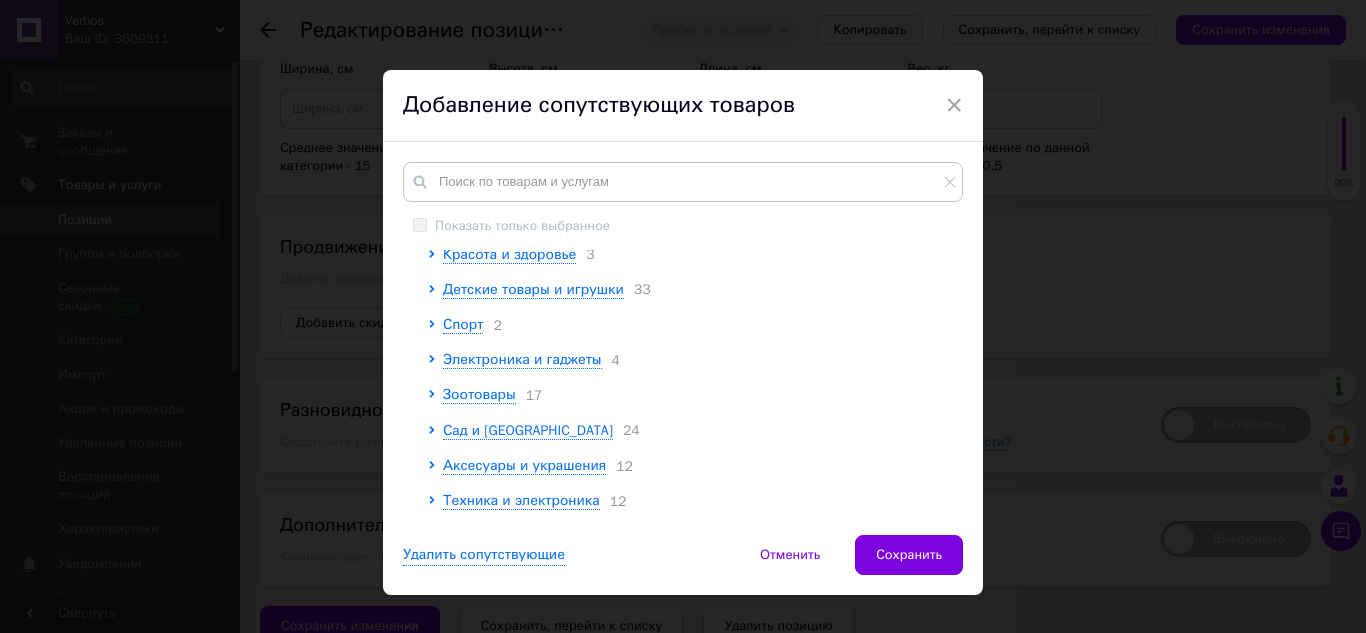scroll, scrollTop: 200, scrollLeft: 0, axis: vertical 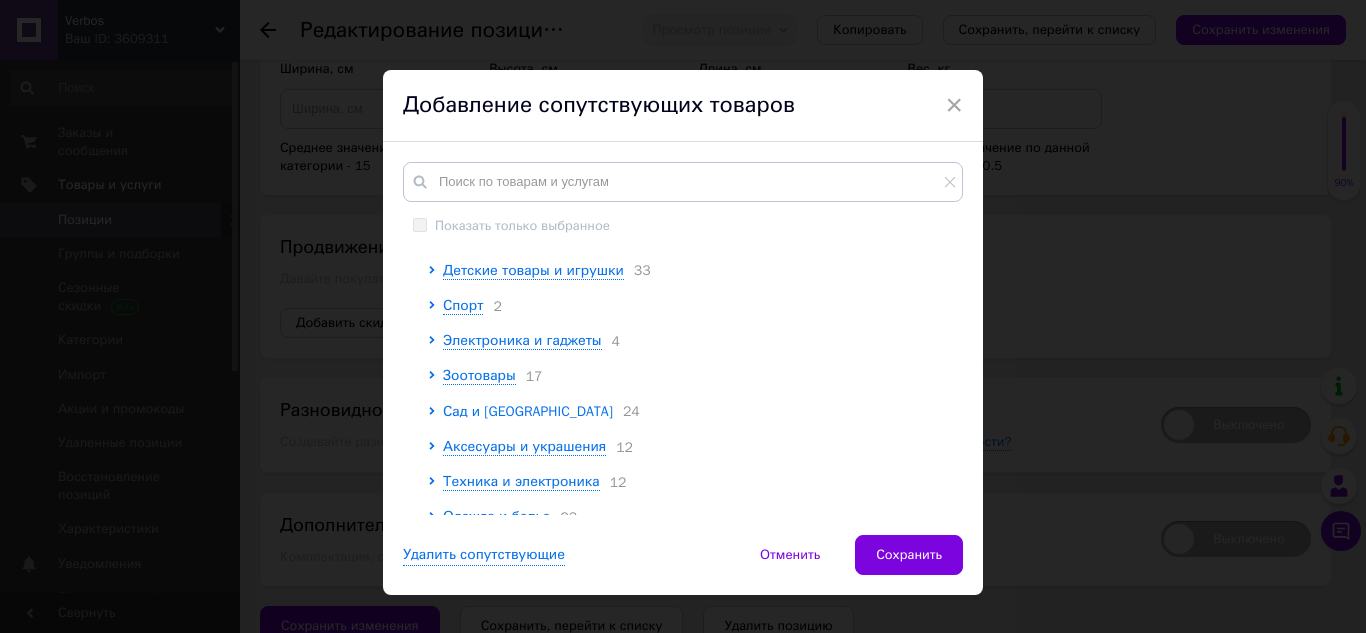 click on "Сад и огород" at bounding box center (528, 411) 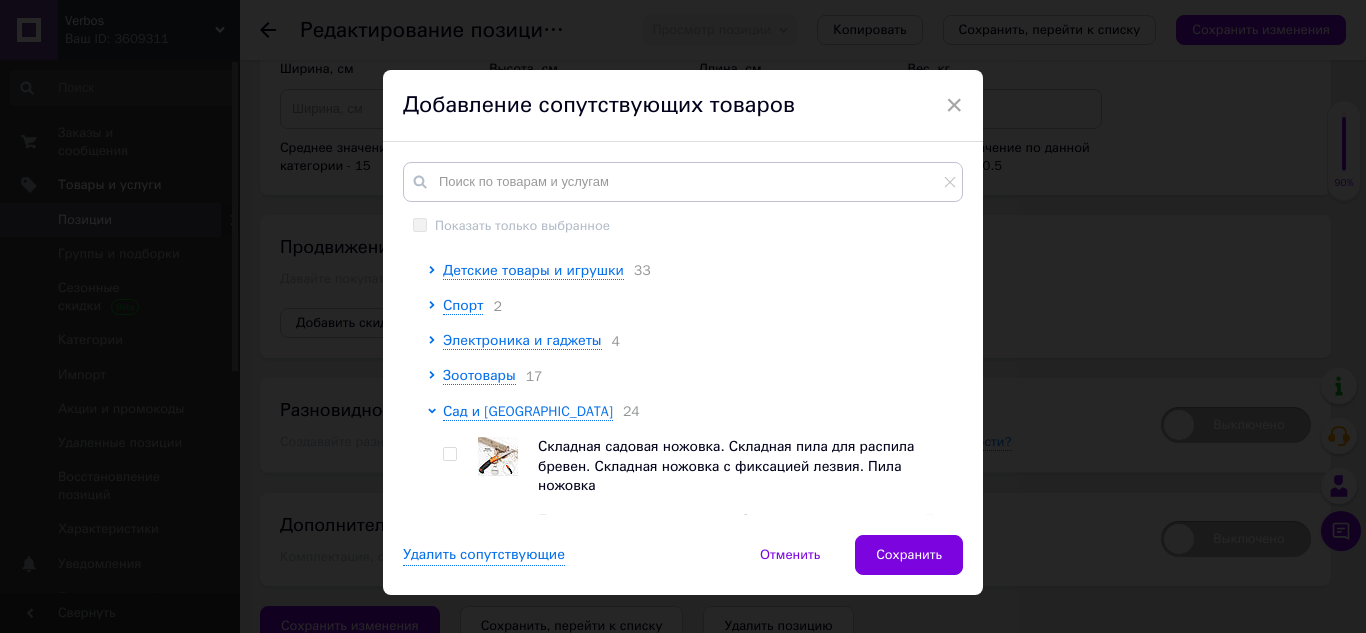 scroll, scrollTop: 300, scrollLeft: 0, axis: vertical 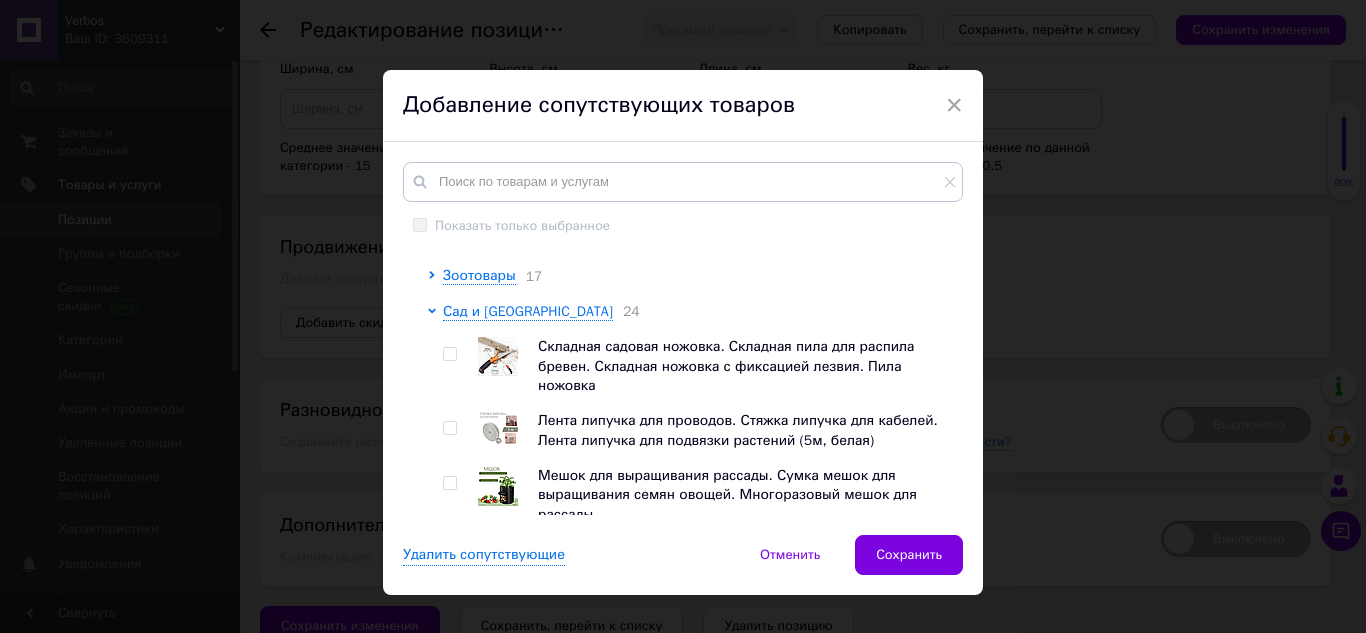 click at bounding box center (449, 354) 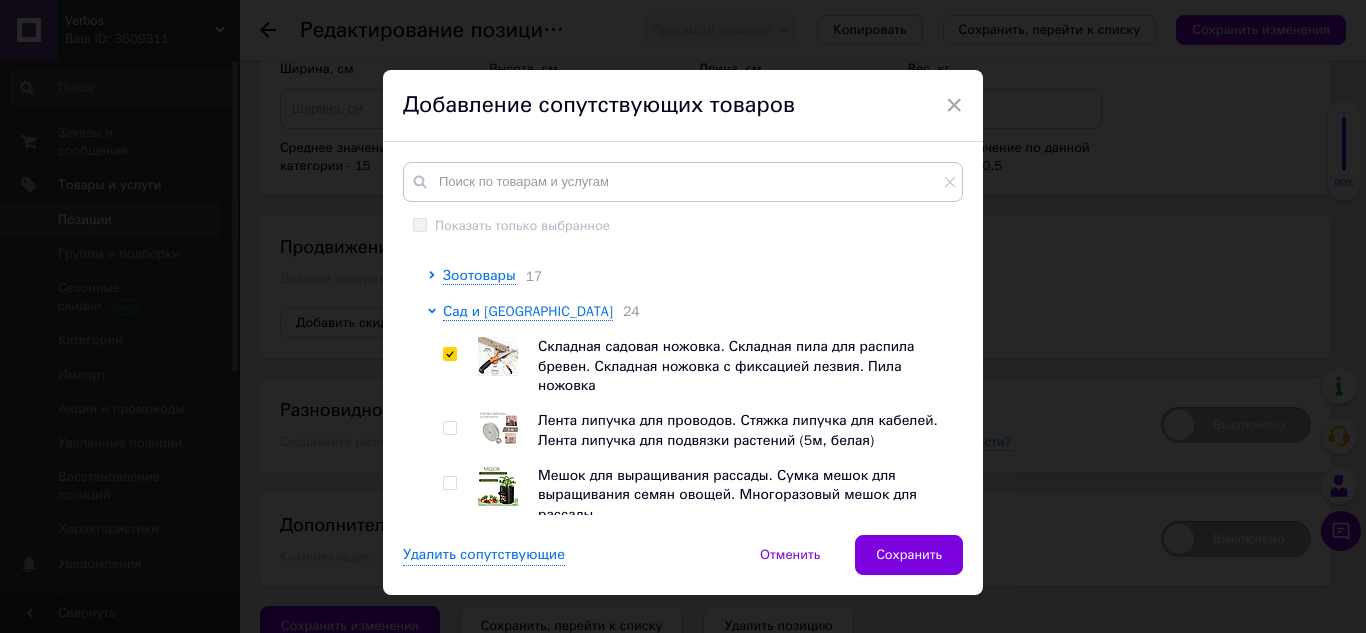 checkbox on "true" 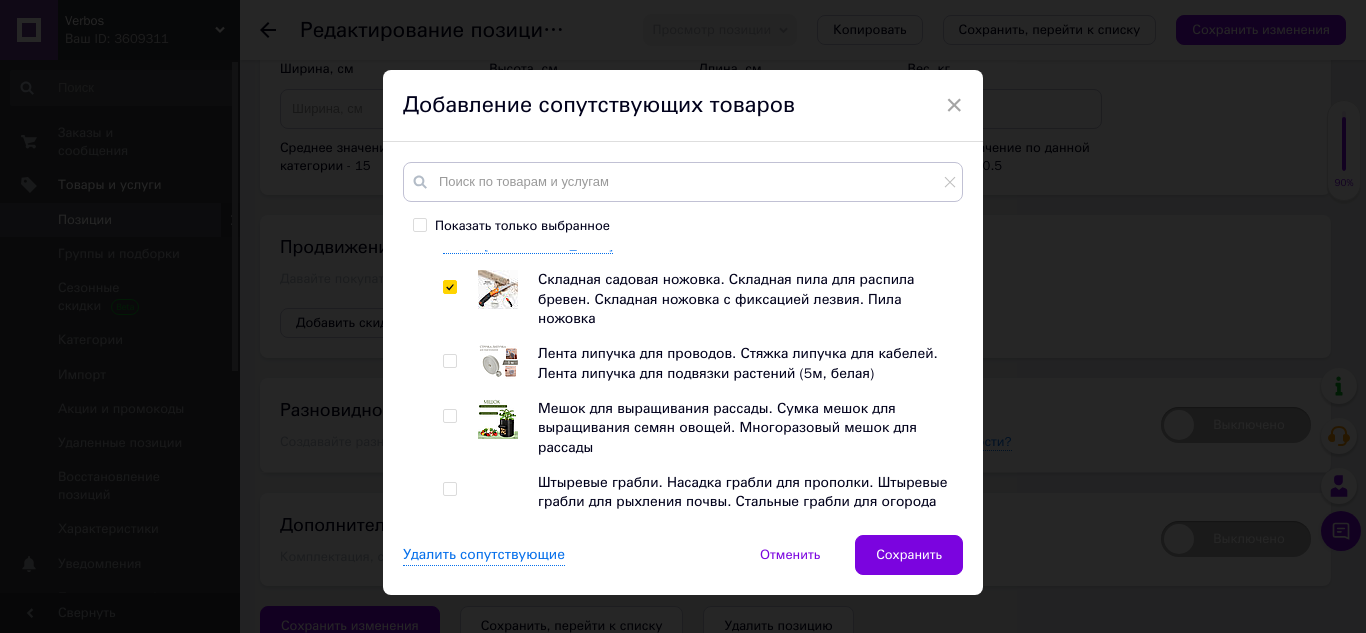 scroll, scrollTop: 400, scrollLeft: 0, axis: vertical 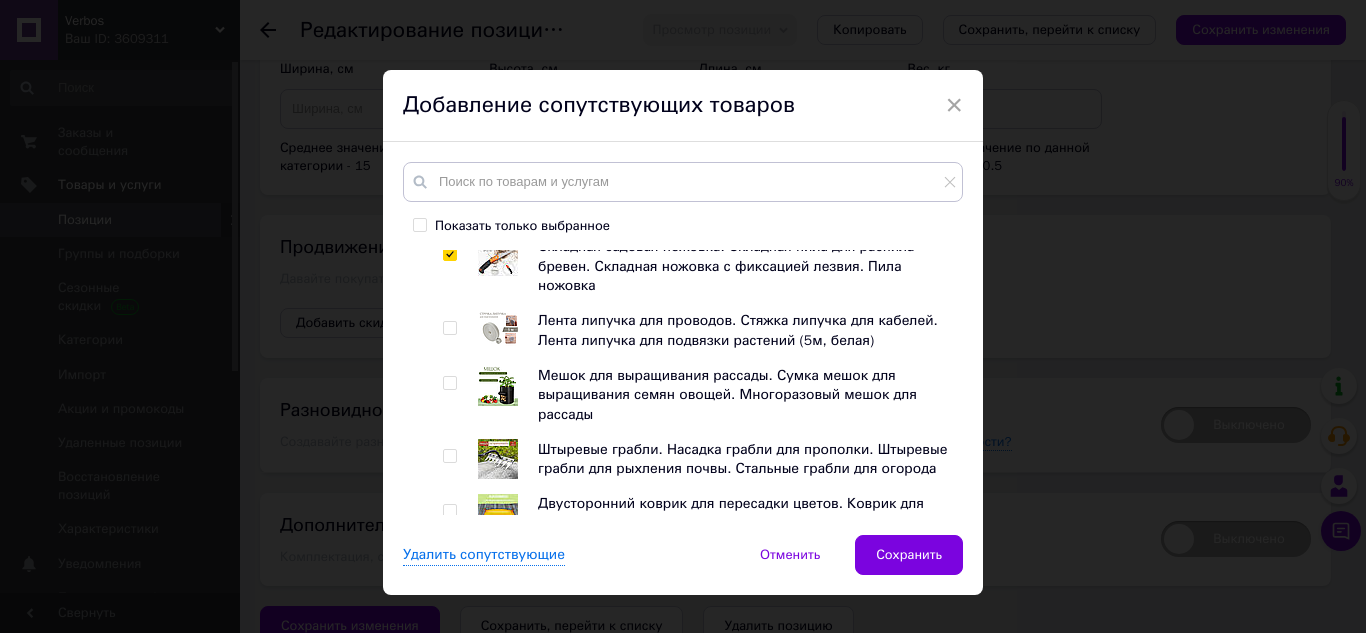 click at bounding box center (449, 383) 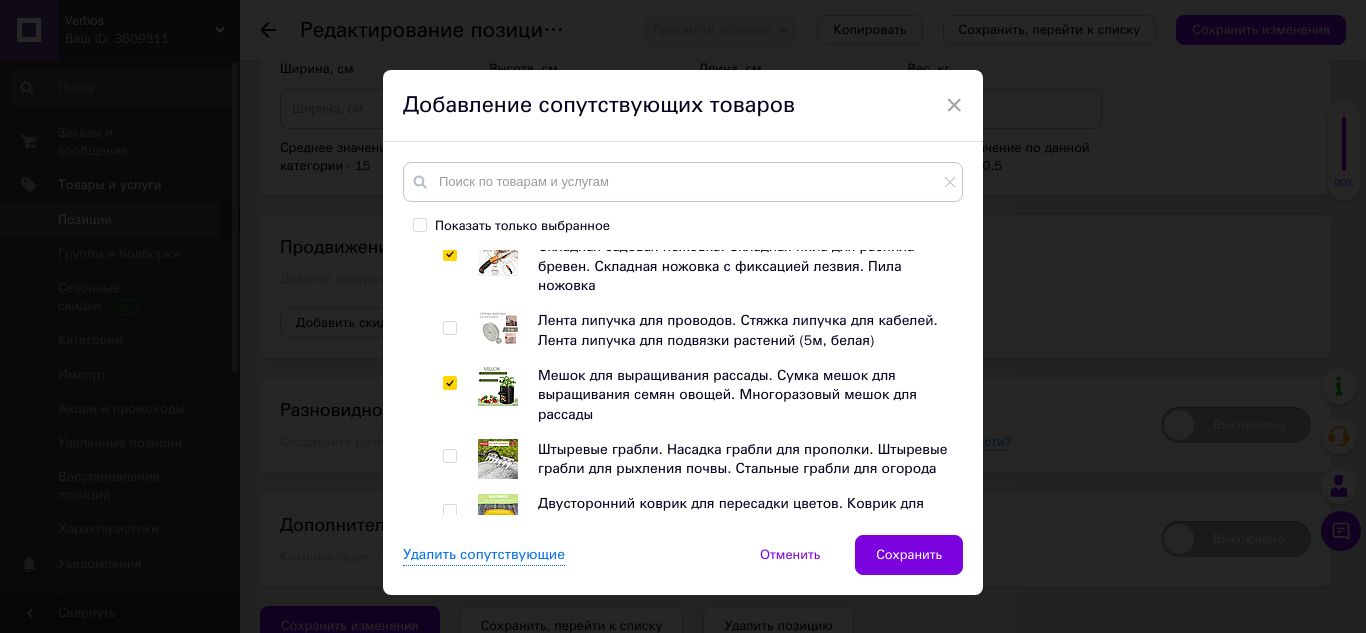 checkbox on "true" 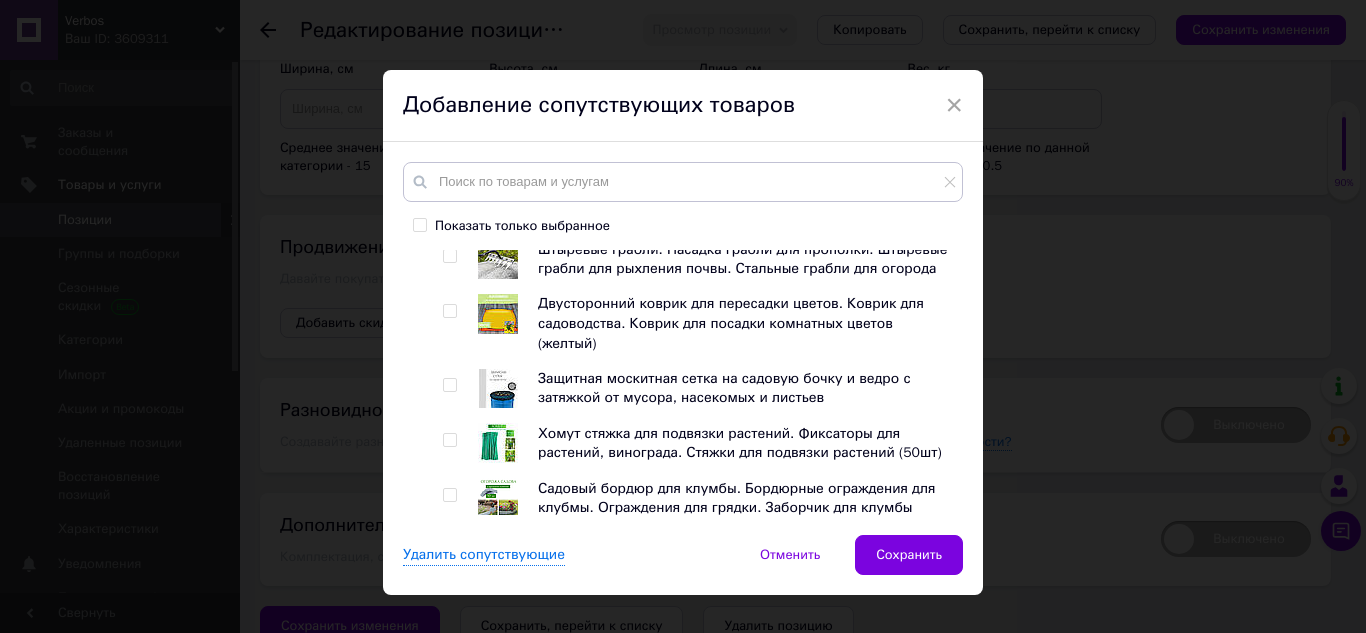 click at bounding box center (449, 256) 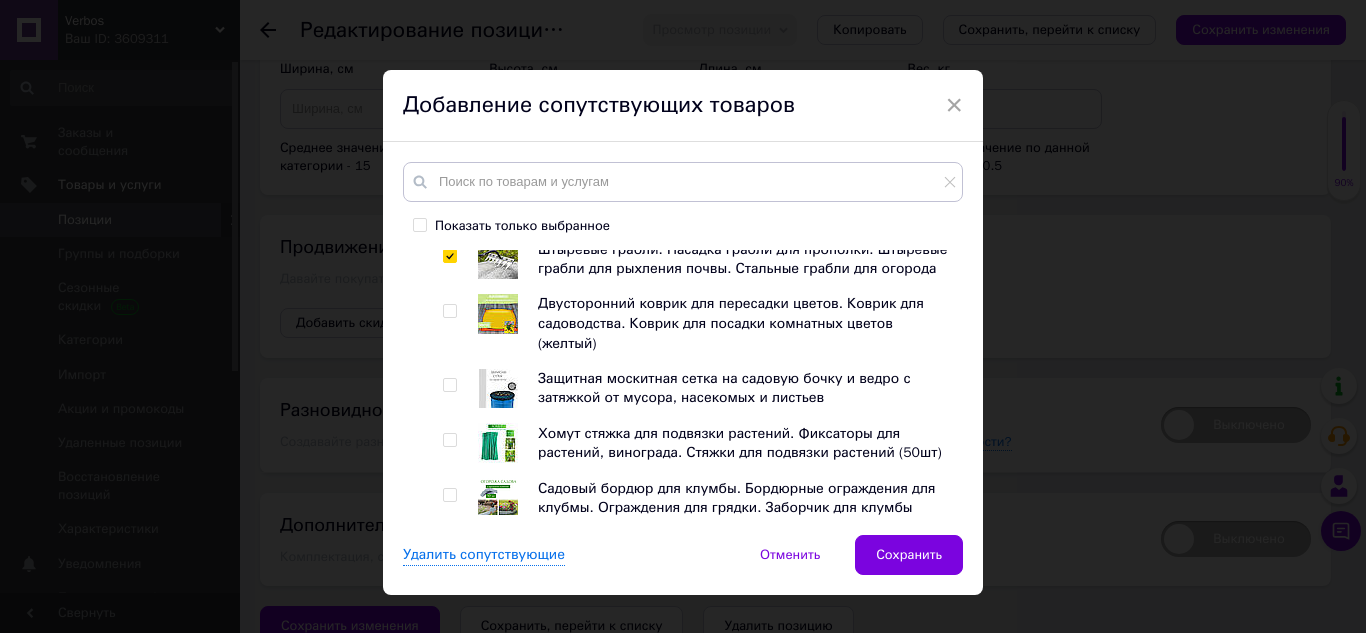checkbox on "true" 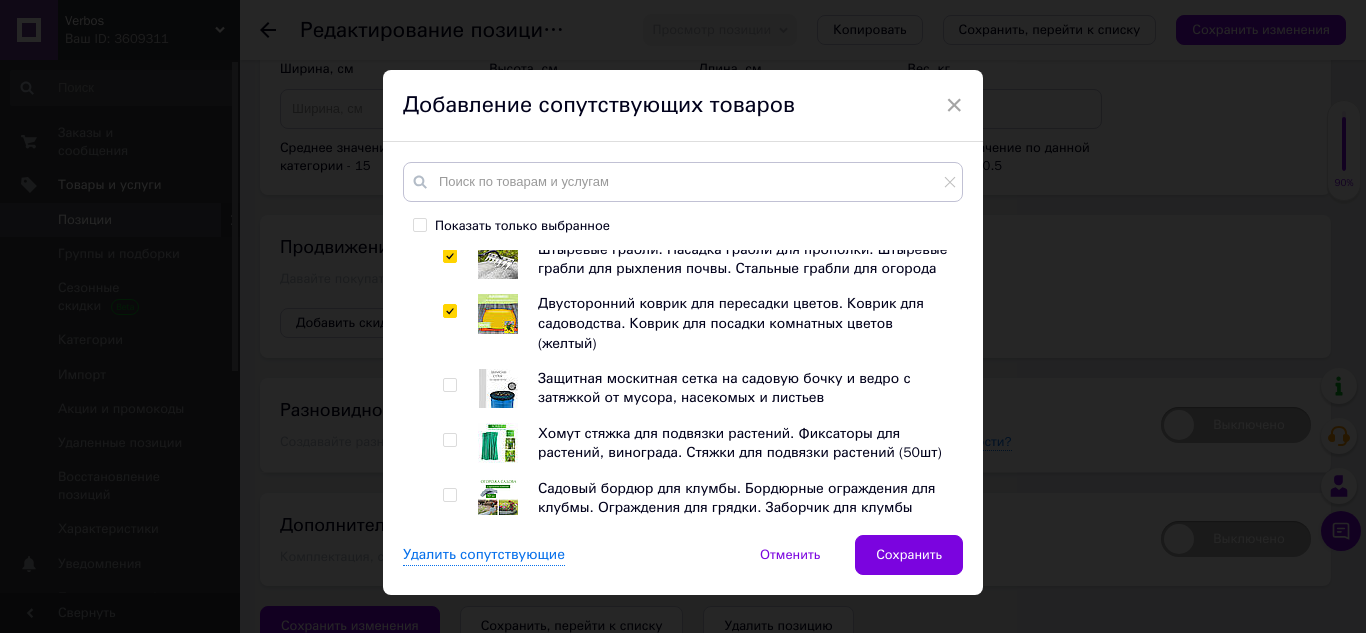 checkbox on "true" 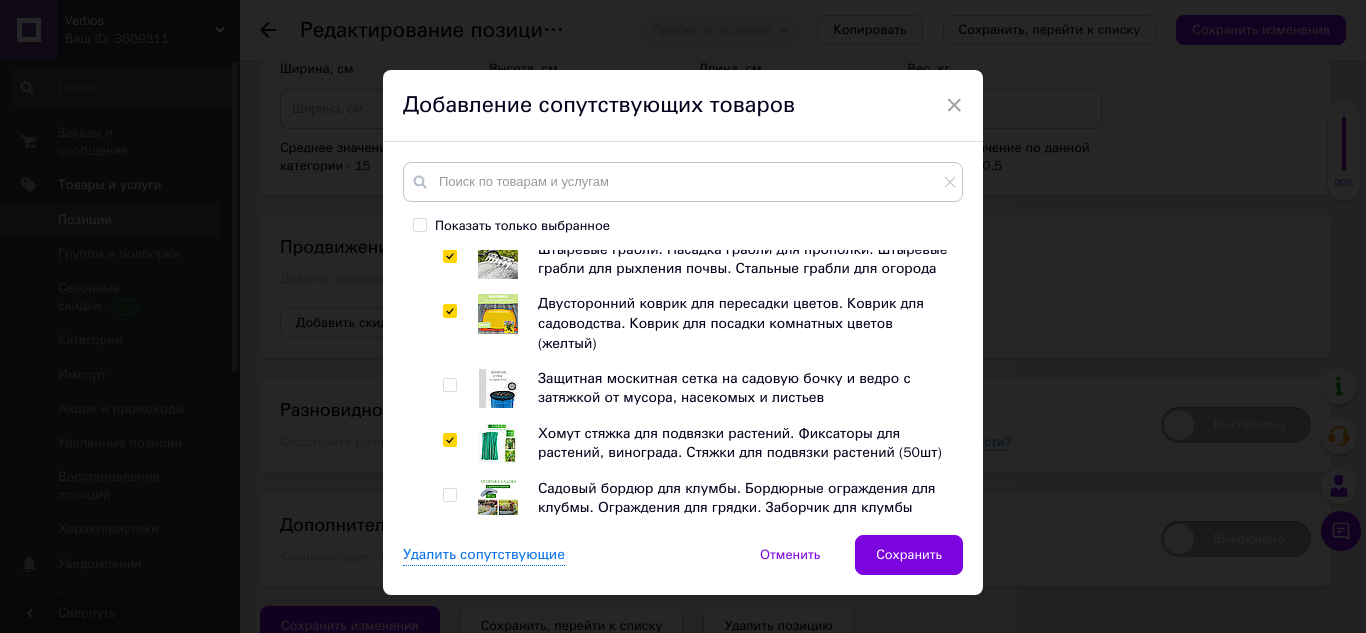 checkbox on "true" 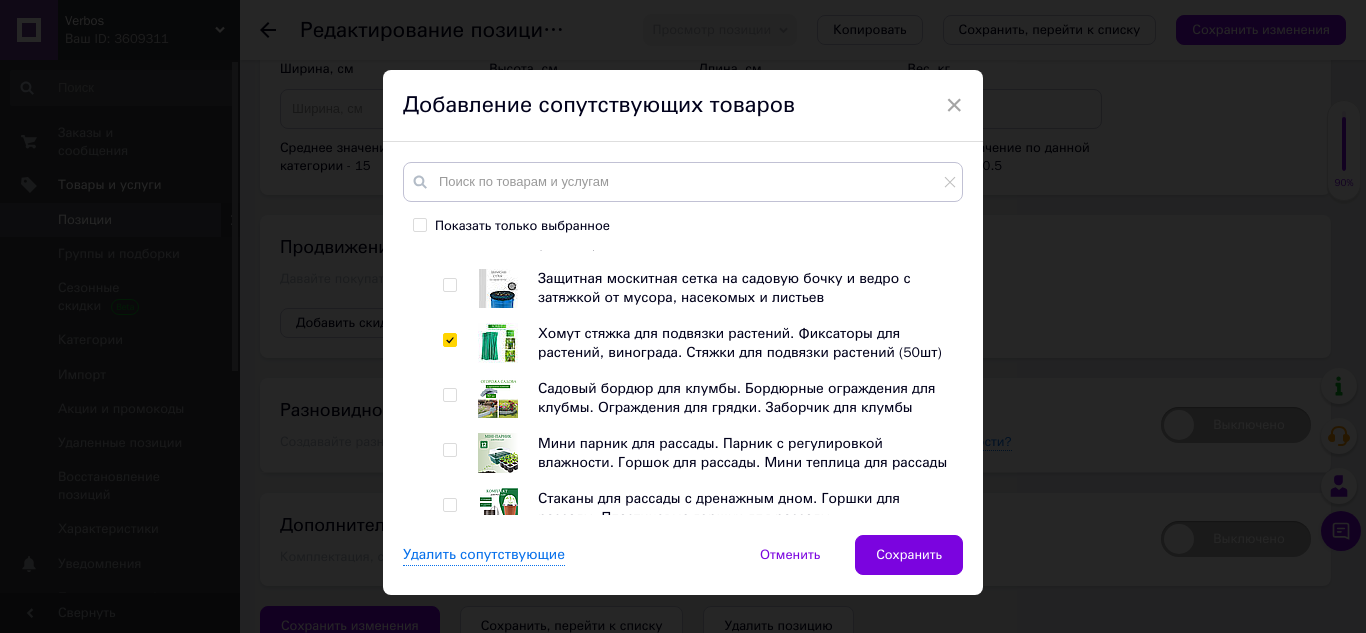 click at bounding box center [449, 395] 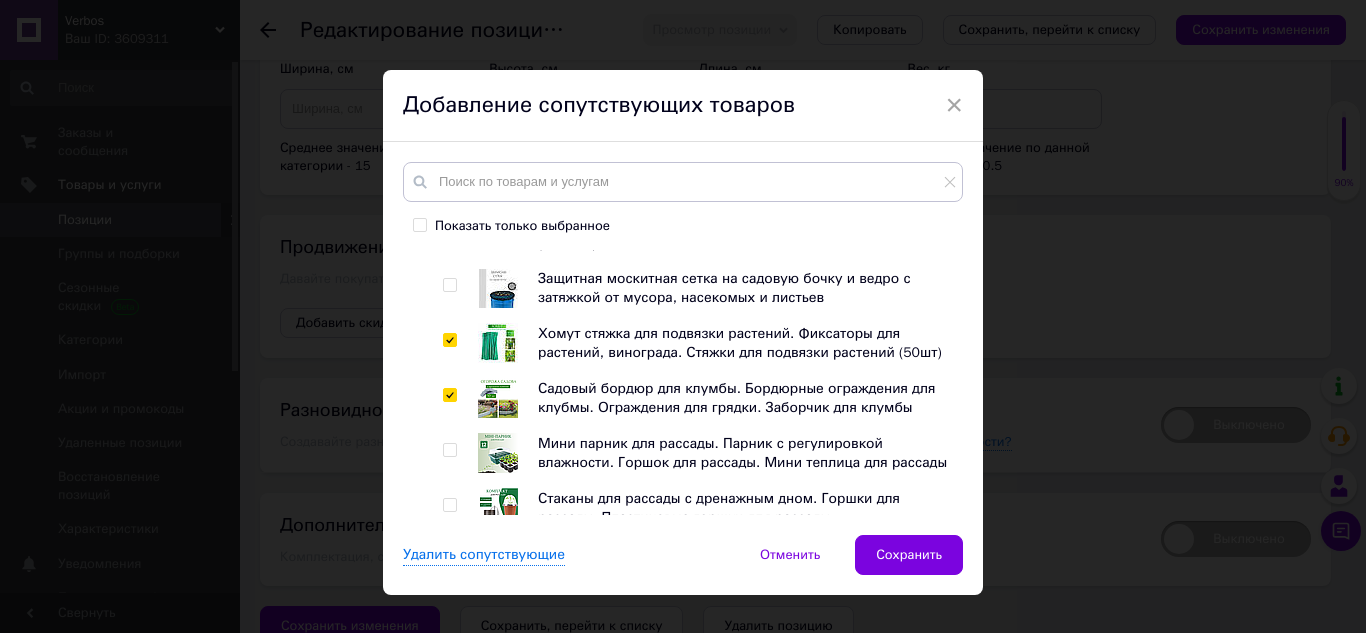 checkbox on "true" 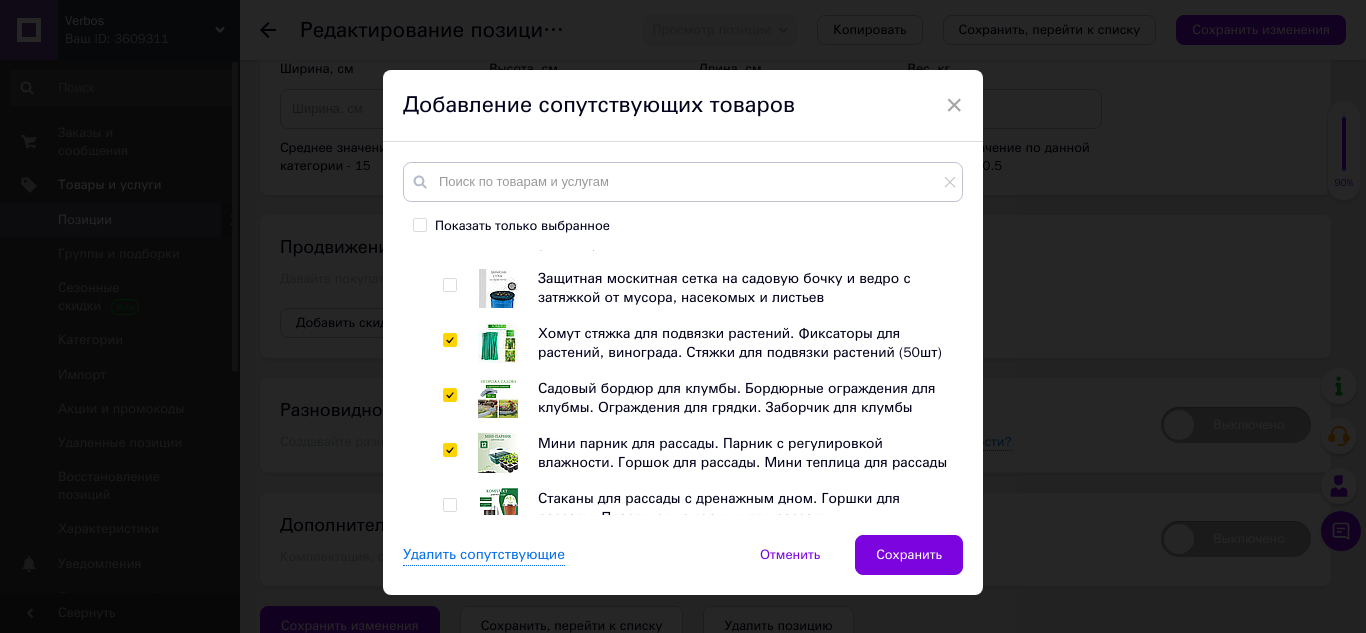 checkbox on "true" 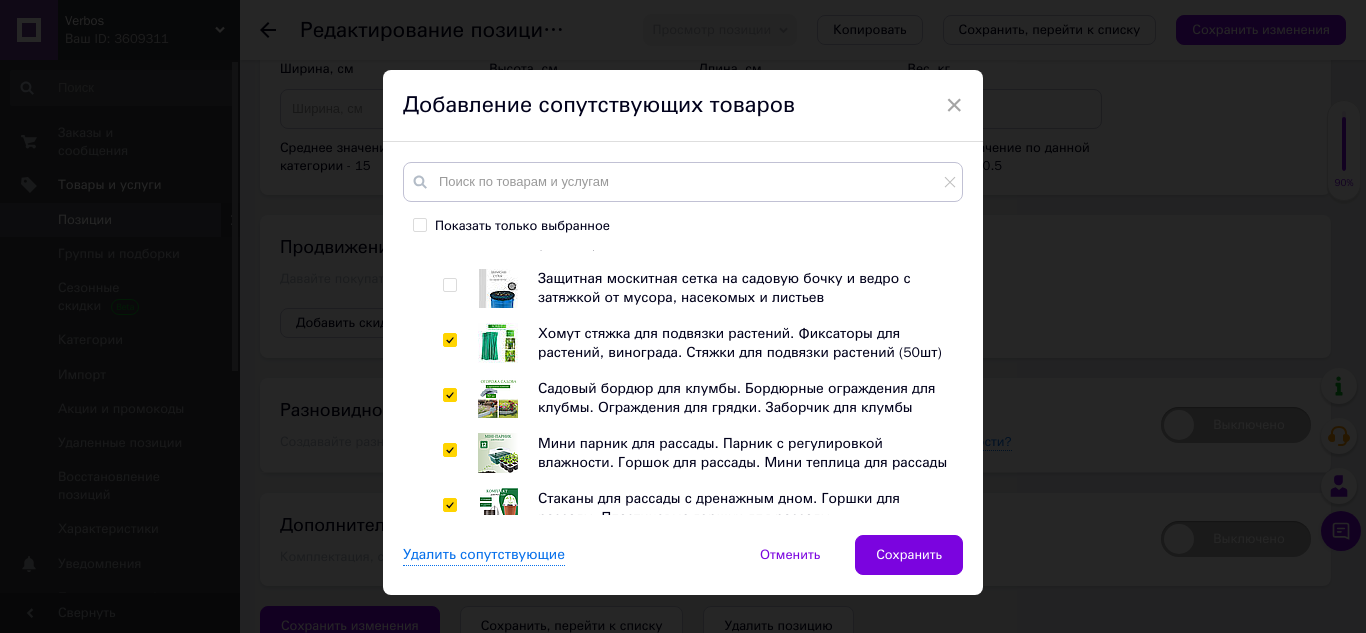 checkbox on "true" 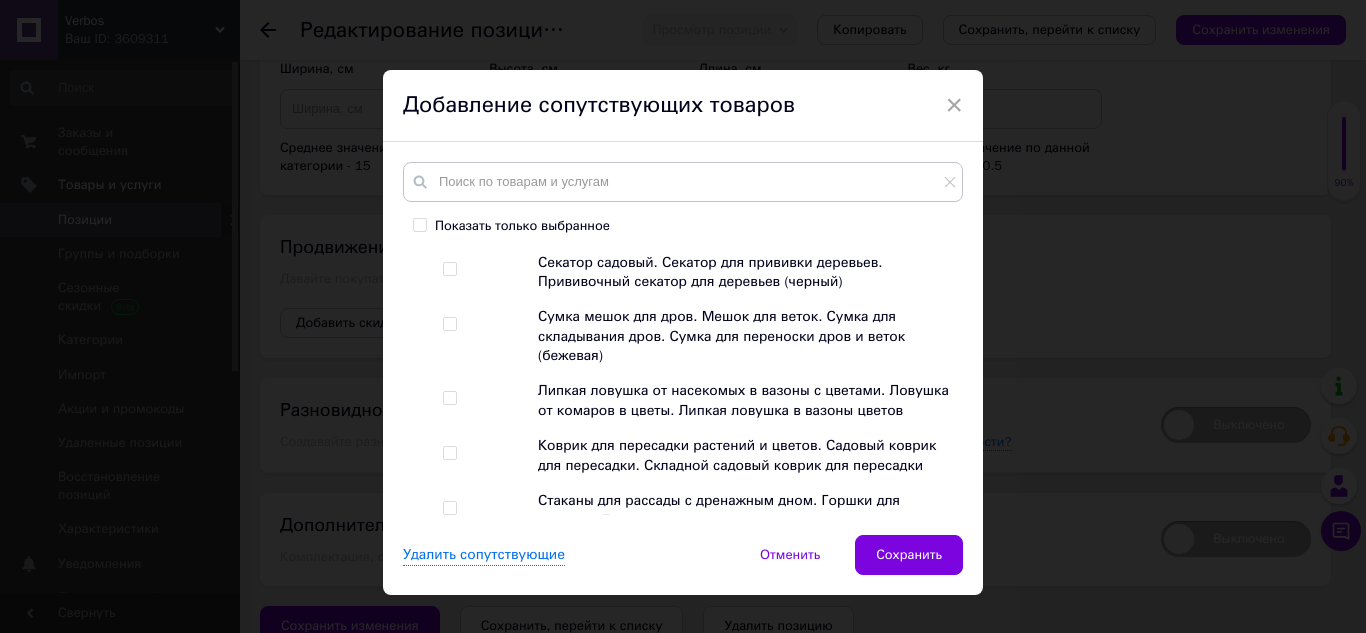 scroll, scrollTop: 1000, scrollLeft: 0, axis: vertical 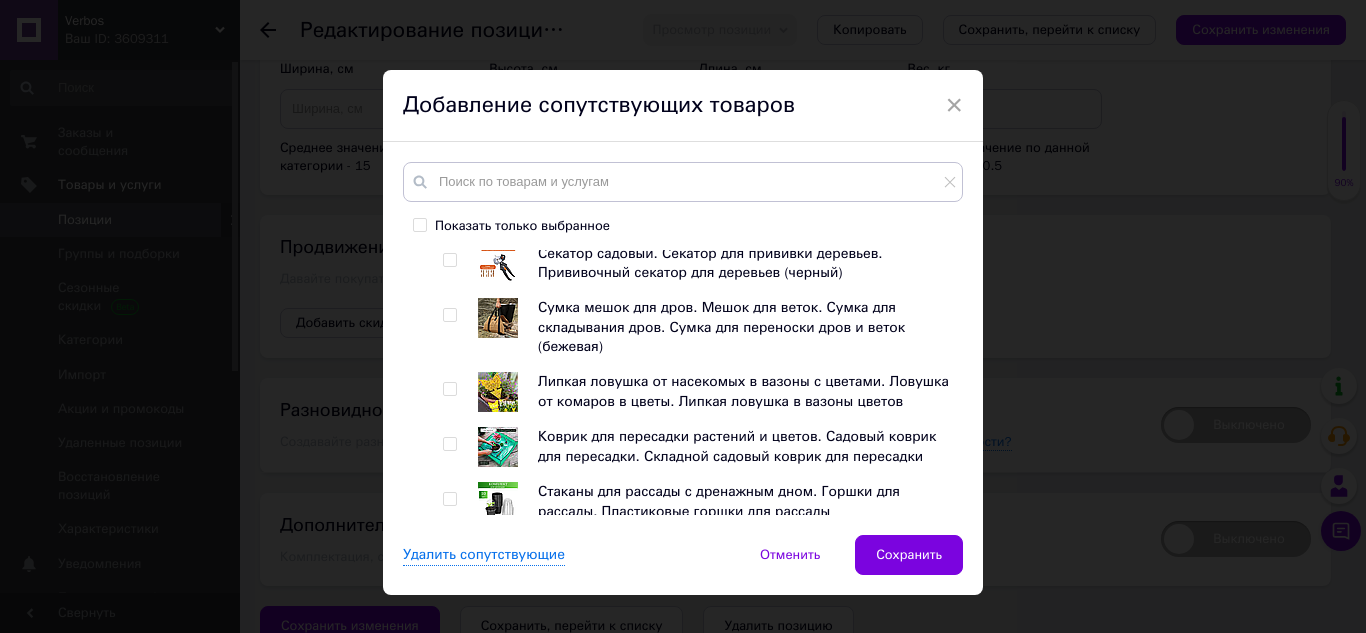 click at bounding box center [449, 315] 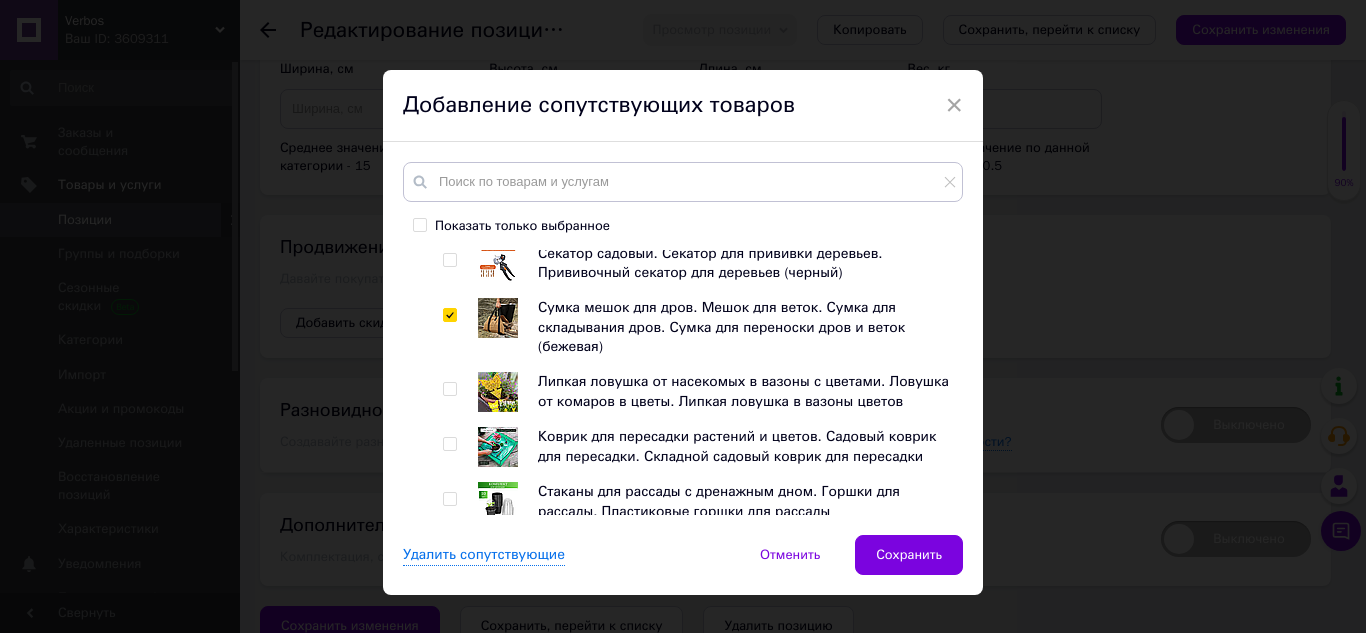 checkbox on "true" 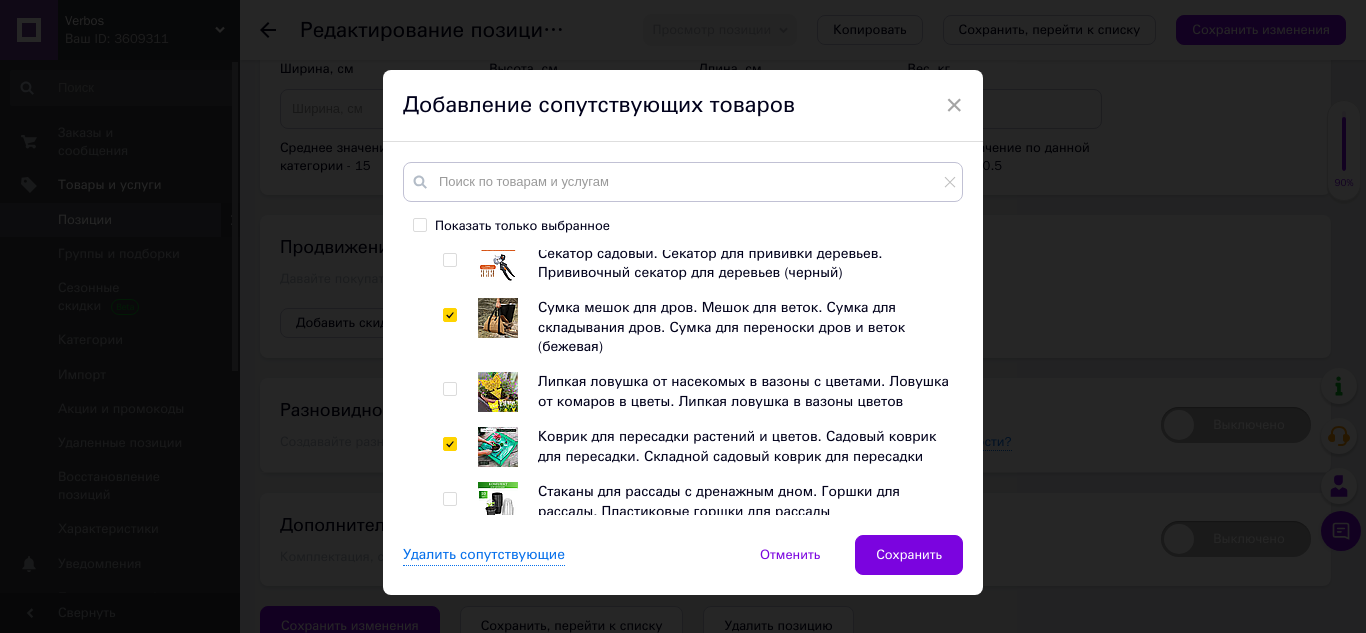 checkbox on "true" 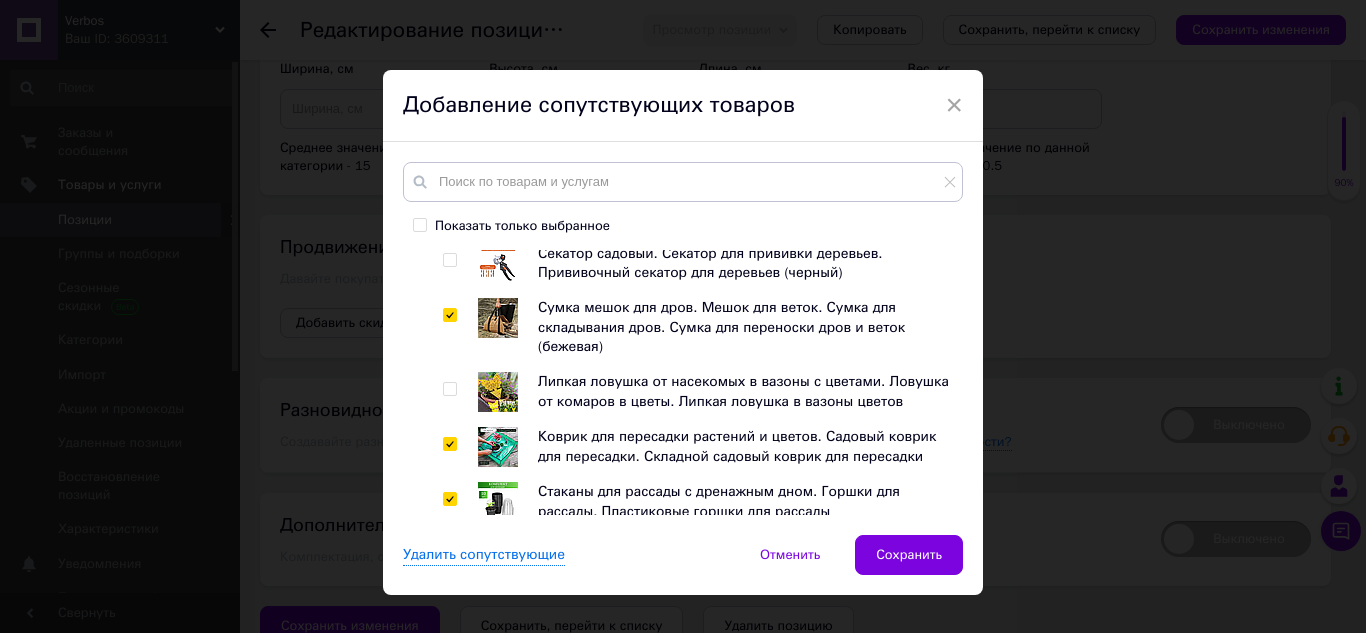 checkbox on "true" 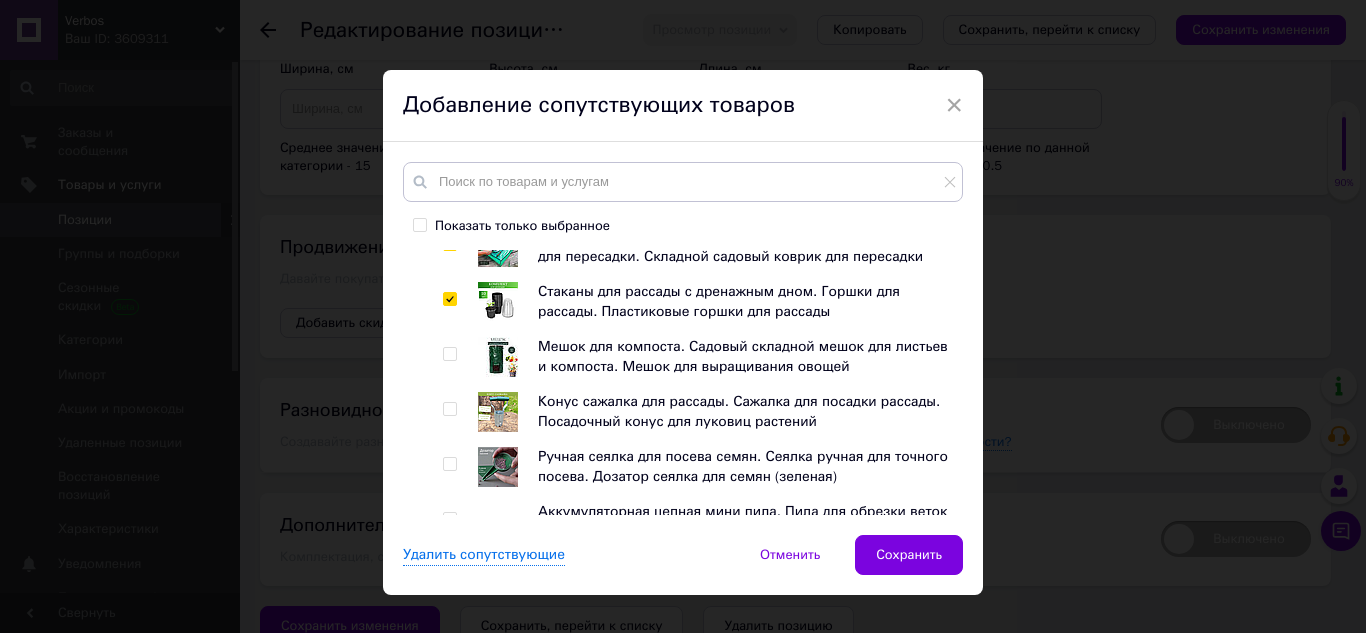 click at bounding box center [449, 409] 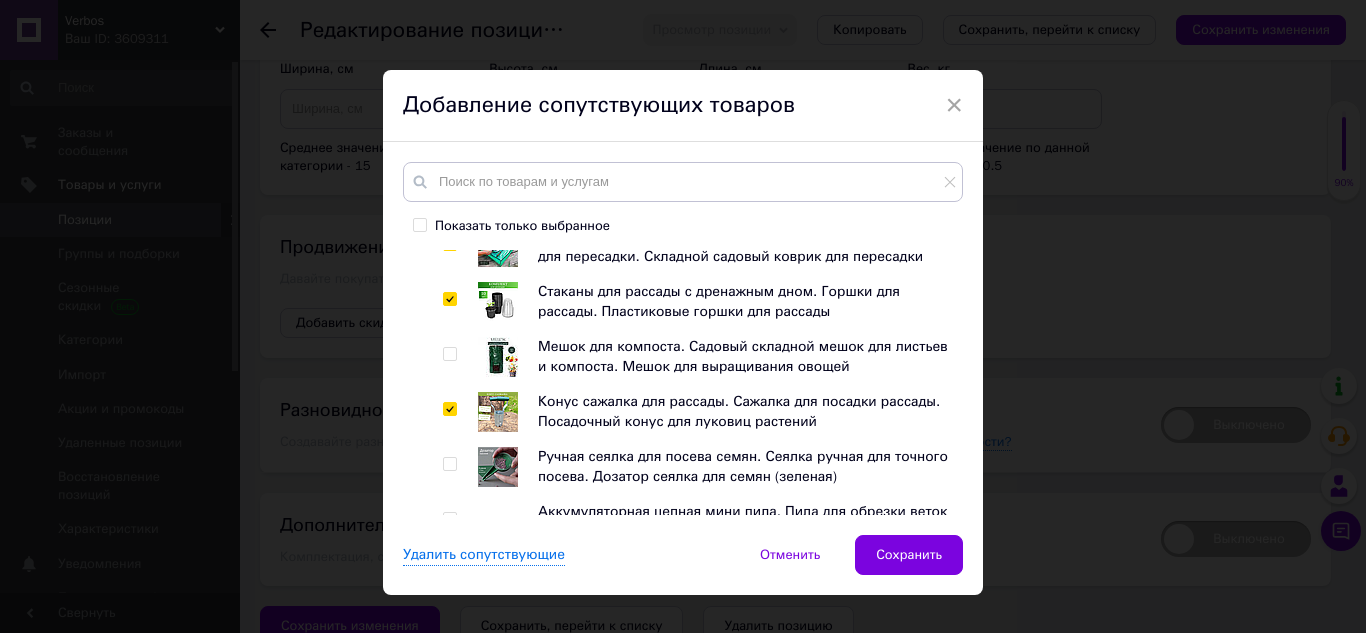checkbox on "true" 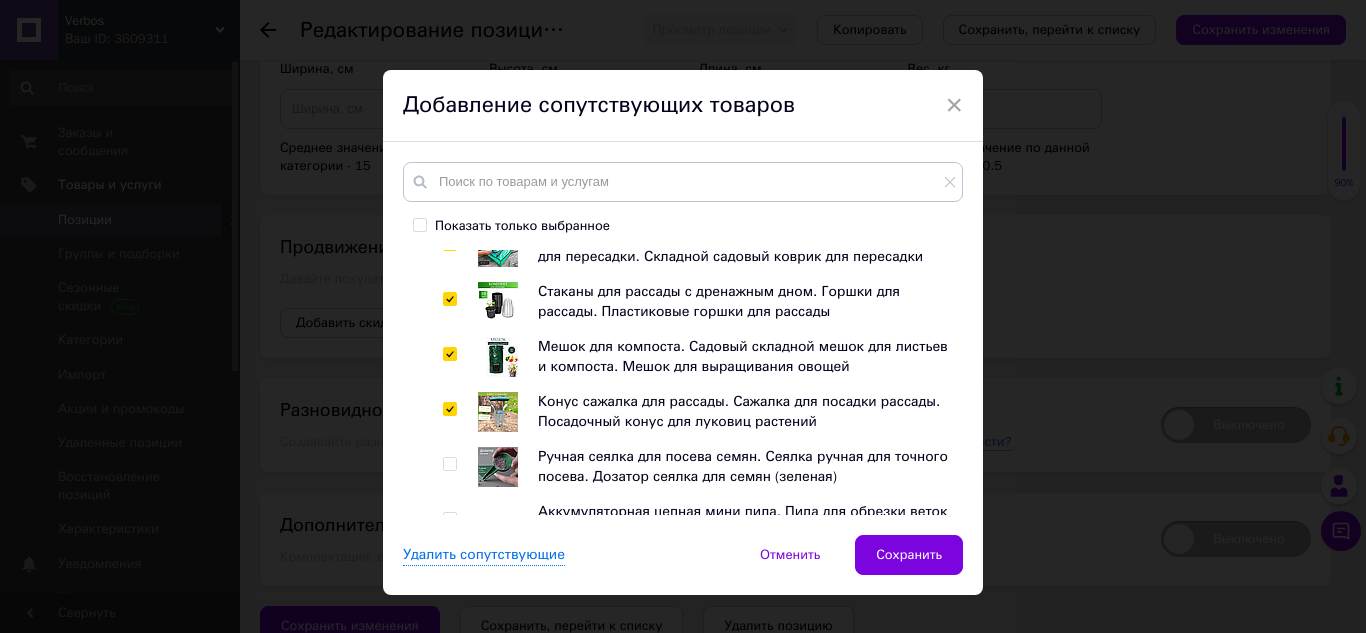 checkbox on "true" 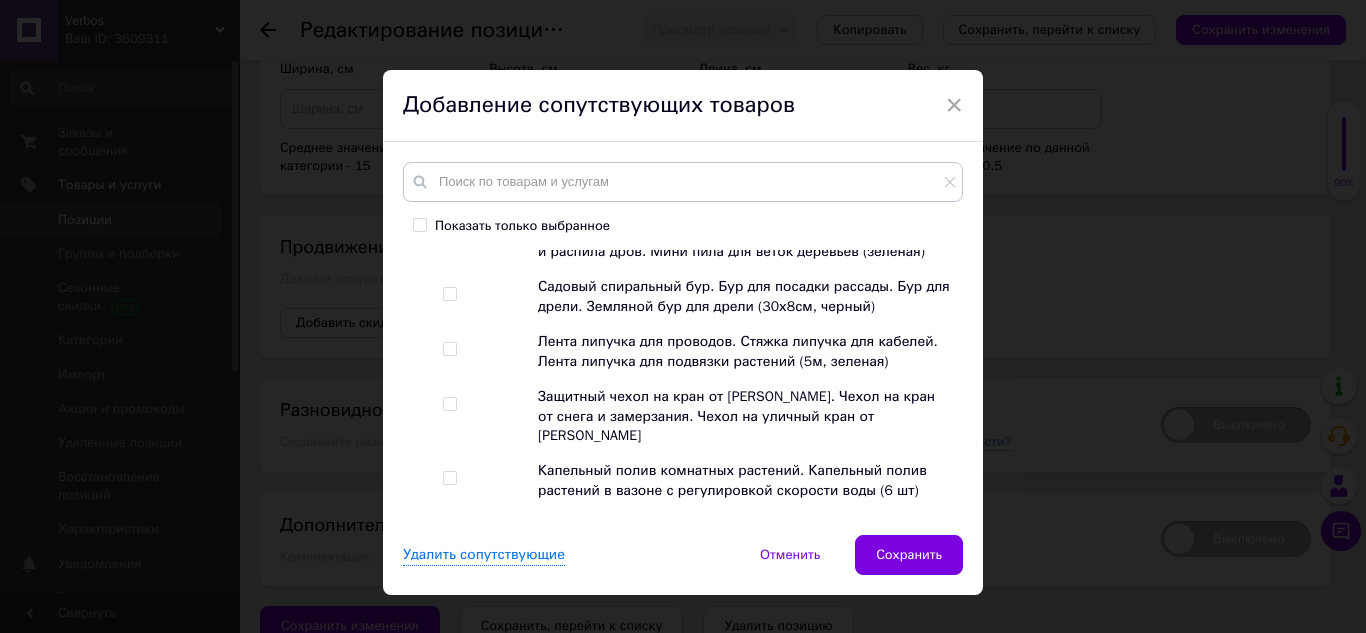 scroll, scrollTop: 1500, scrollLeft: 0, axis: vertical 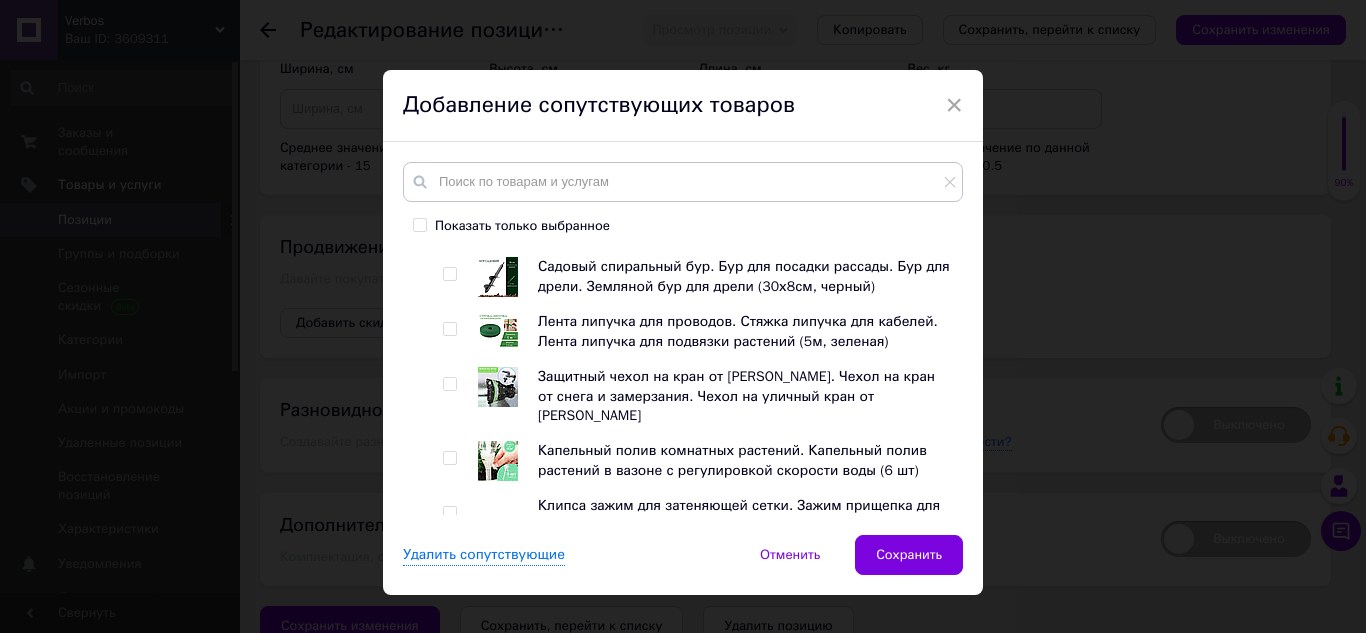 click at bounding box center (449, 274) 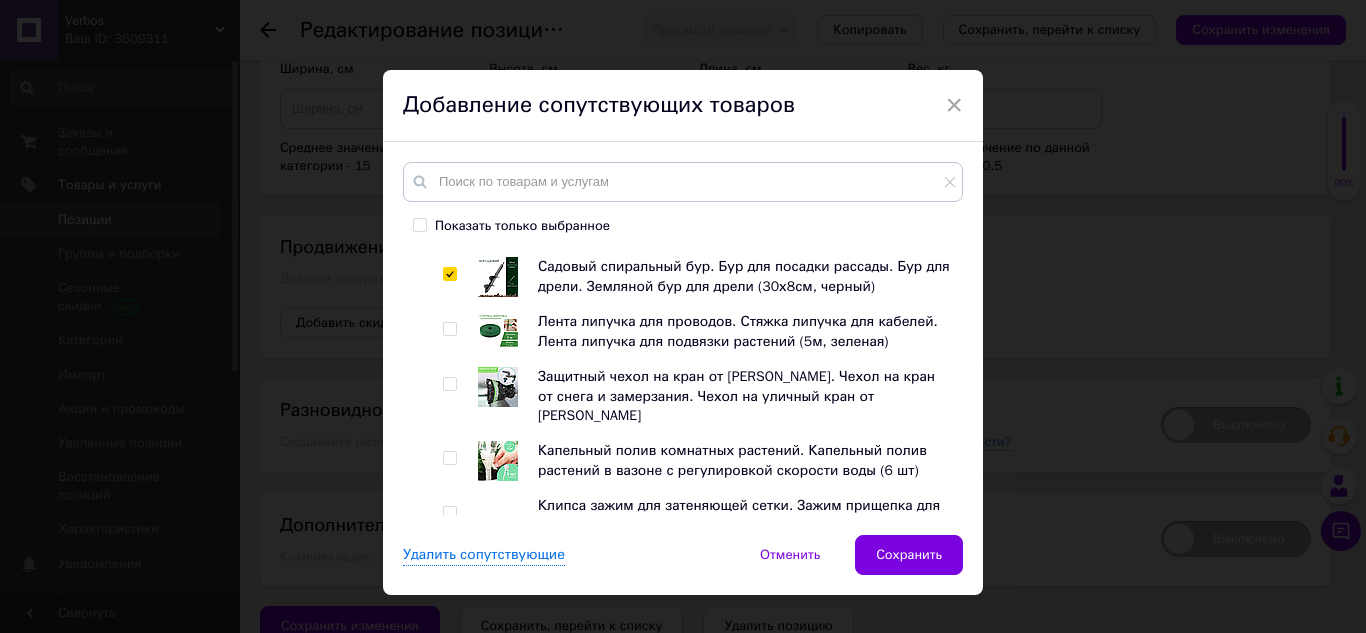 checkbox on "true" 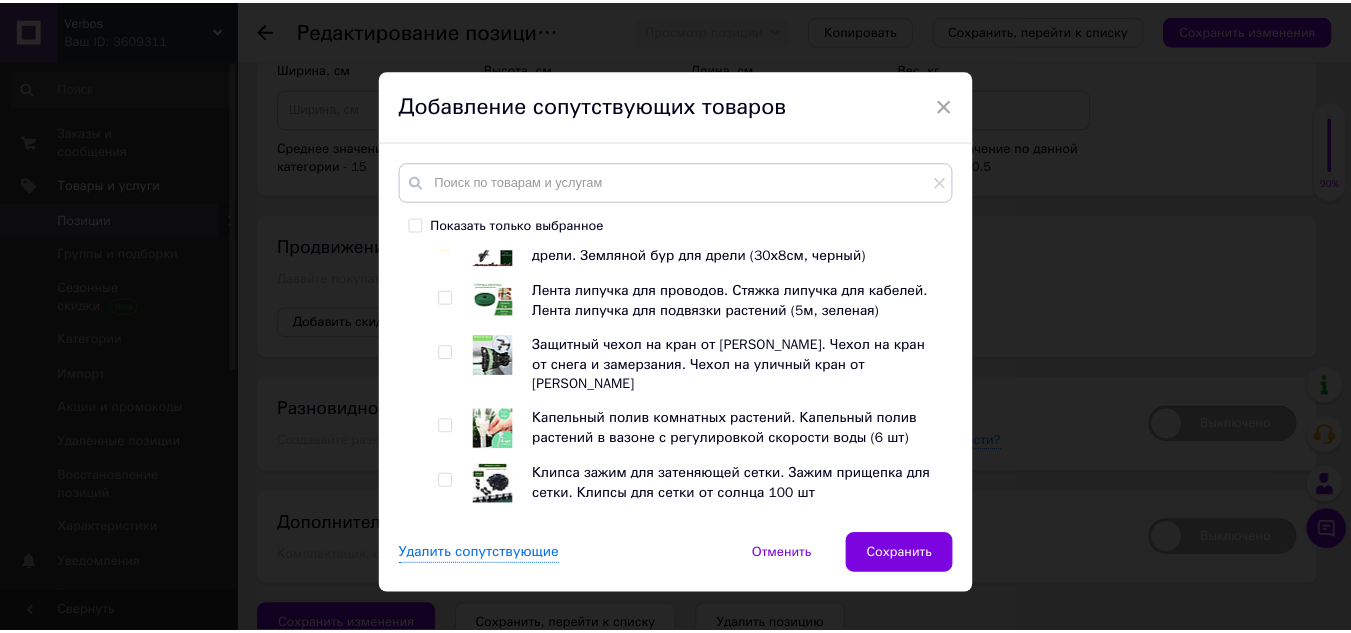 scroll, scrollTop: 1584, scrollLeft: 0, axis: vertical 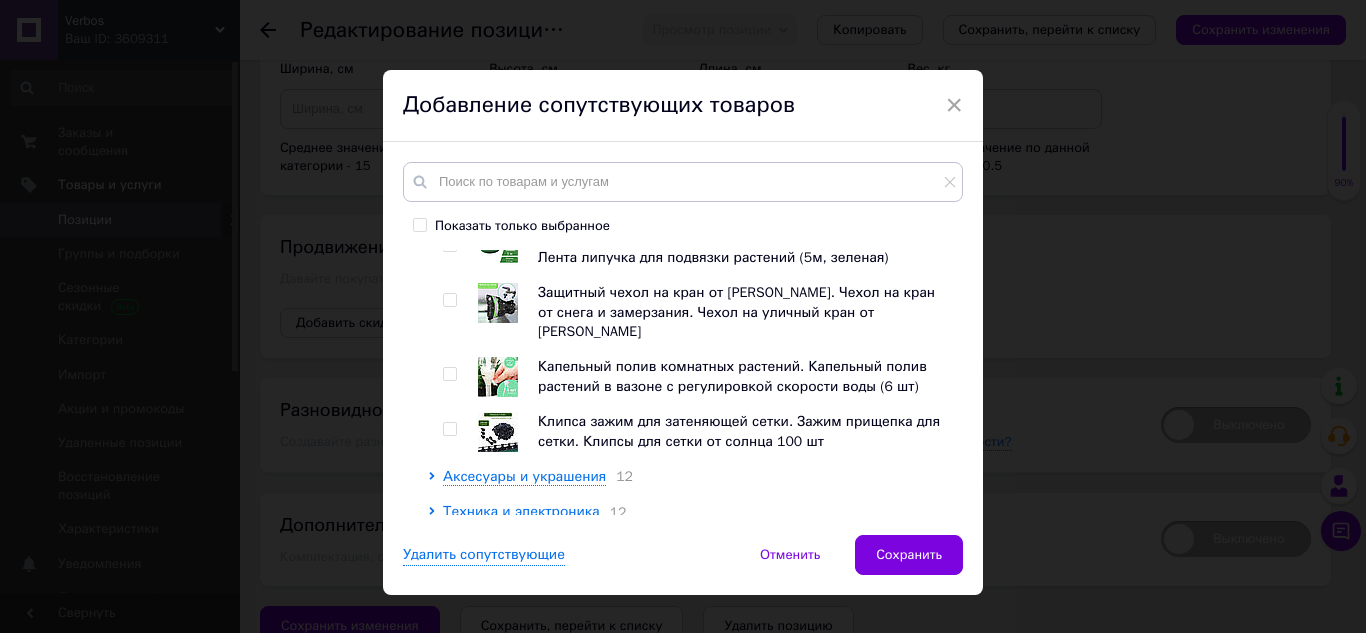 click at bounding box center (450, 429) 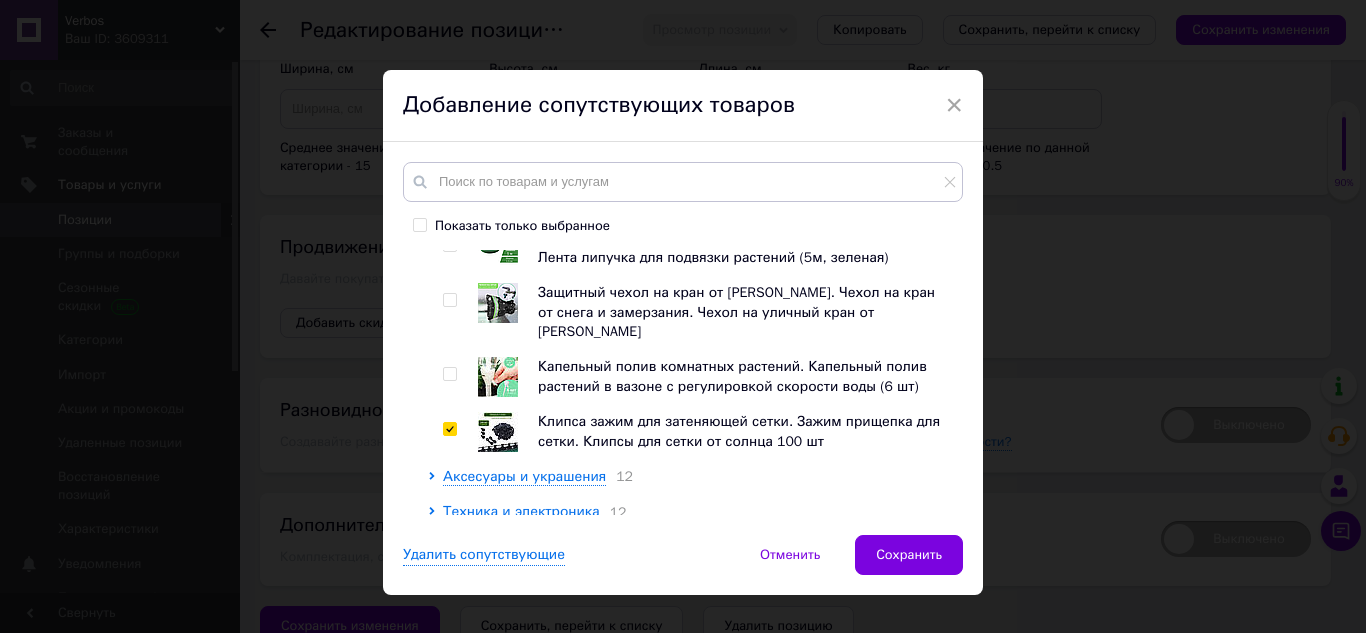checkbox on "true" 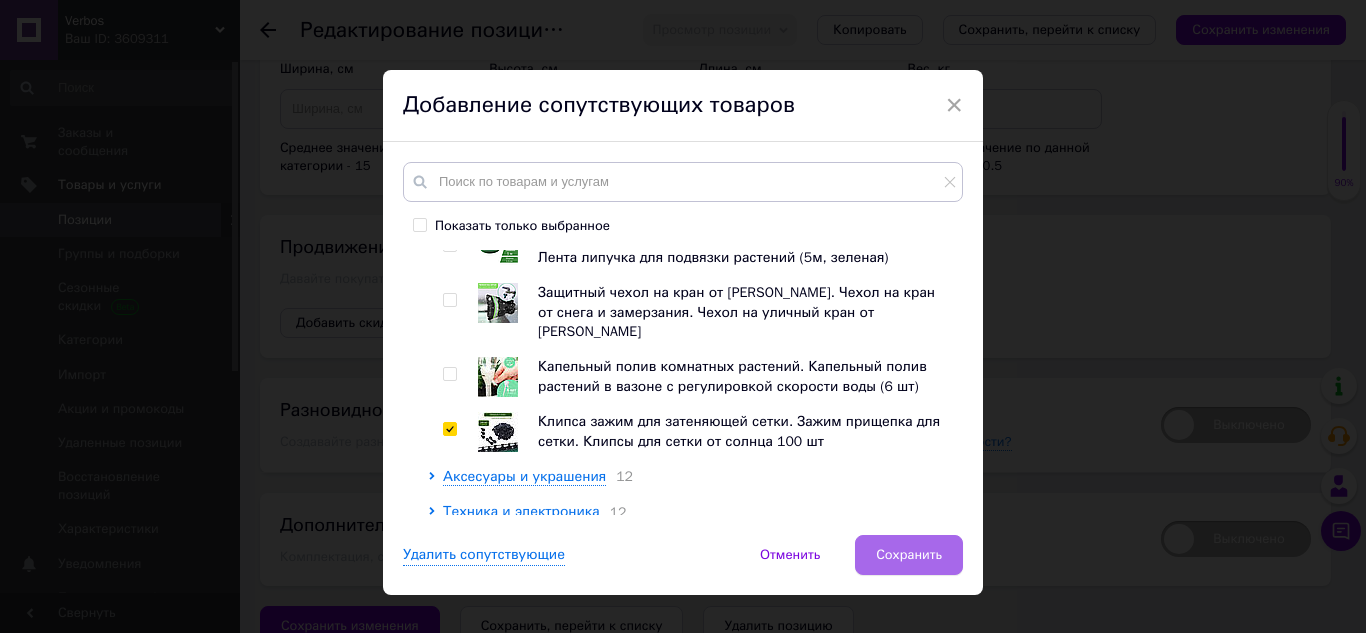 click on "Сохранить" at bounding box center [909, 555] 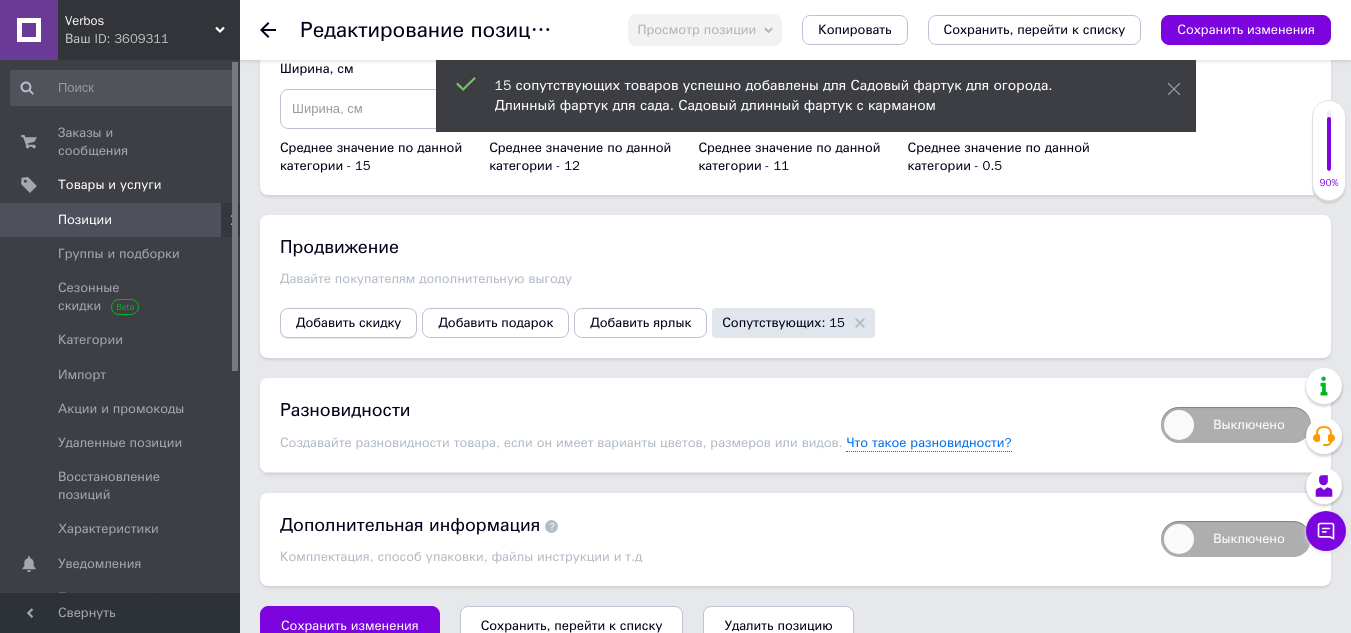 click on "Добавить скидку" at bounding box center (348, 323) 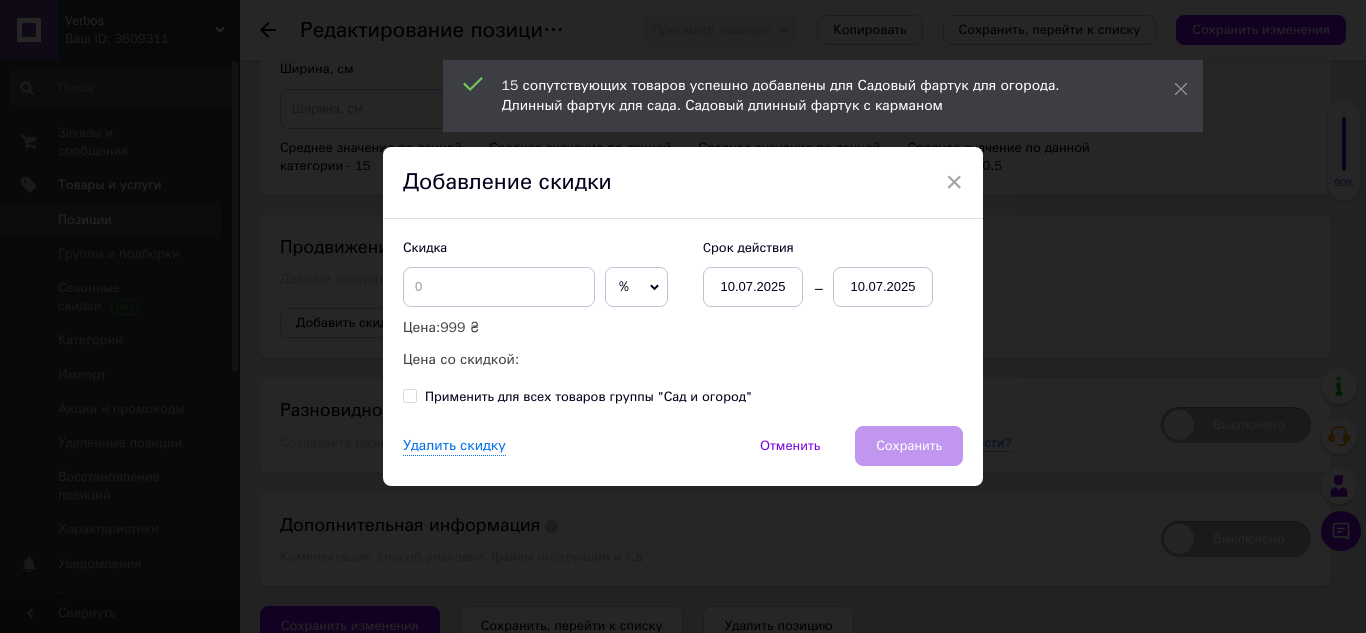 click on "%" at bounding box center [636, 287] 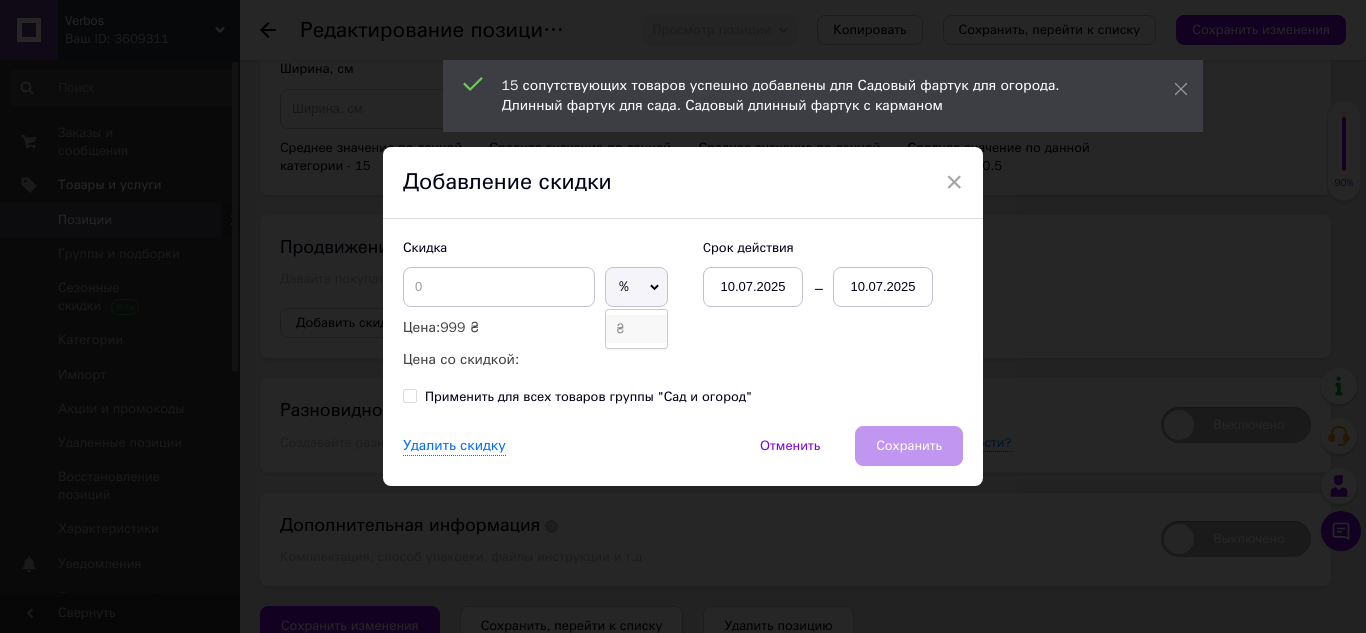 click on "₴" at bounding box center [636, 329] 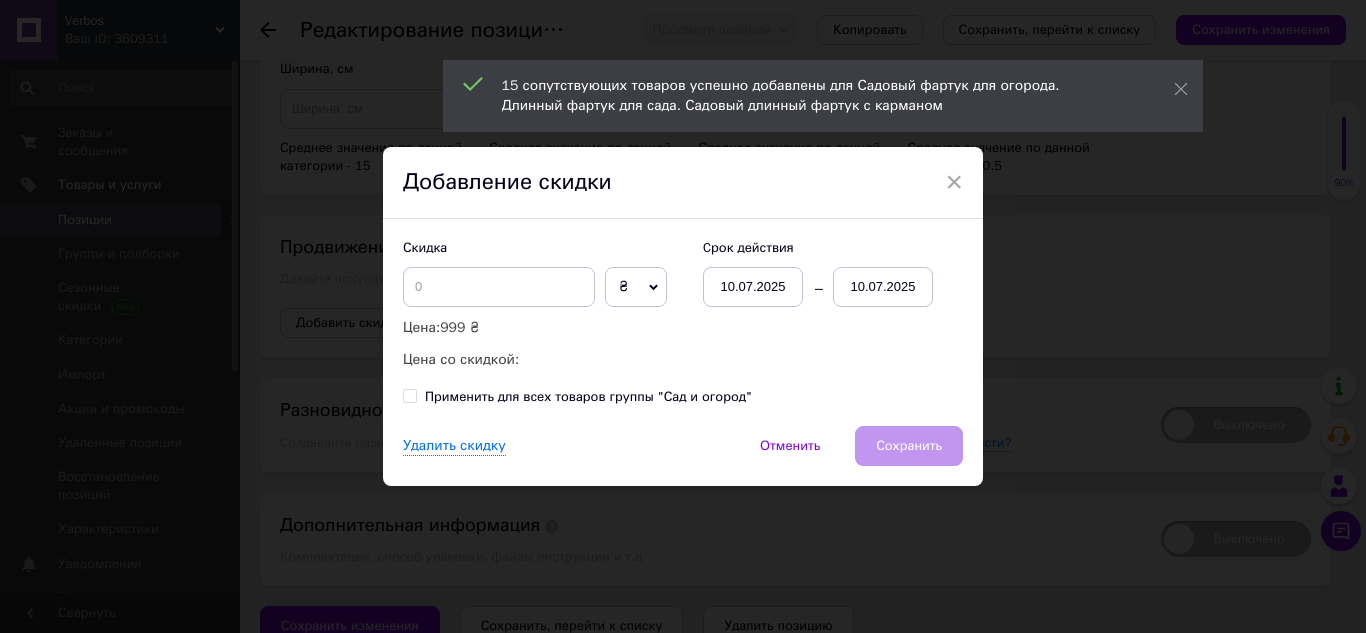 click on "10.07.2025" at bounding box center [883, 287] 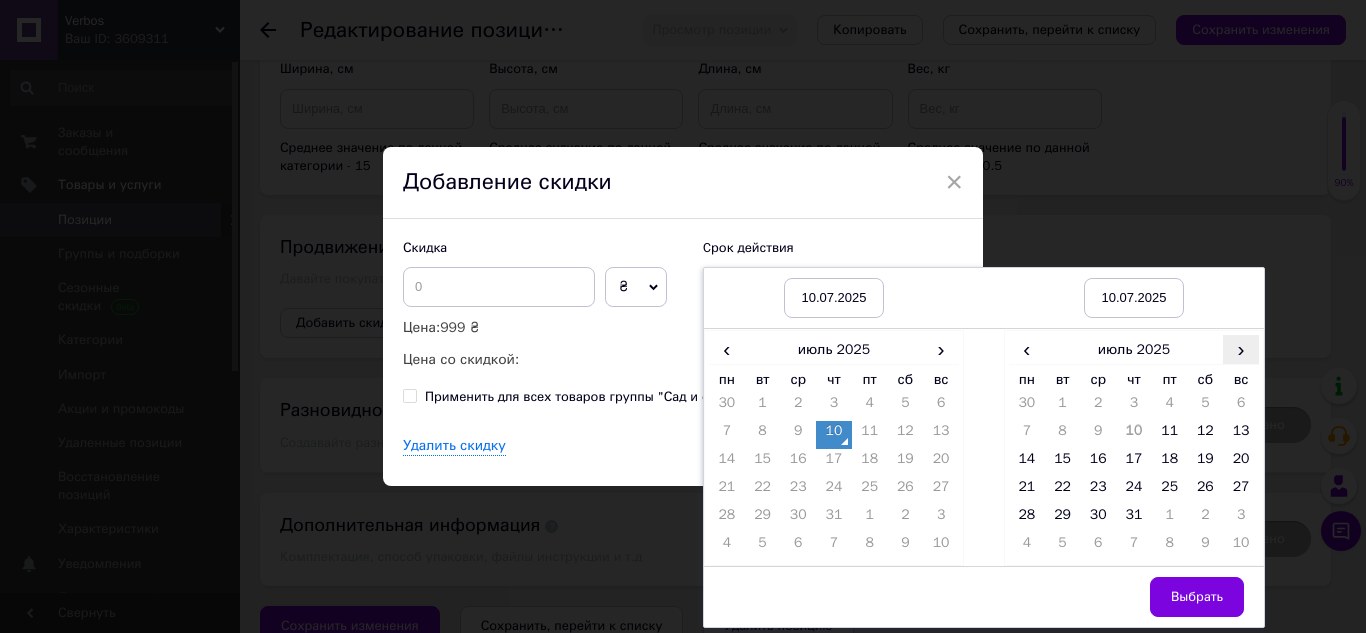 click on "›" at bounding box center [1241, 349] 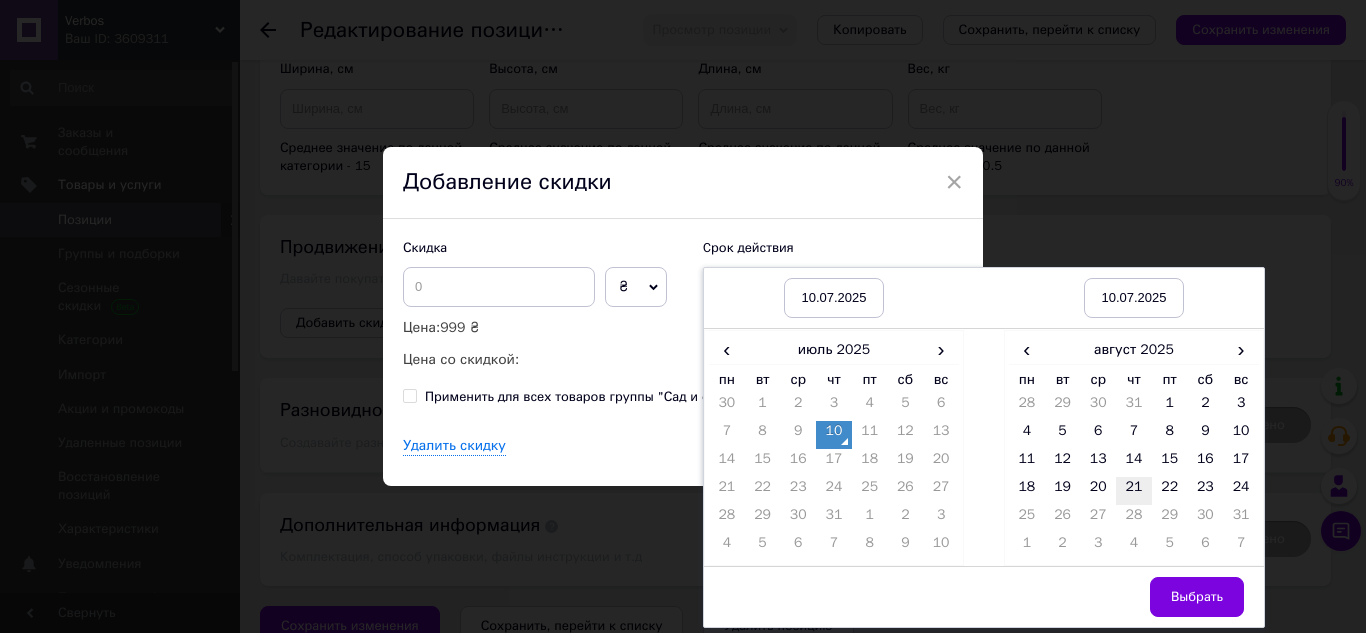 click on "21" at bounding box center (1134, 491) 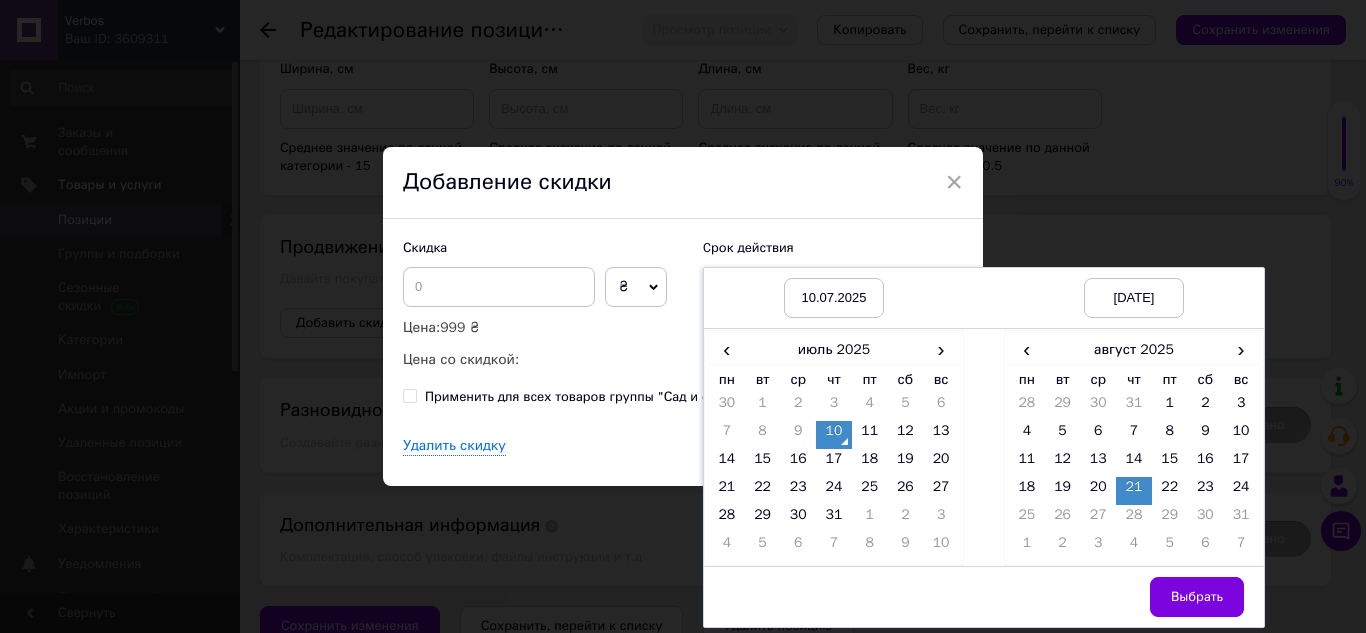 click on "Выбрать" at bounding box center [1197, 597] 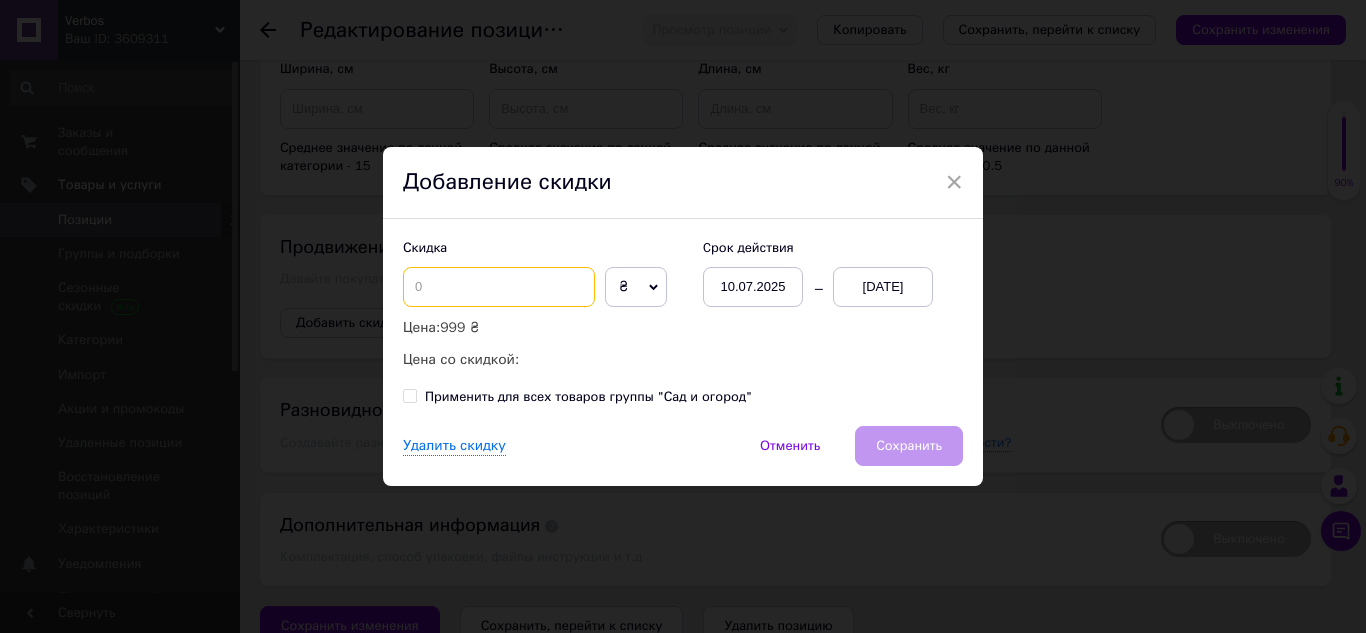 click at bounding box center (499, 287) 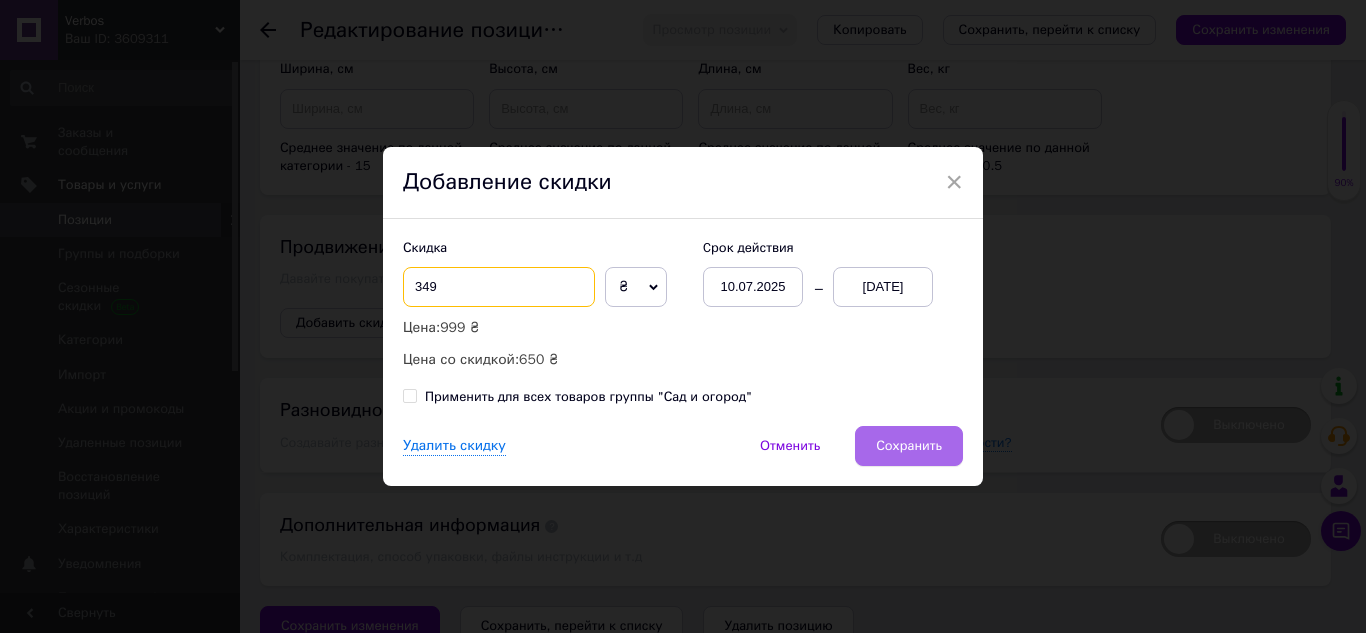 type on "349" 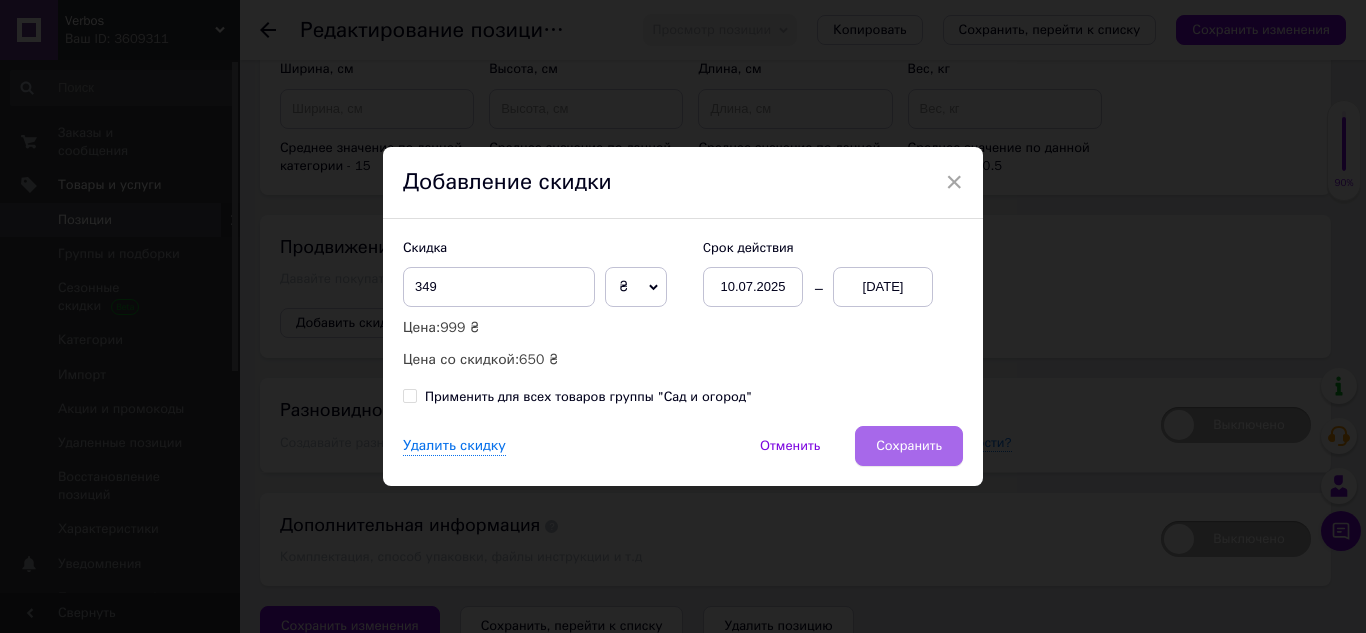 click on "Сохранить" at bounding box center [909, 446] 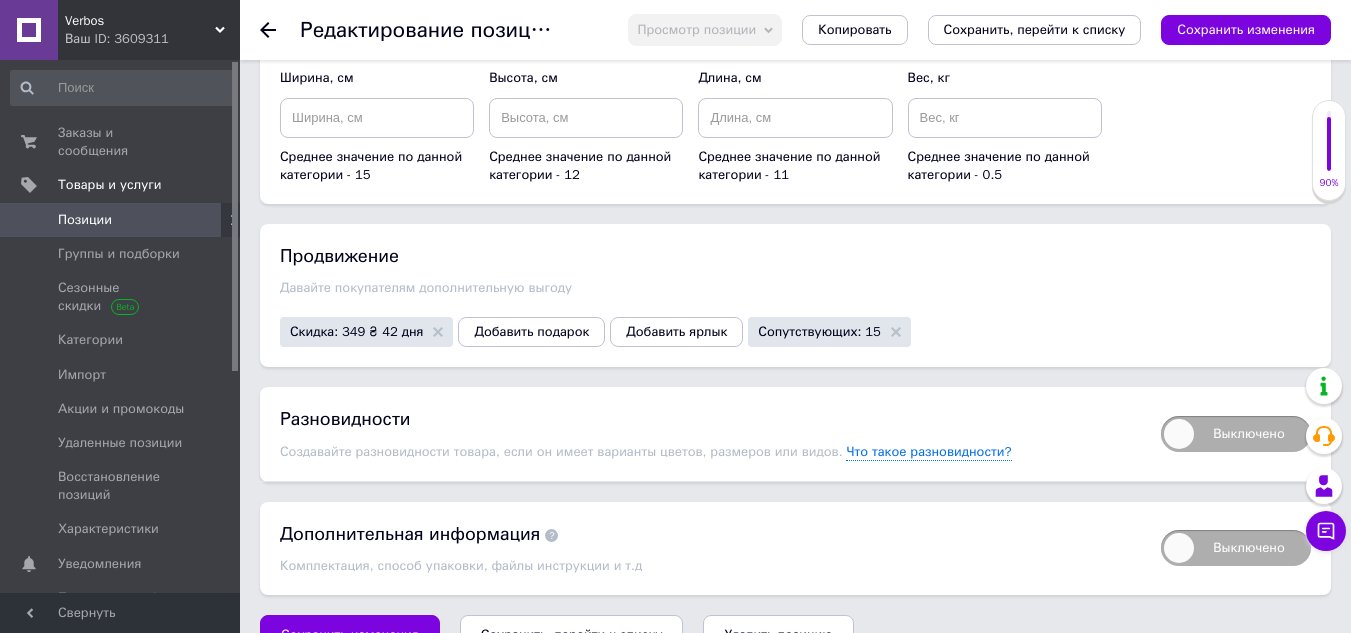 scroll, scrollTop: 2412, scrollLeft: 0, axis: vertical 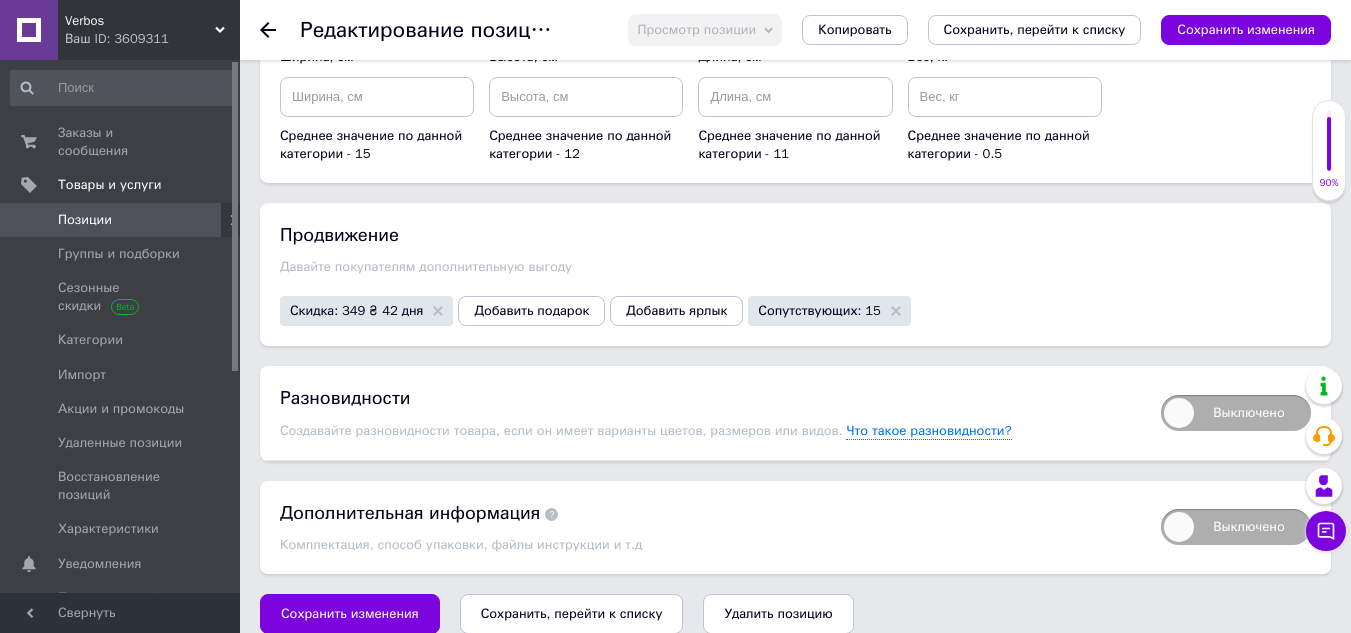 click on "Скидка: 349 ₴ 42 дня" at bounding box center [366, 311] 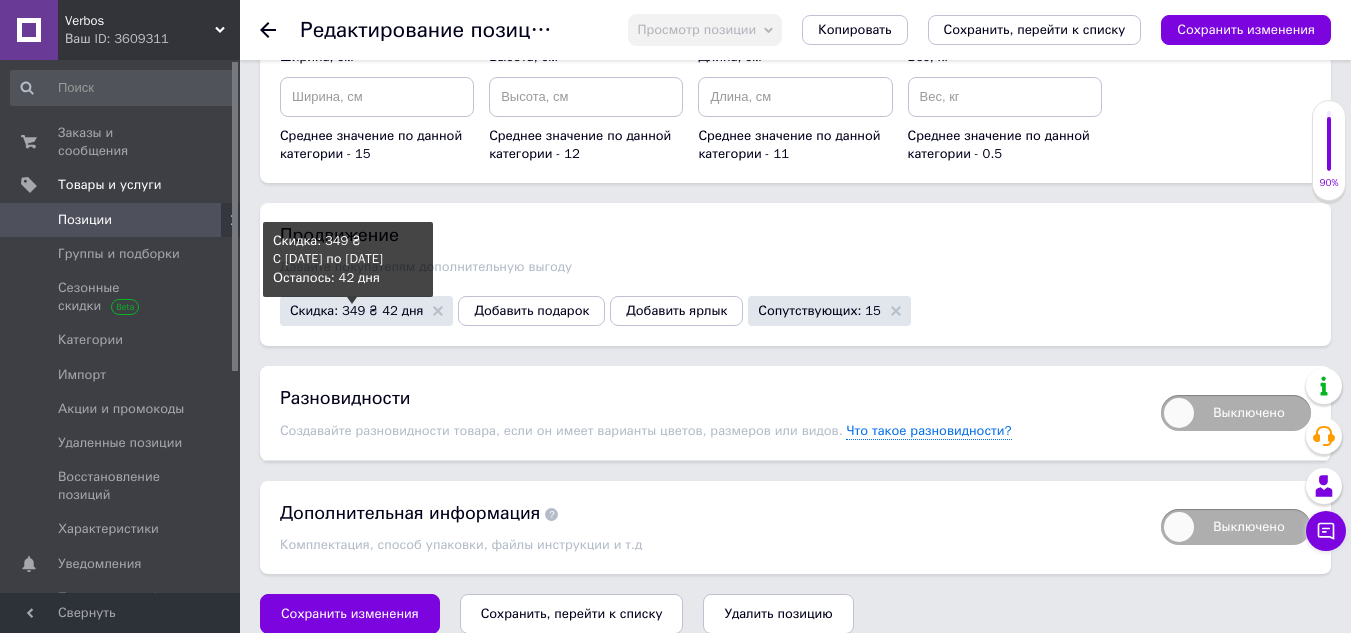 click on "Скидка: 349 ₴ 42 дня" at bounding box center (356, 310) 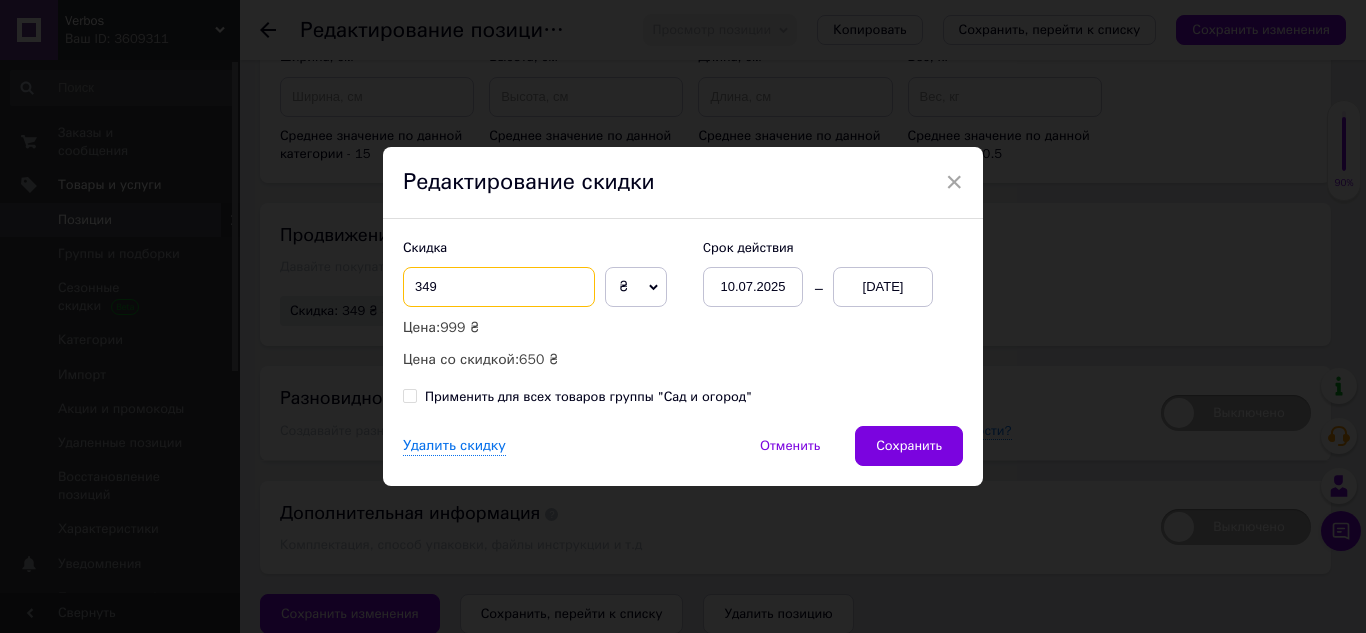 click on "349" at bounding box center (499, 287) 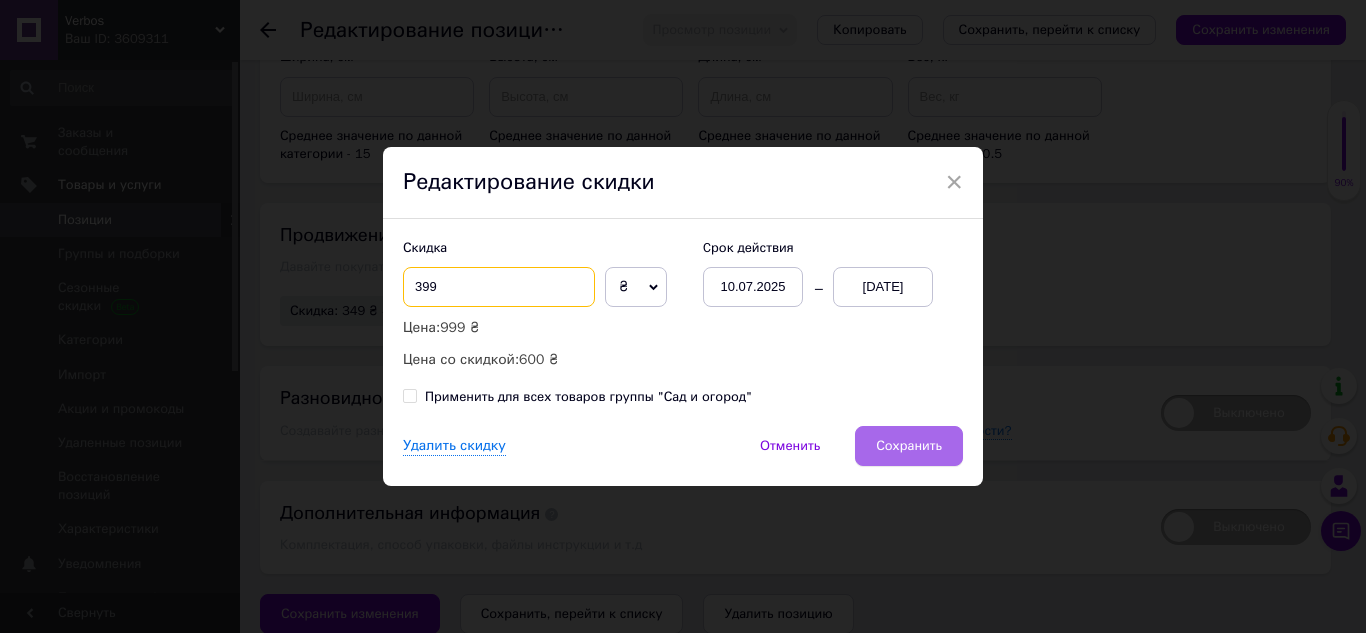 type on "399" 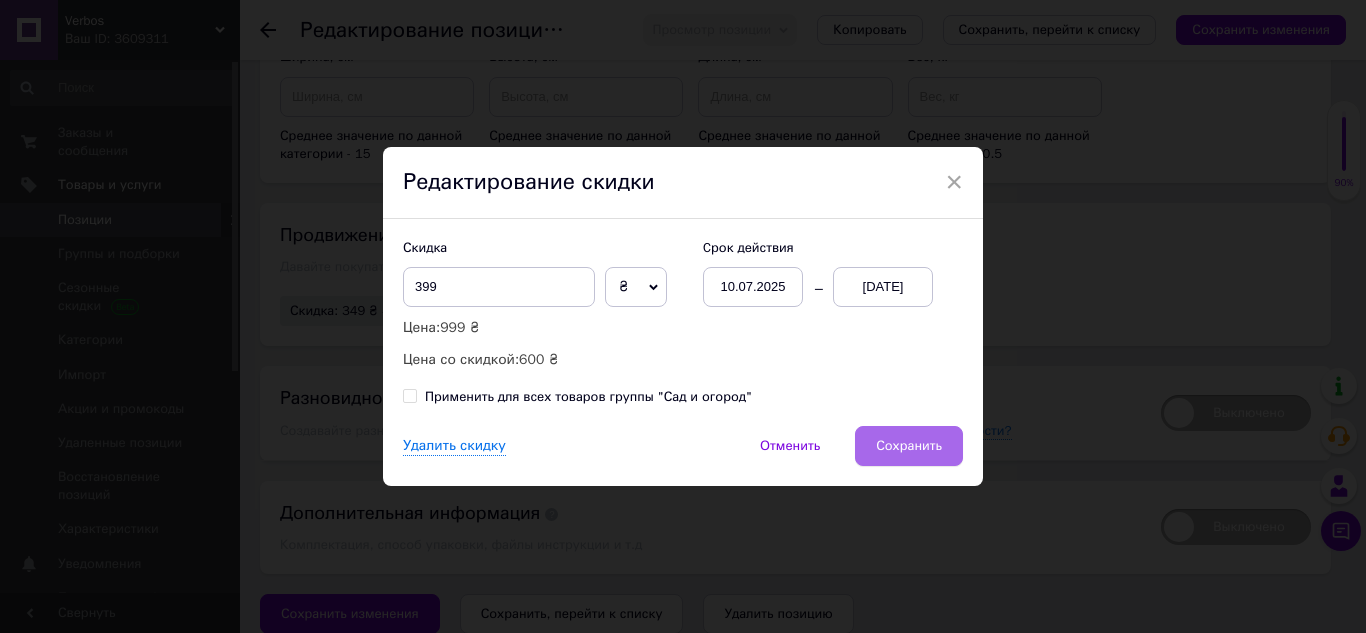 click on "Сохранить" at bounding box center (909, 446) 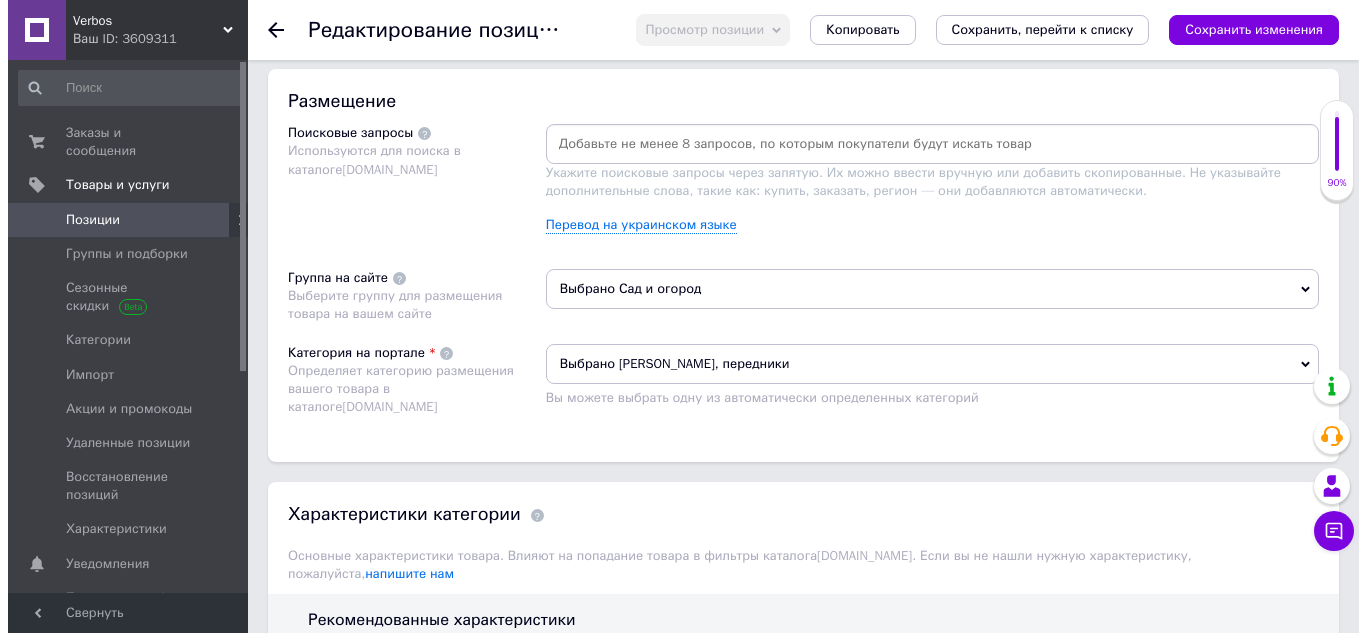 scroll, scrollTop: 1112, scrollLeft: 0, axis: vertical 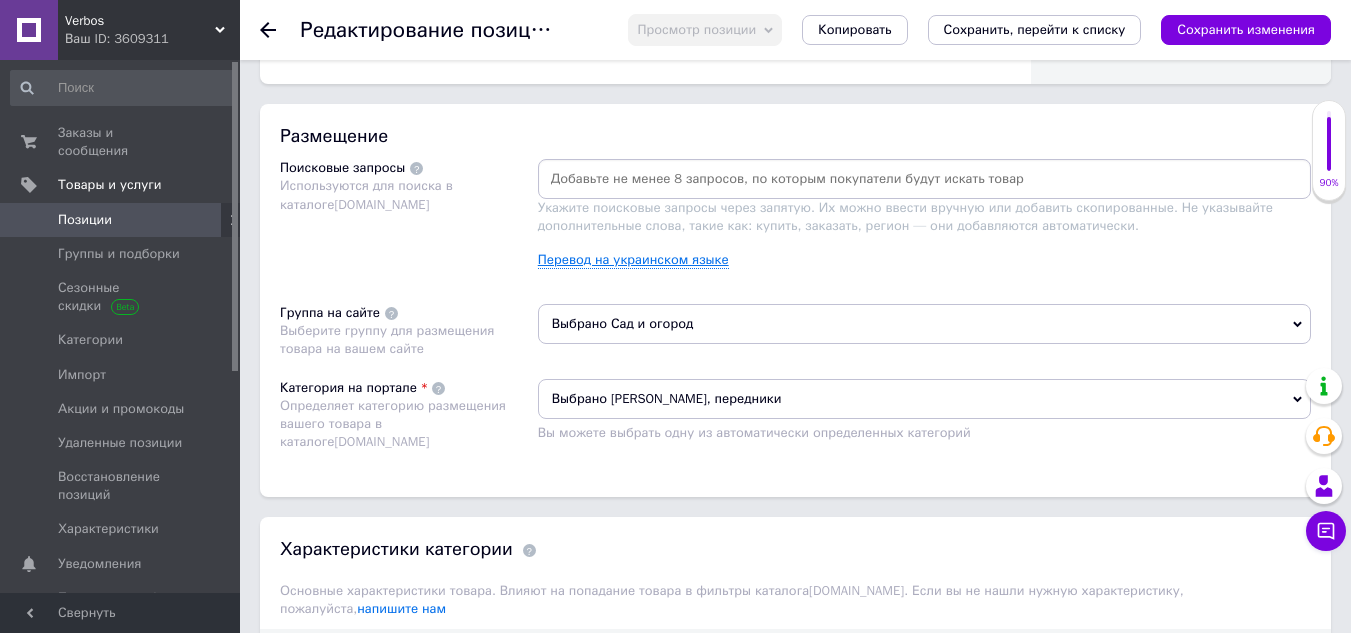 click on "Перевод на украинском языке" at bounding box center [633, 260] 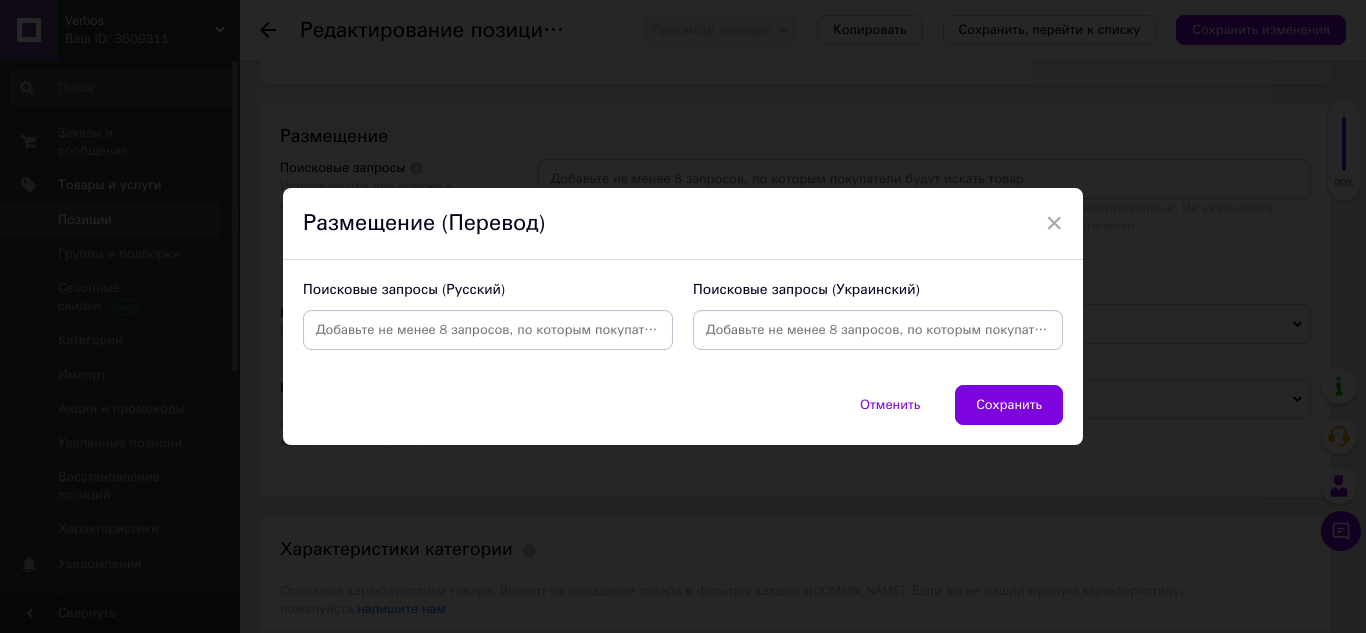 click at bounding box center [488, 330] 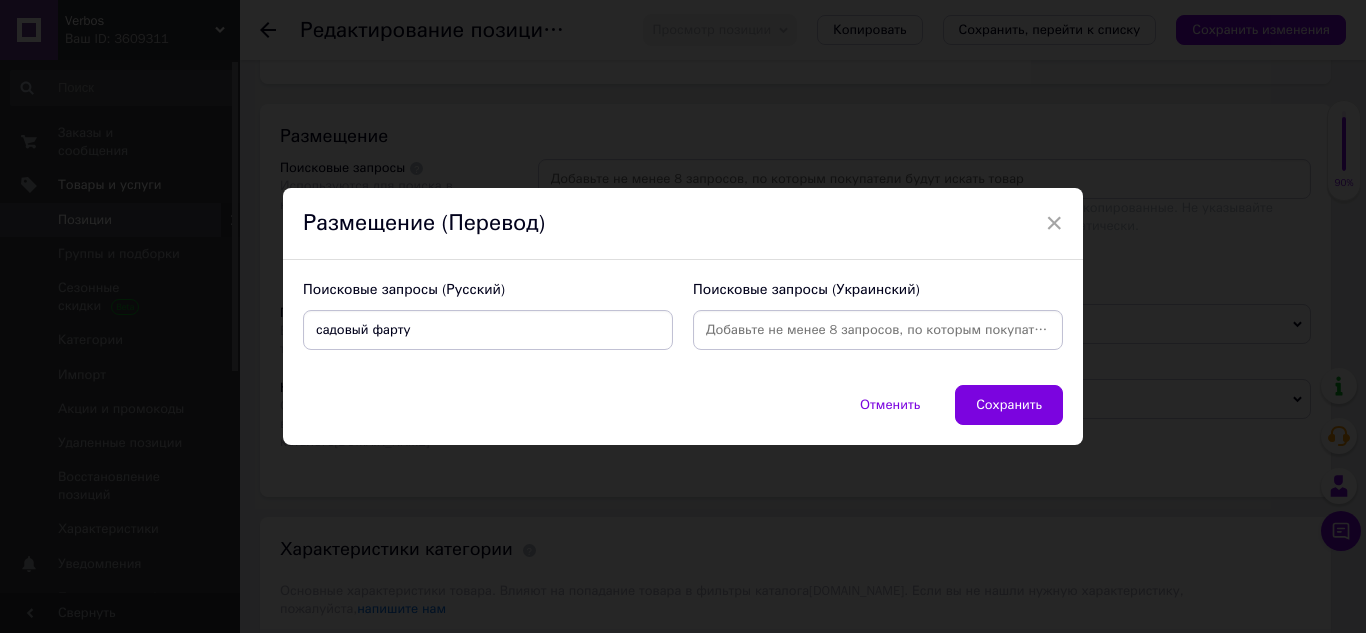 type on "садовый фартук" 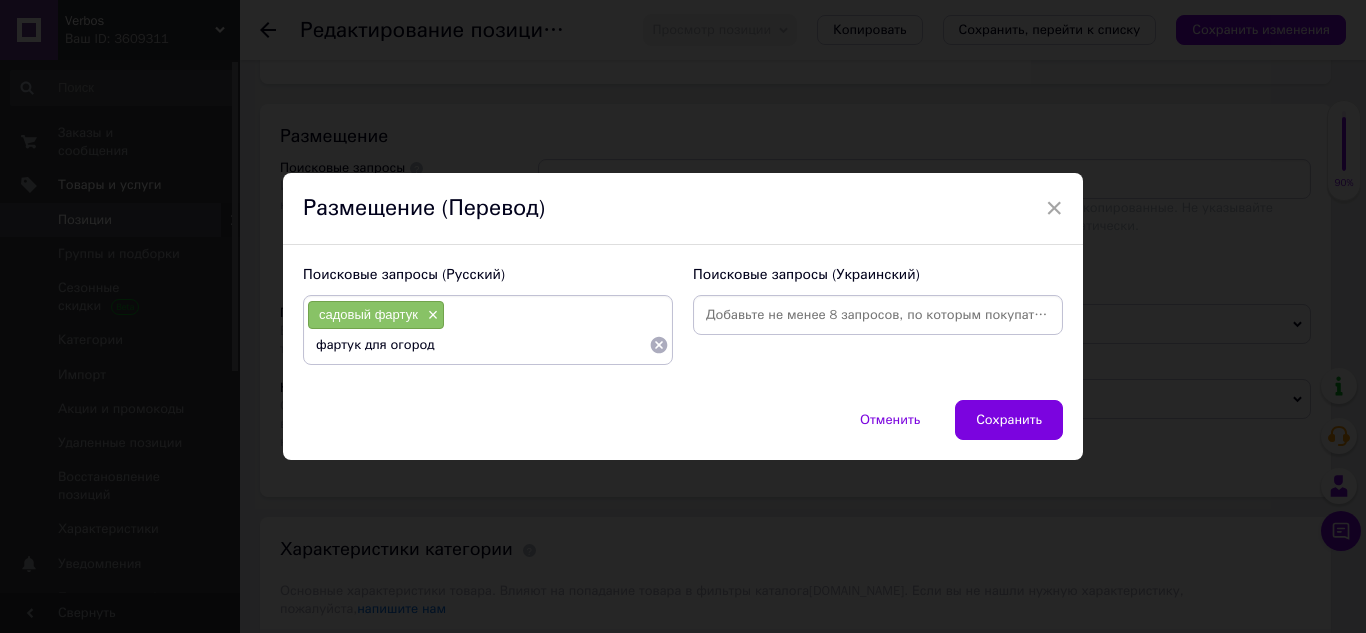 type on "фартук для огорода" 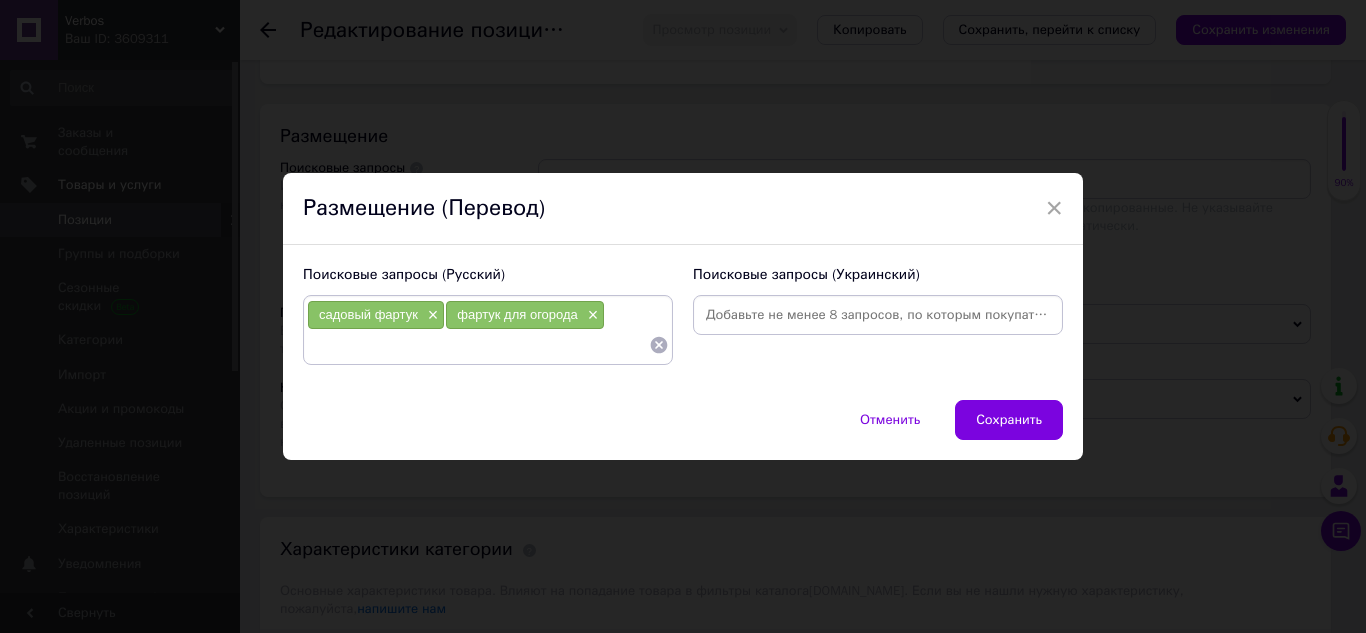 click on "фартук для огорода" at bounding box center (517, 314) 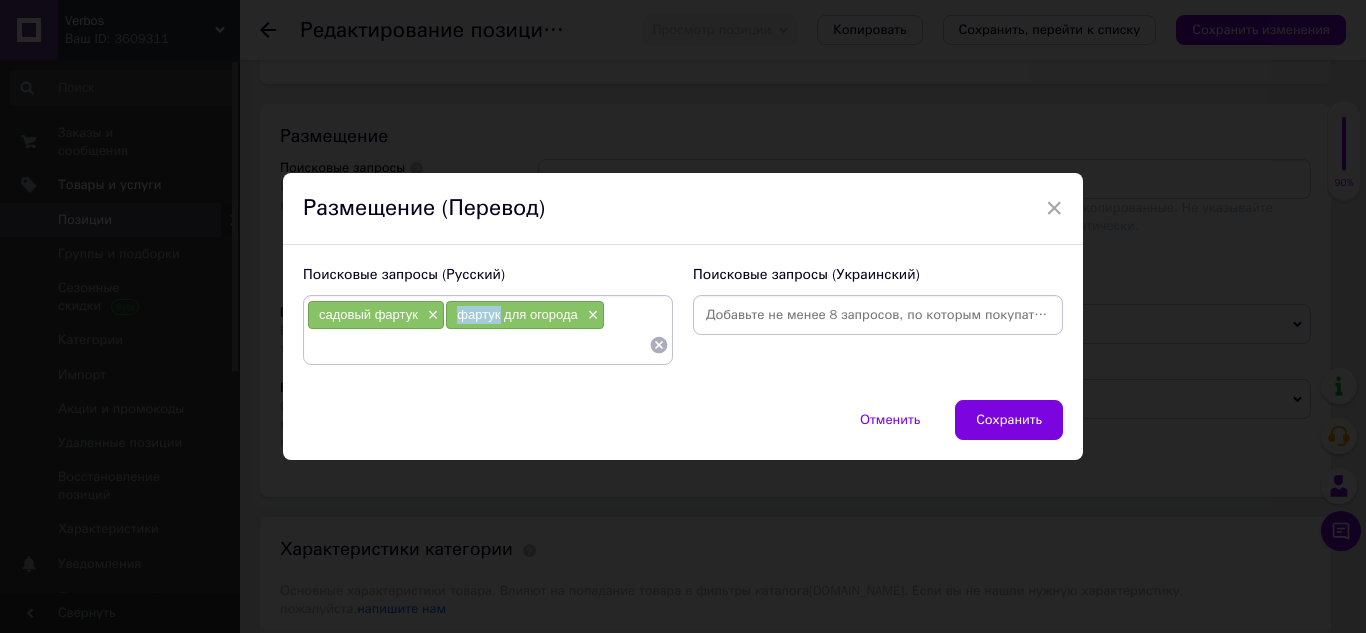 copy on "фартук" 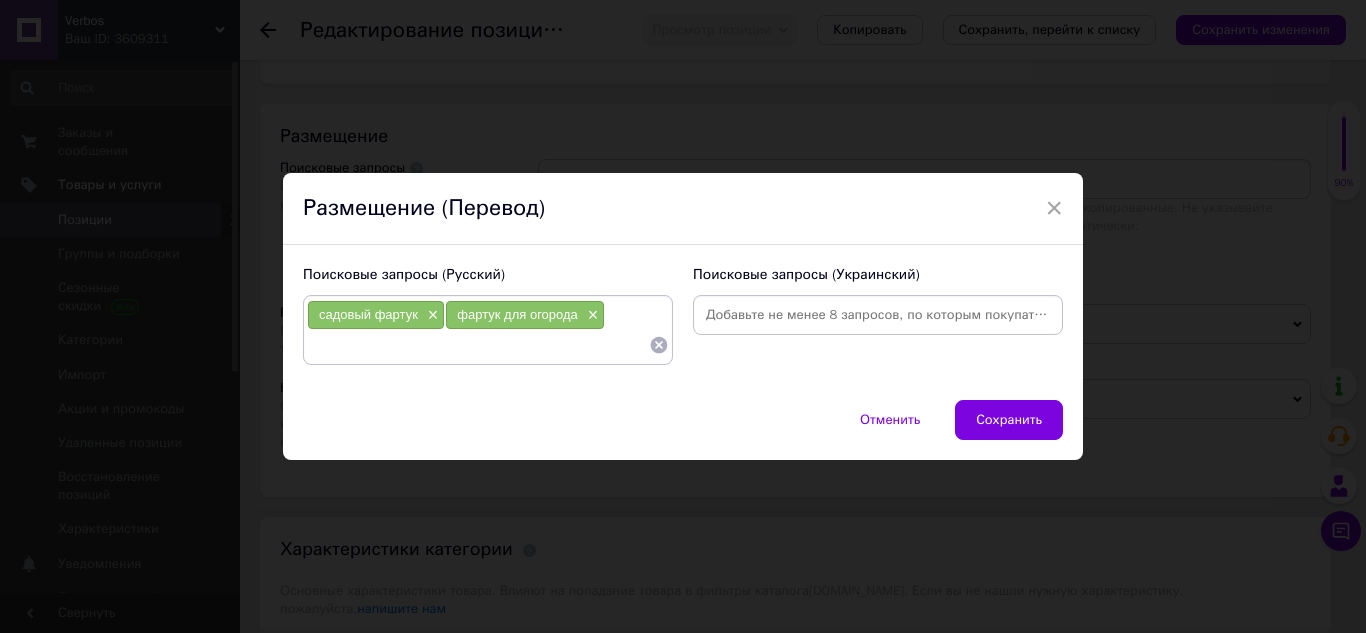 click at bounding box center [478, 345] 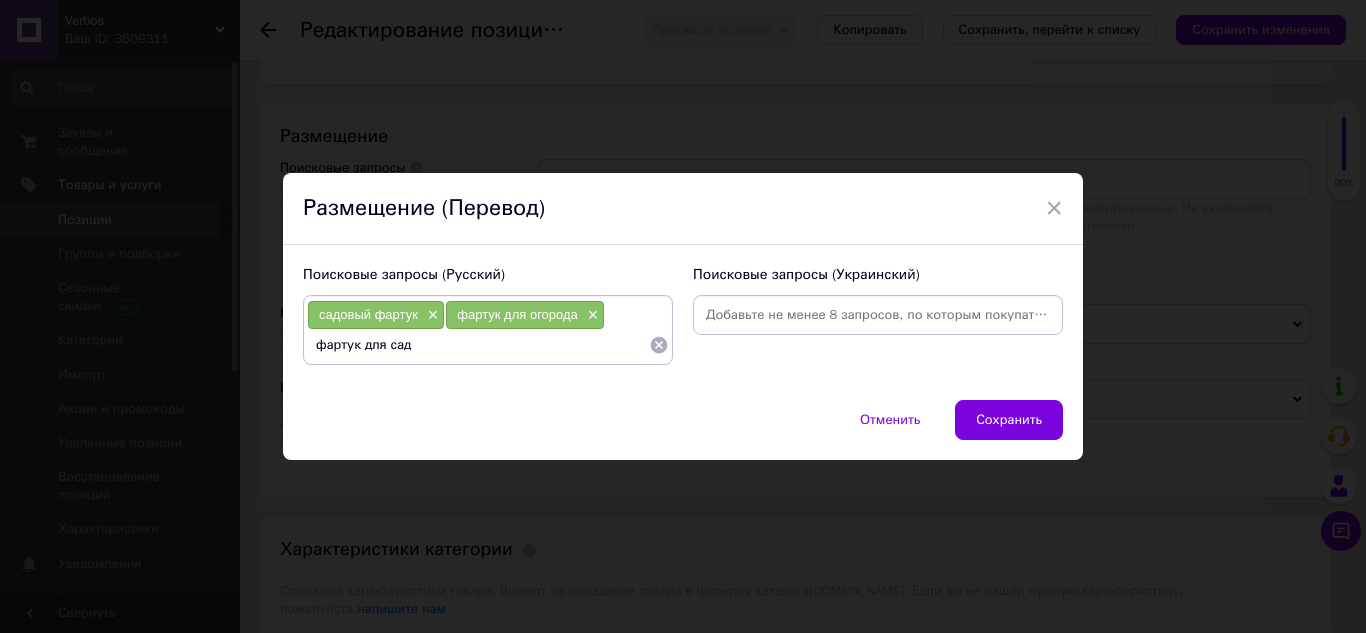 type on "фартук для сада" 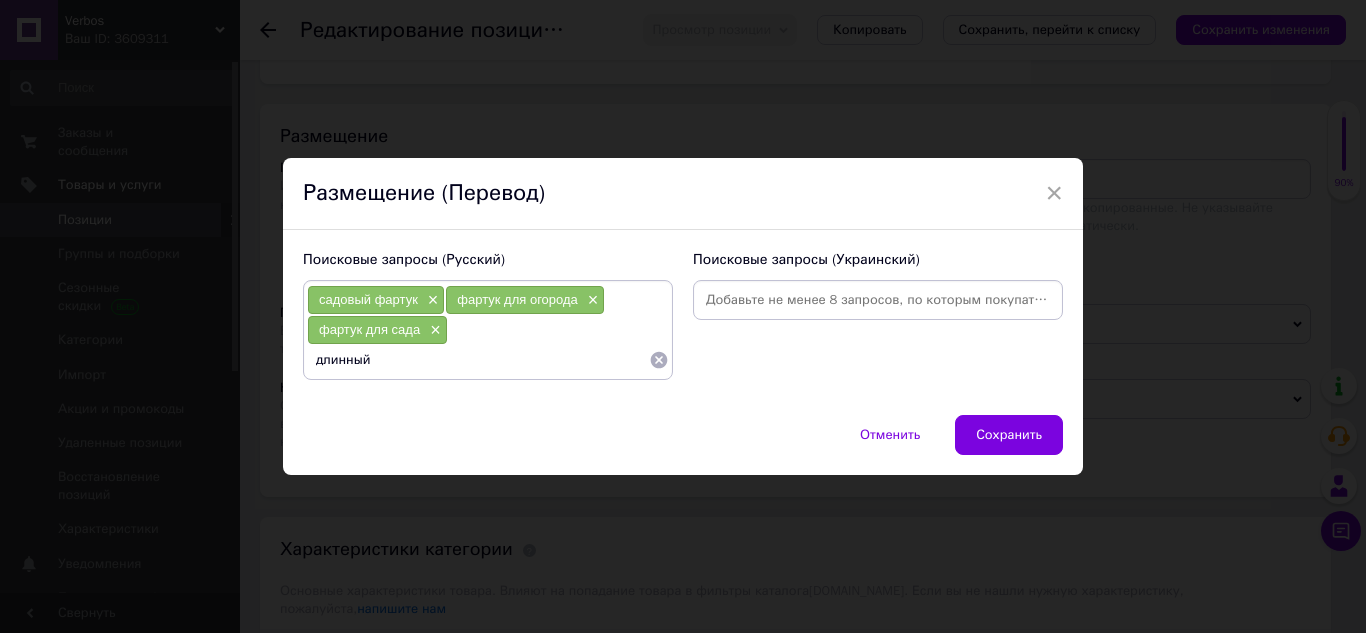 paste on "фартук" 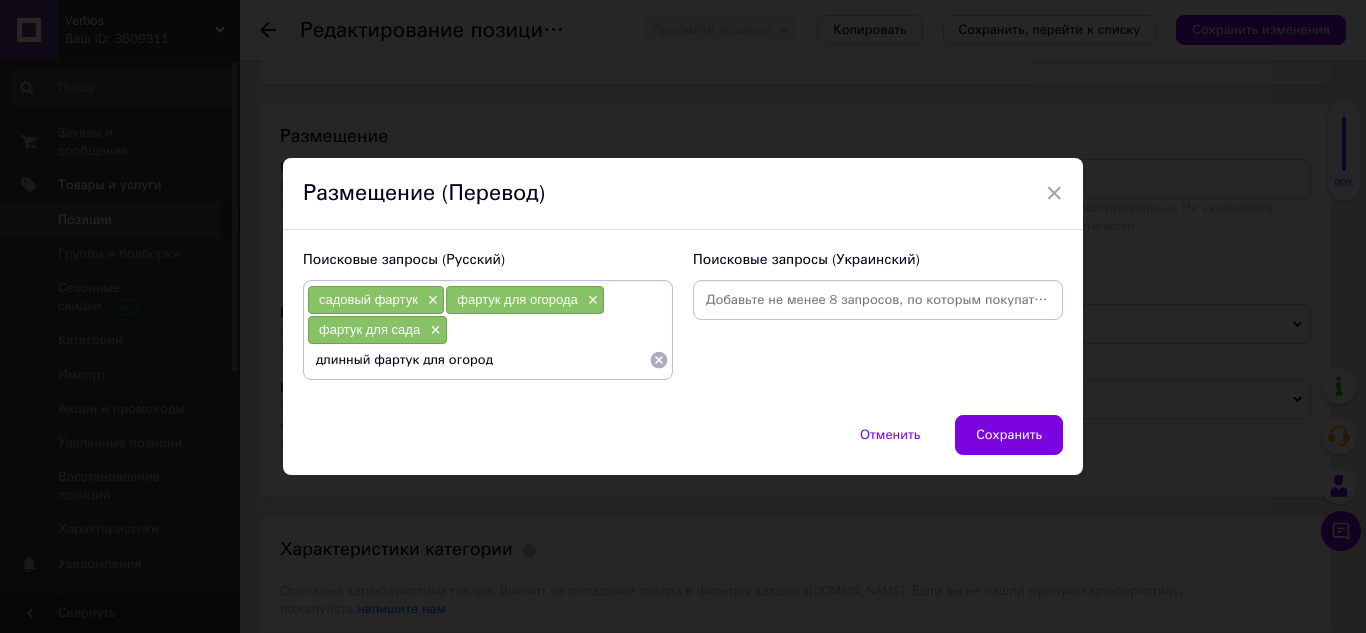 type on "длинный фартук для огорода" 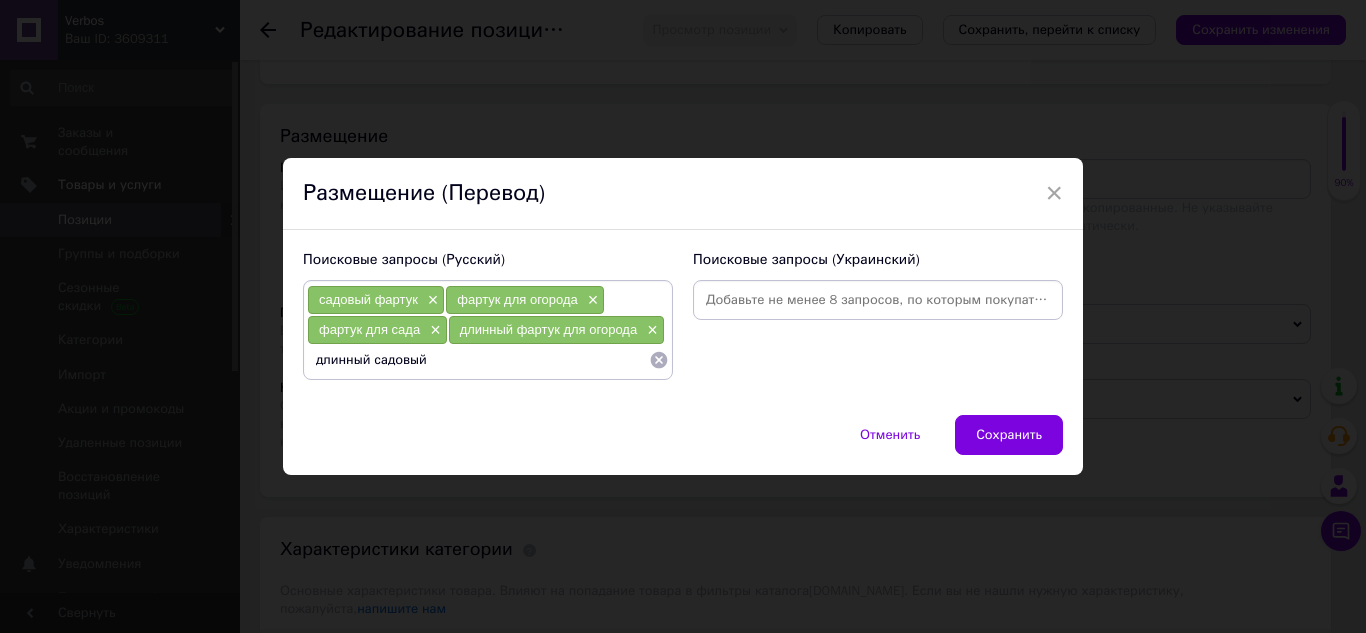 paste on "фартук" 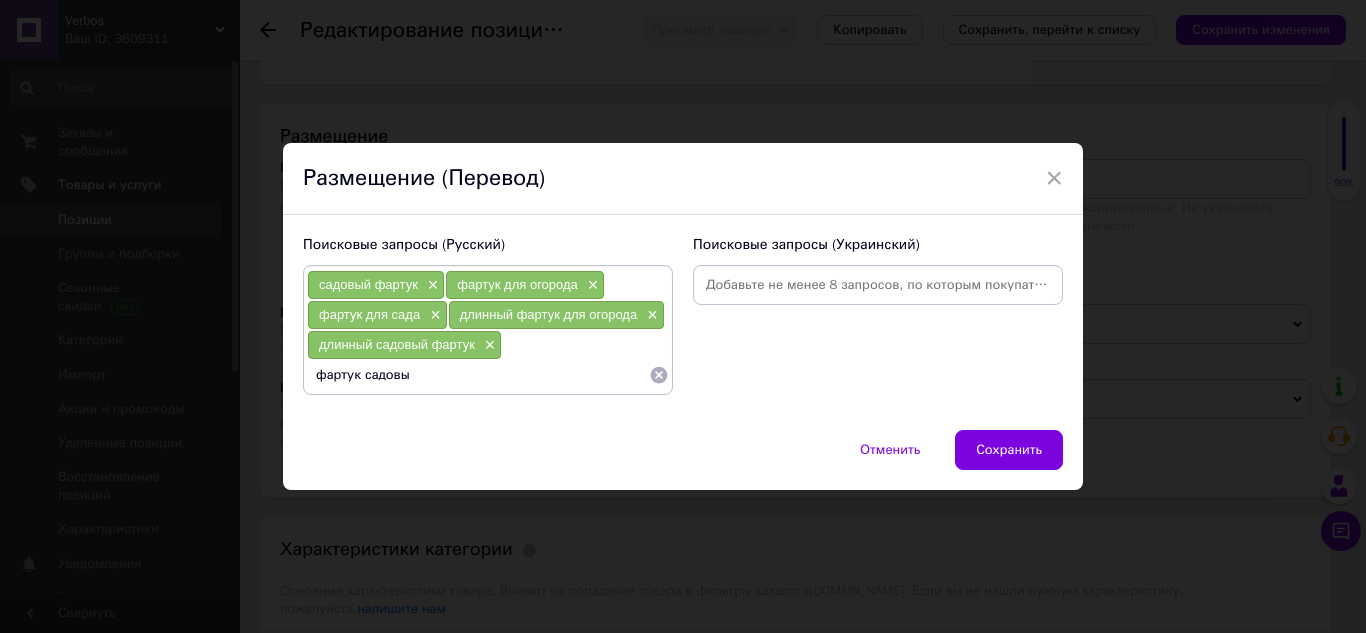 type on "фартук садовый" 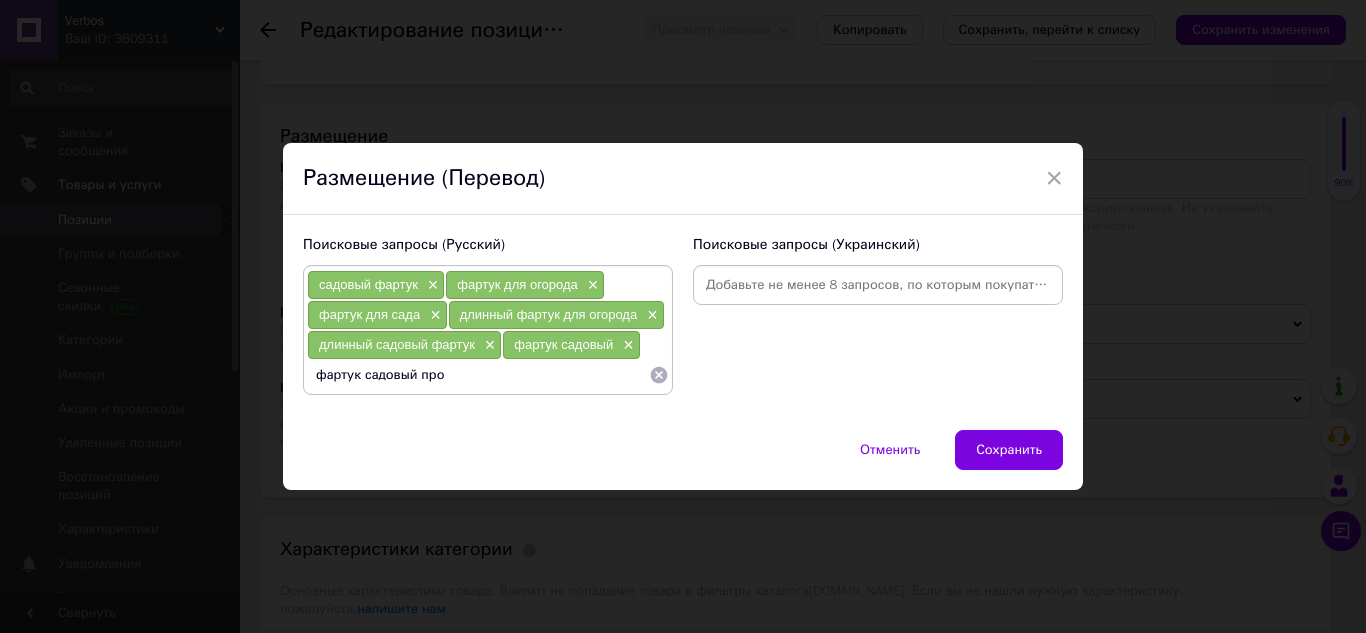 type on "фартук садовый пром" 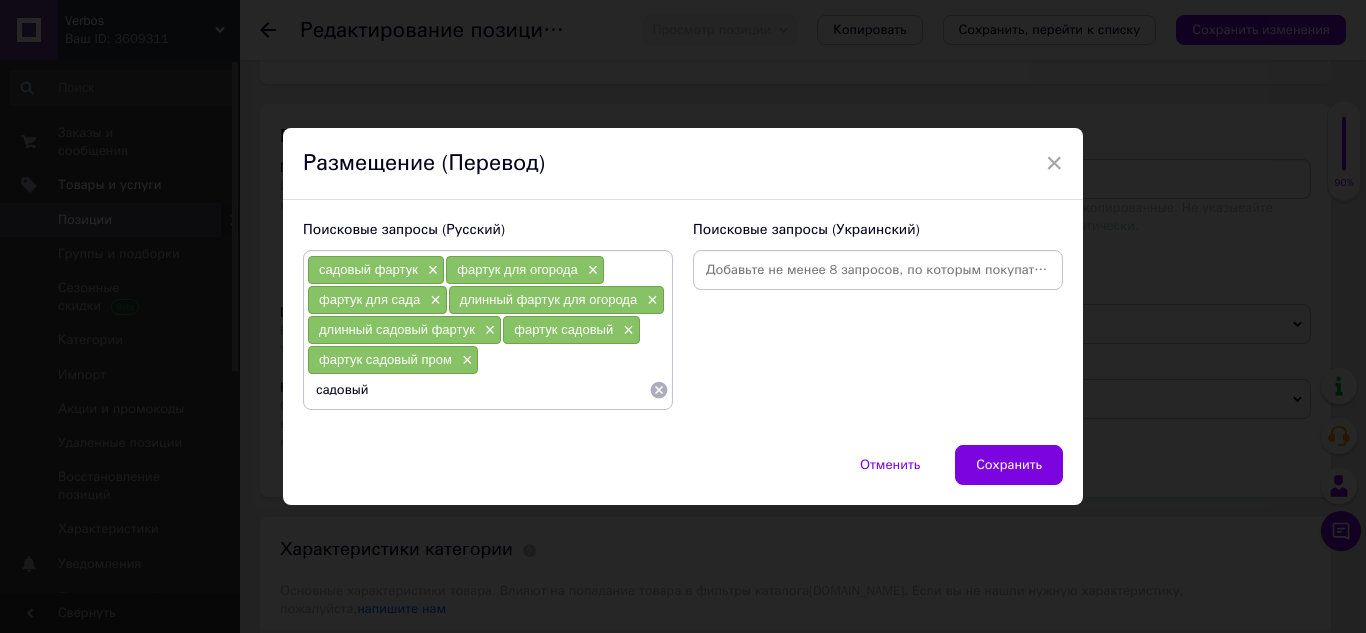 paste on "фартук" 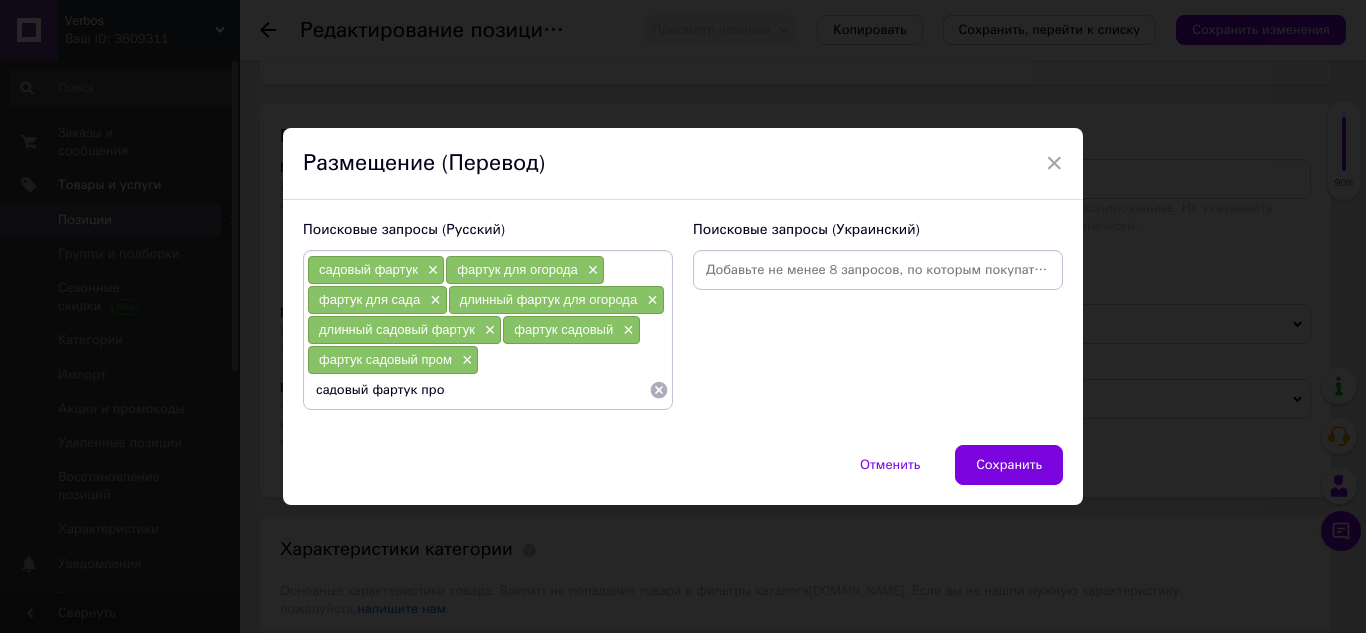 type on "садовый фартук пром" 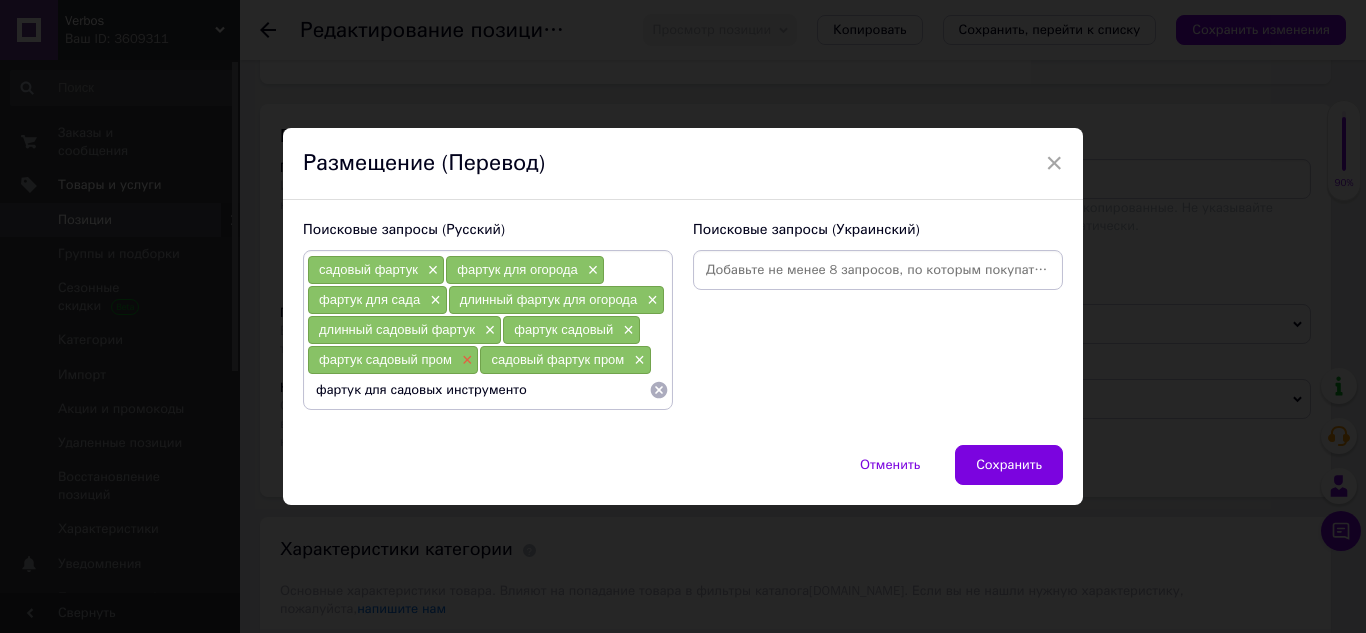 type on "фартук для садовых инструментов" 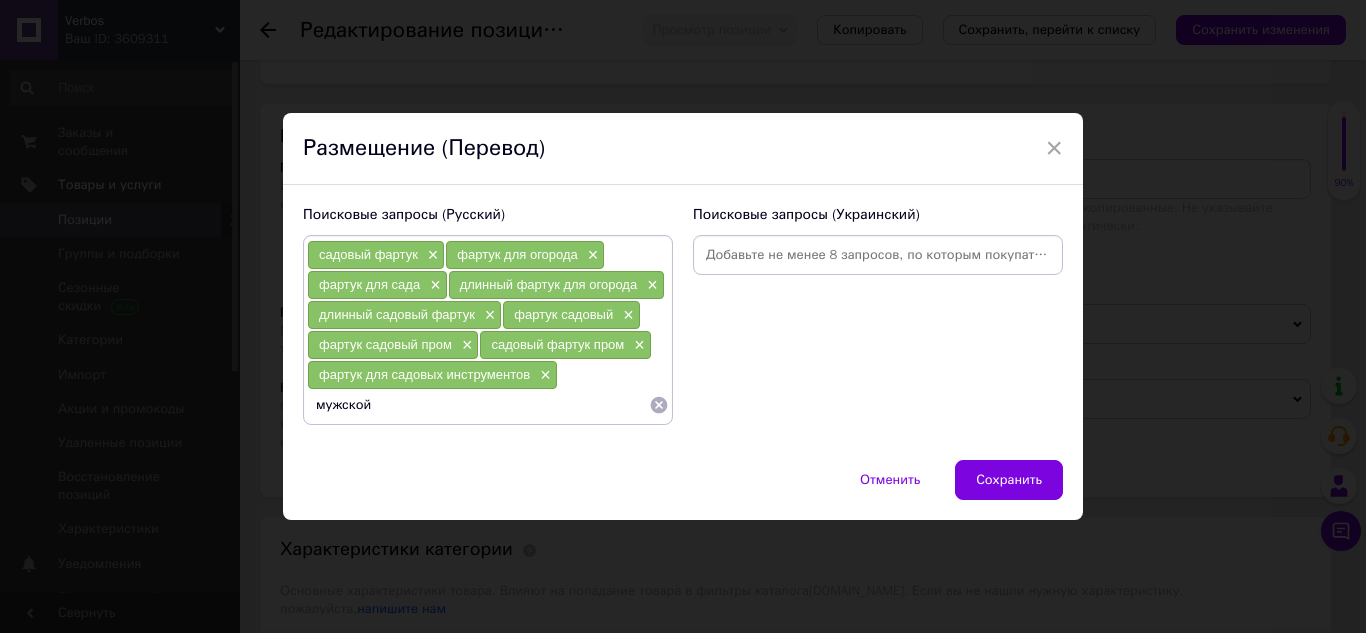 paste on "фартук" 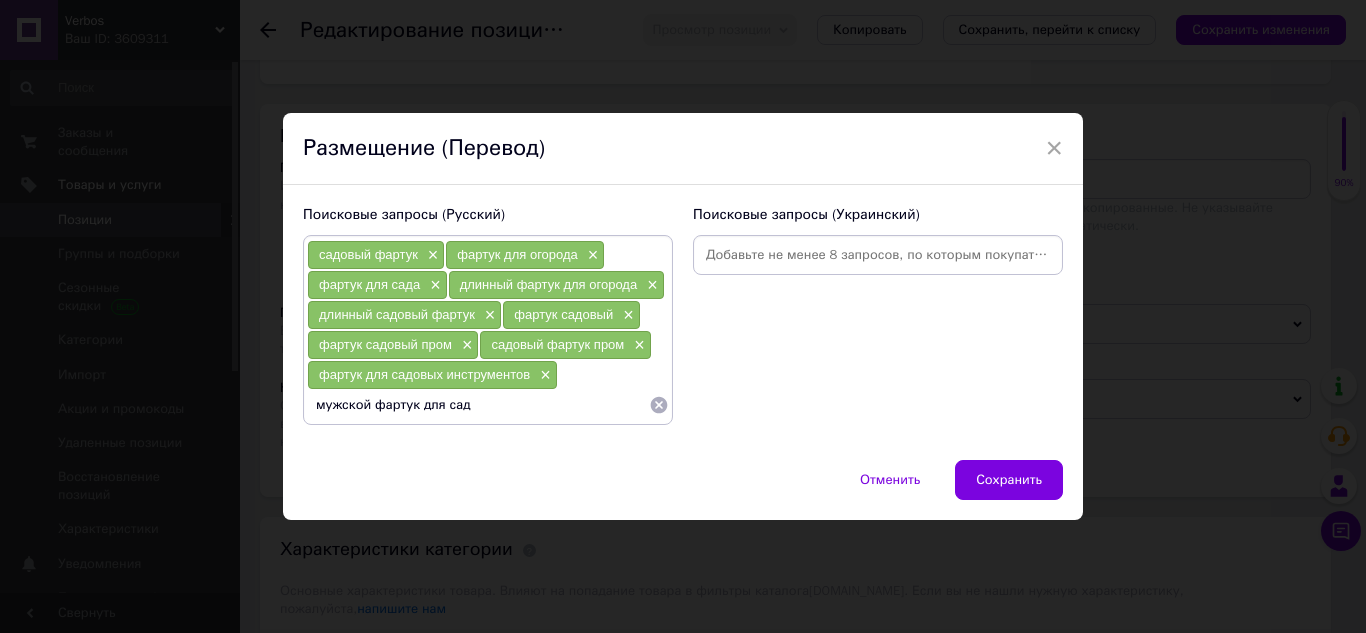 type on "мужской фартук для сада" 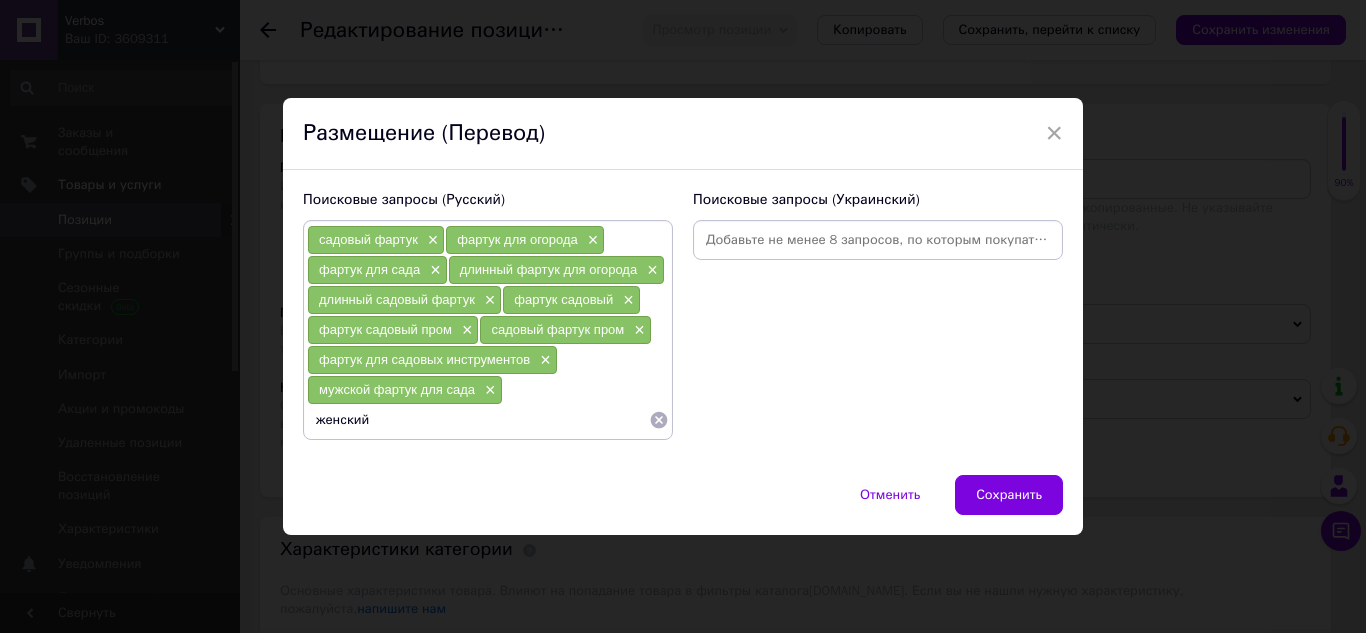 paste on "фартук" 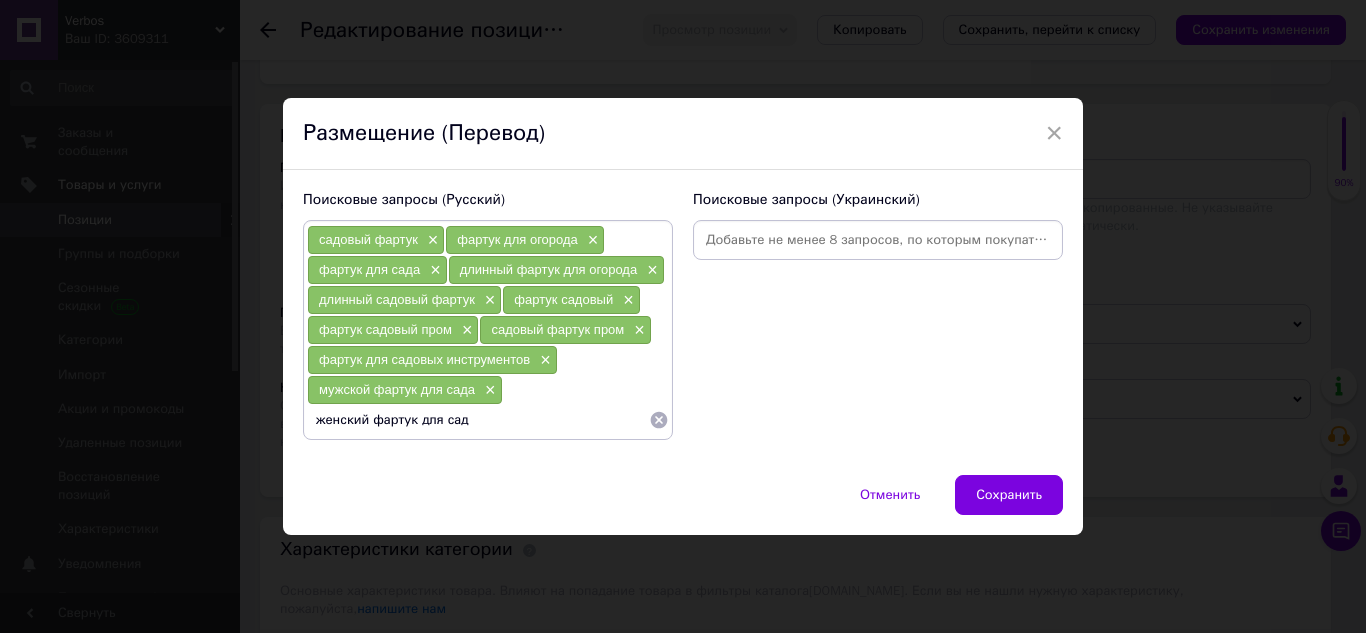 type on "женский фартук для сада" 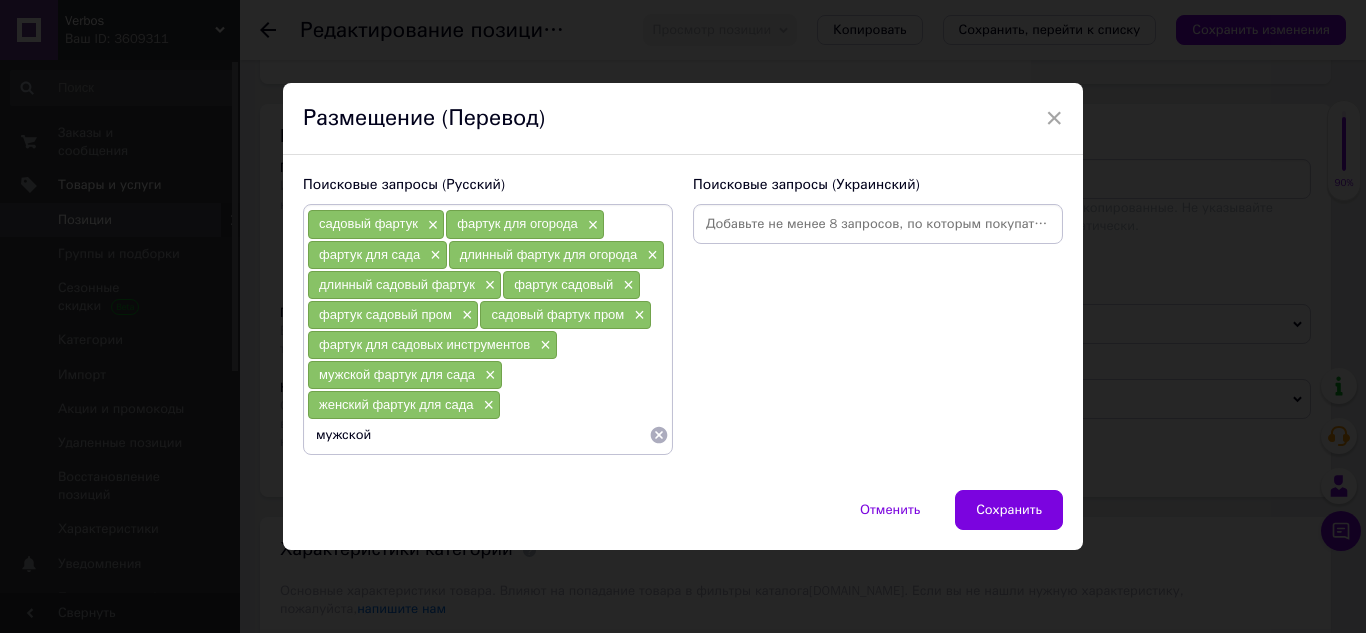 paste on "фартук" 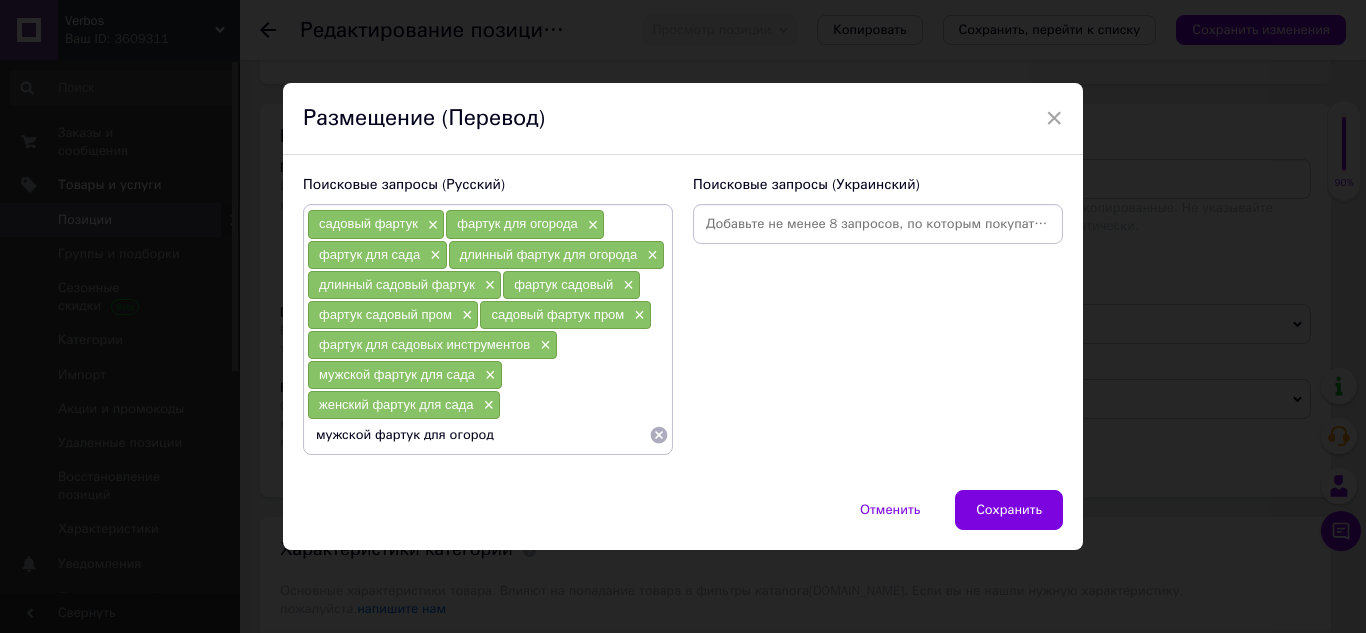 type on "мужской фартук для огорода" 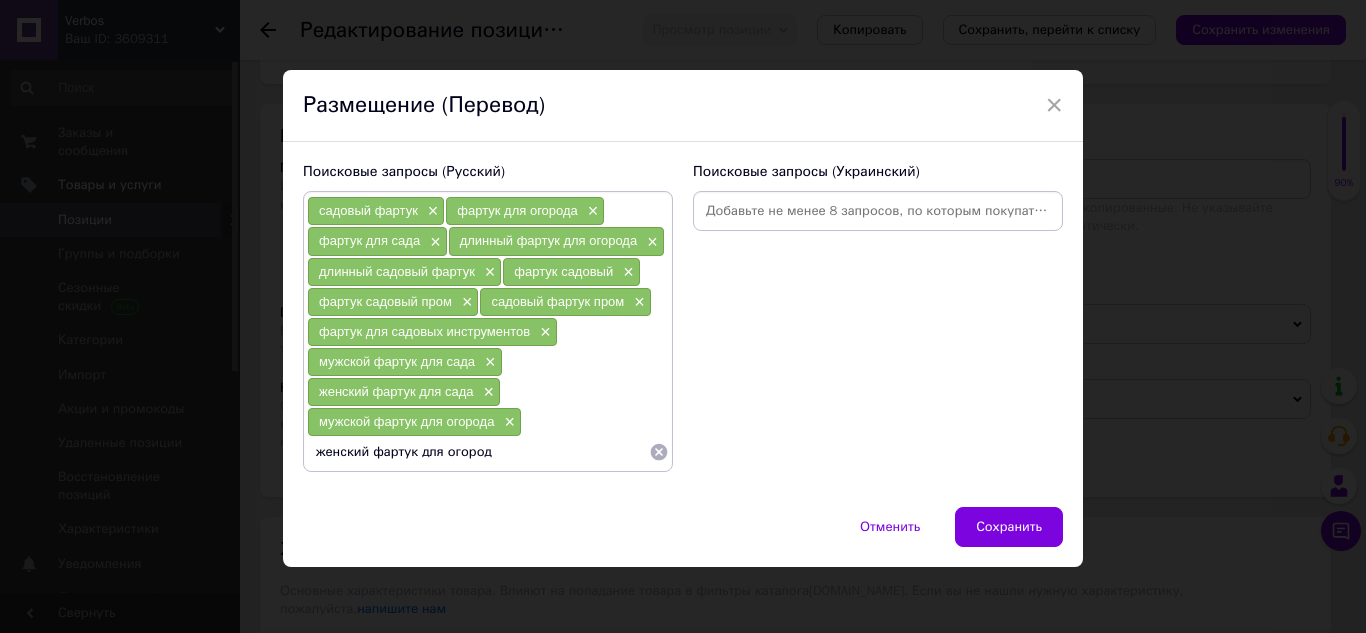 type on "женский фартук для огорода" 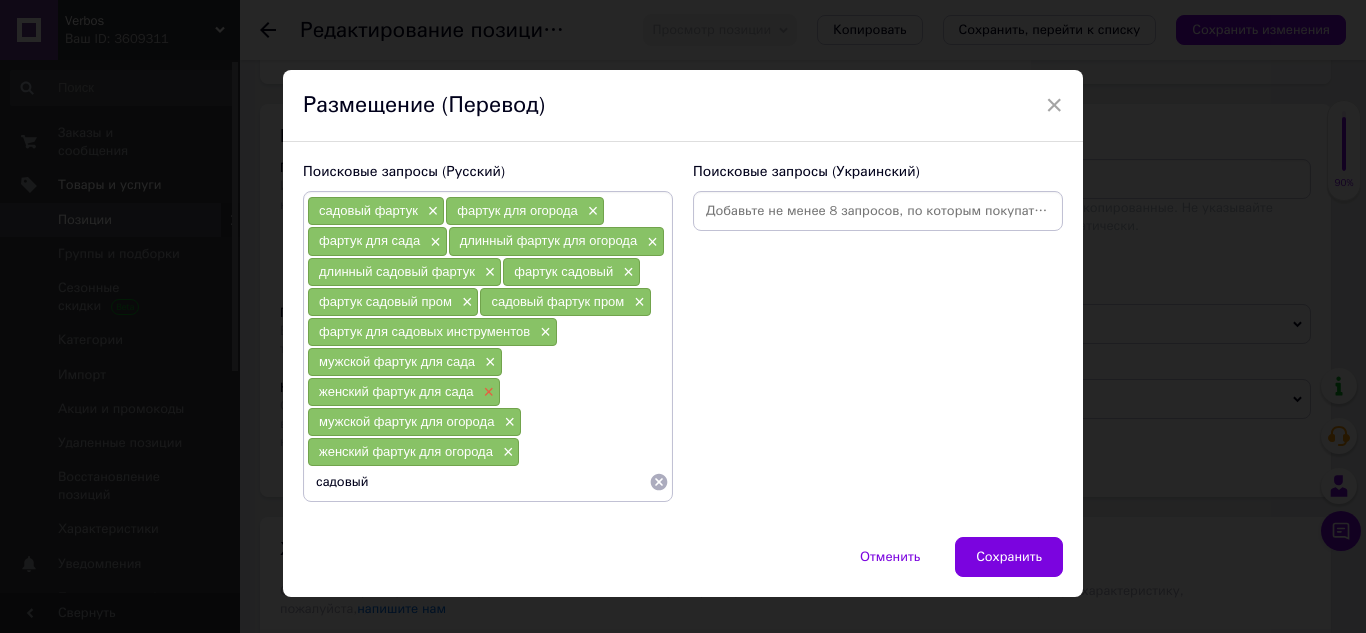 paste on "фартук" 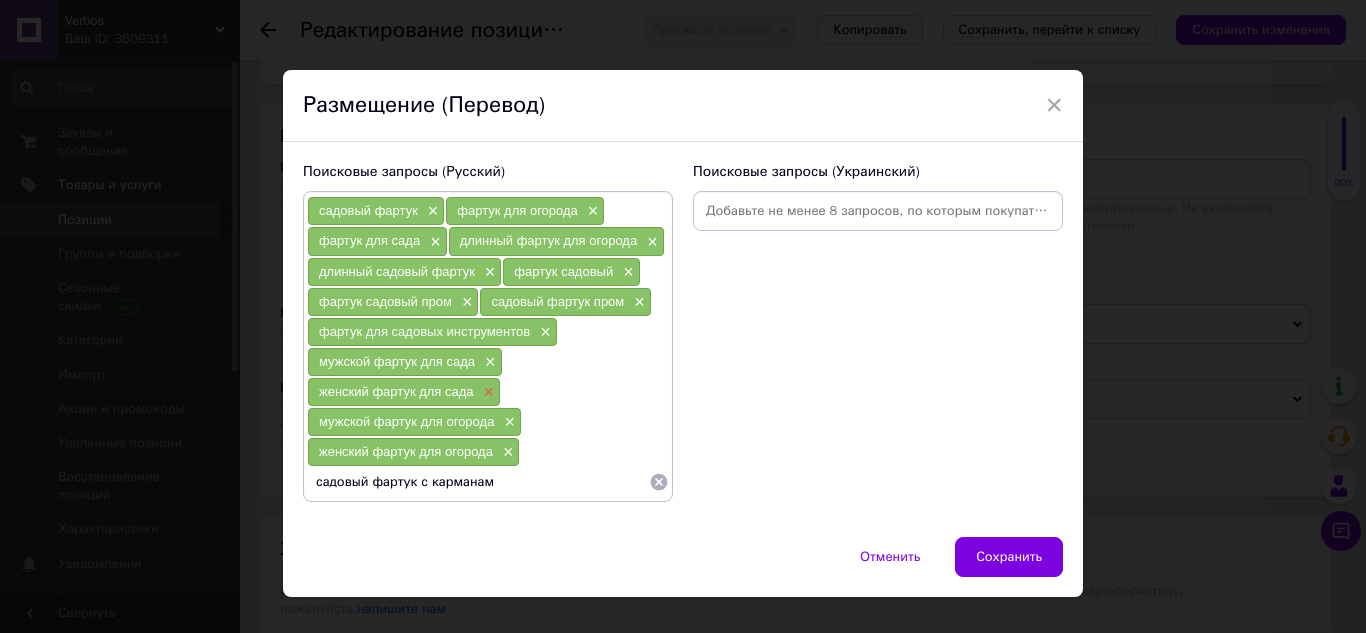 type on "садовый фартук с карманами" 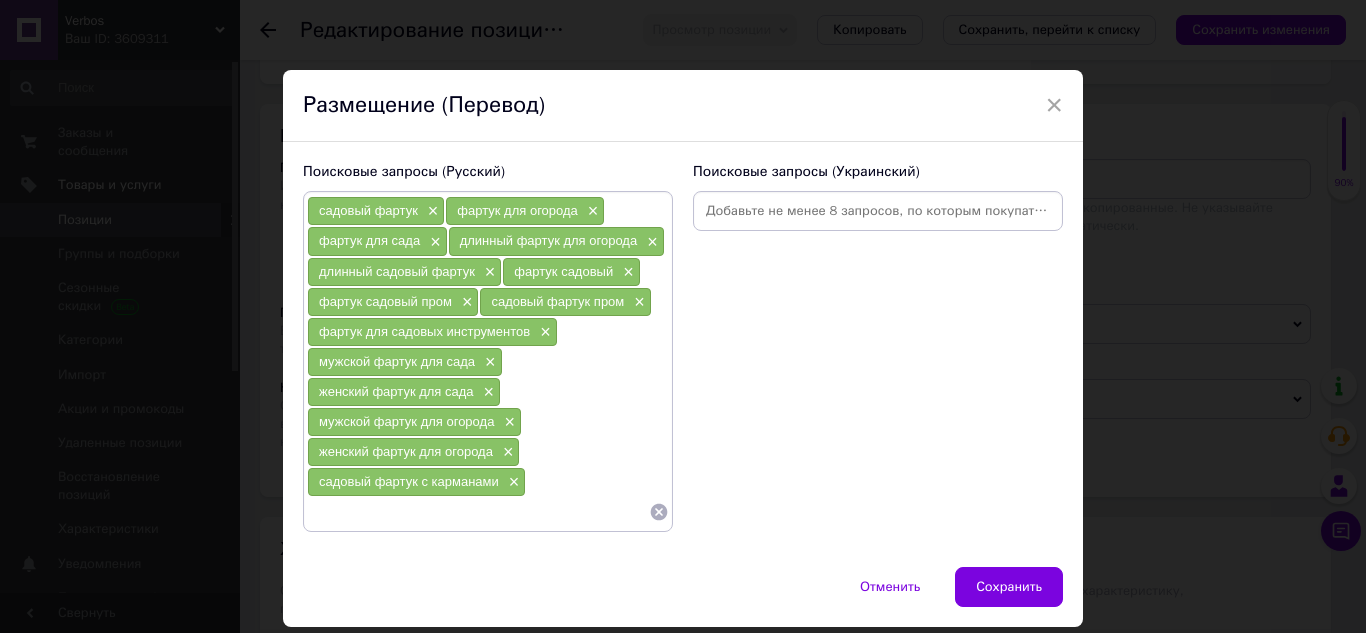 scroll, scrollTop: 65, scrollLeft: 0, axis: vertical 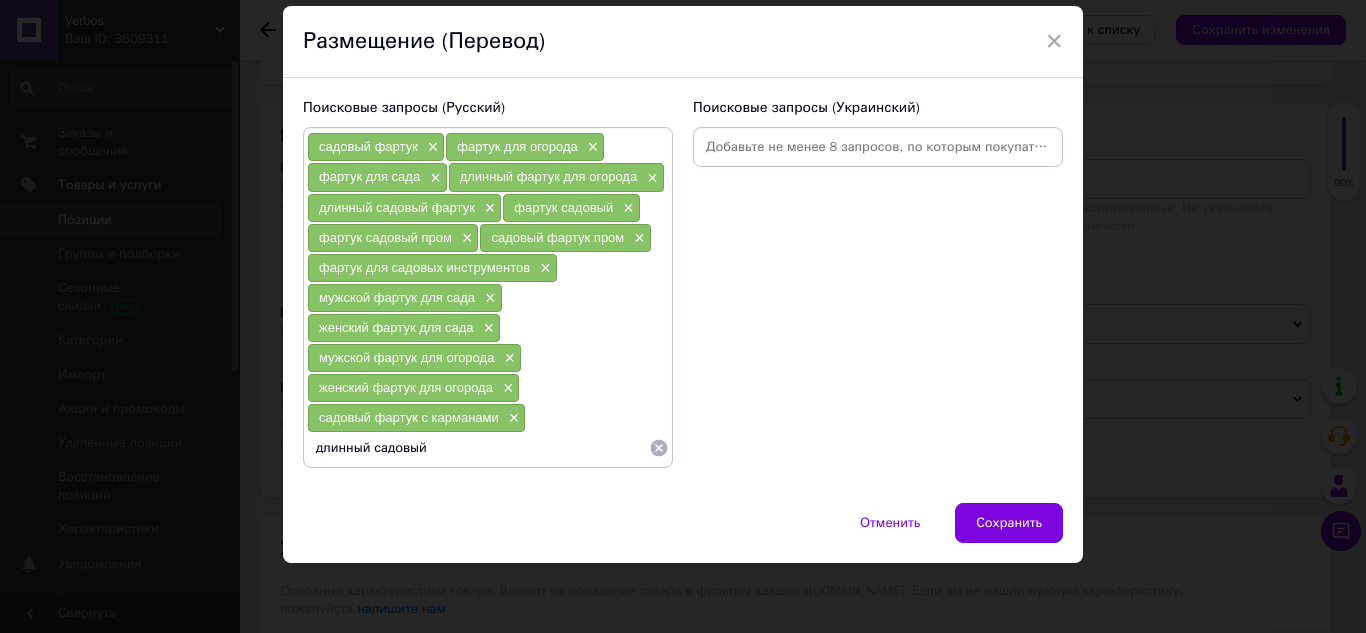 paste on "фартук" 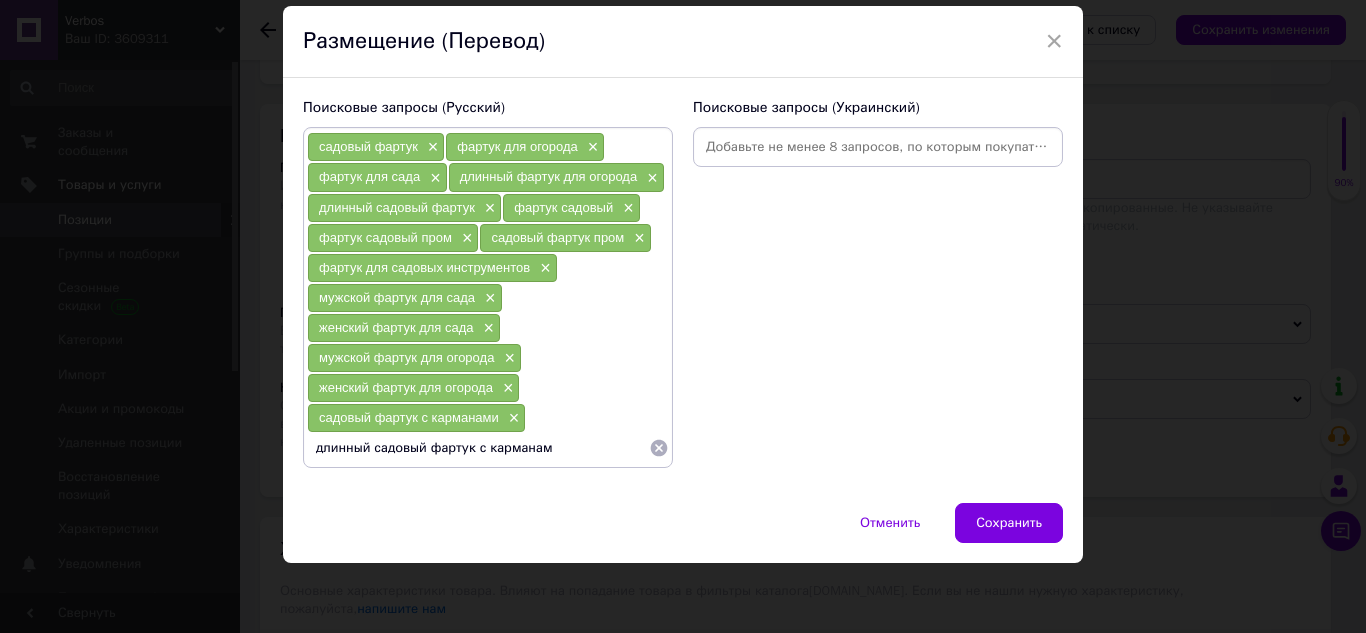 type on "длинный садовый фартук с карманами" 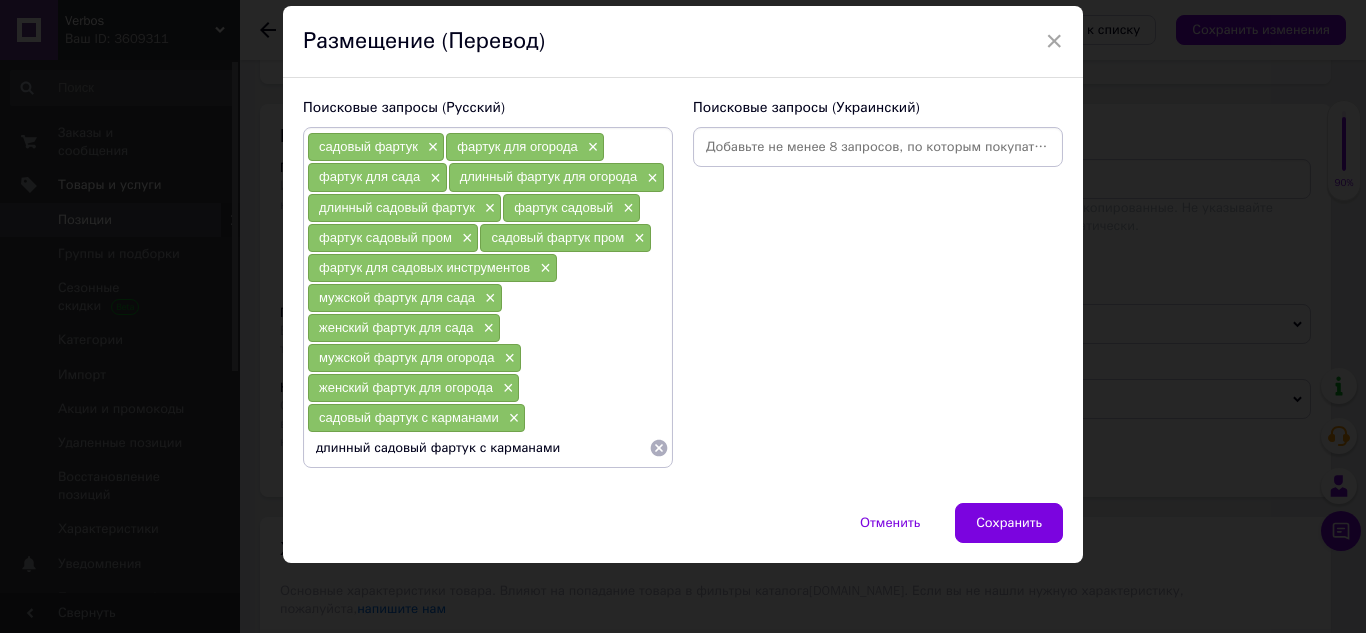 type 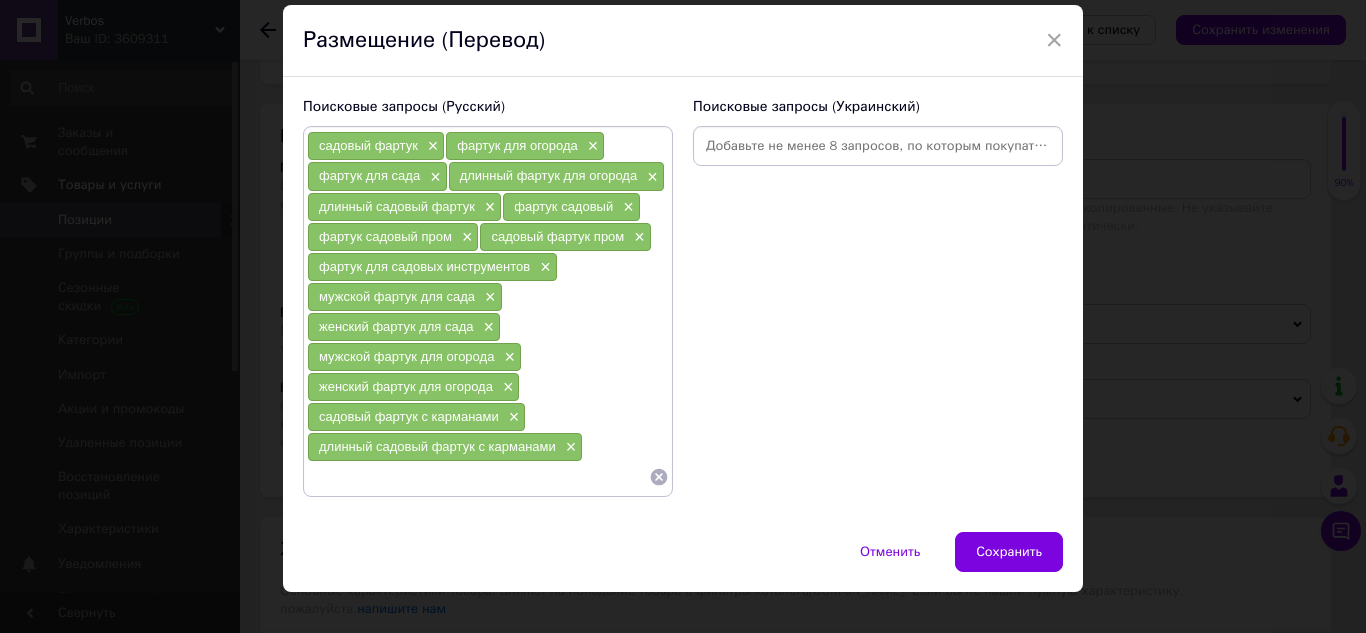 click on "Сохранить" at bounding box center [1009, 552] 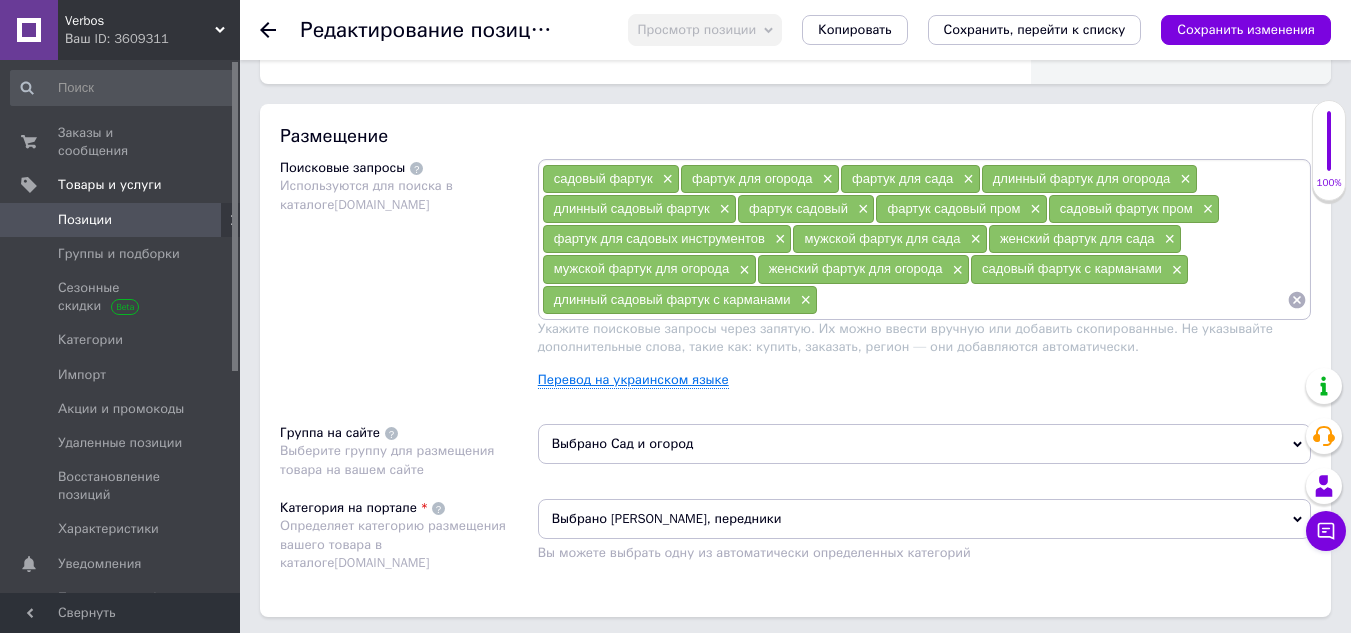 click on "Перевод на украинском языке" at bounding box center (633, 380) 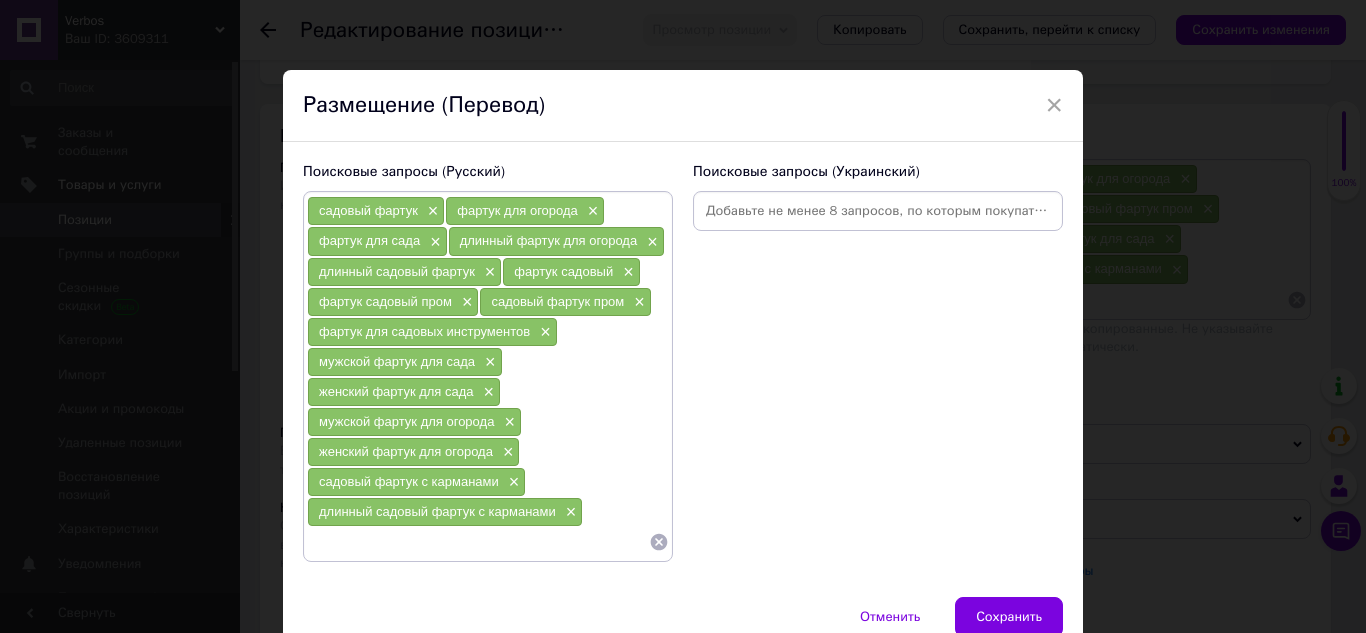 click at bounding box center [478, 542] 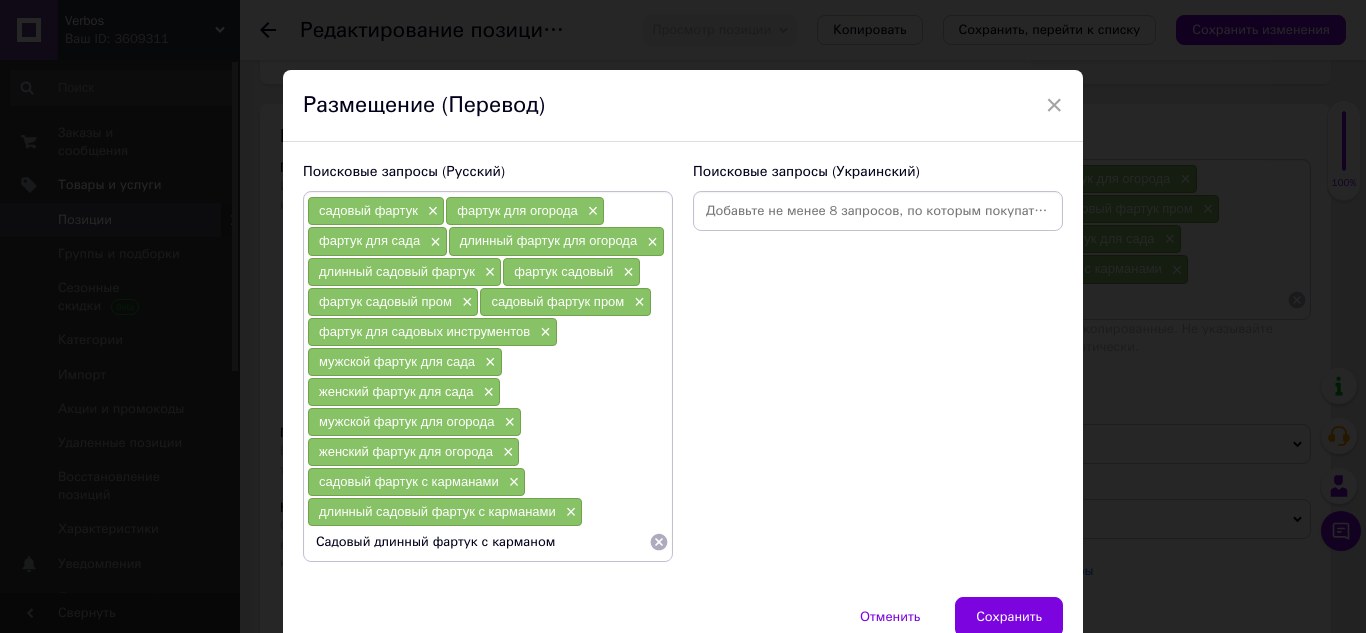 type 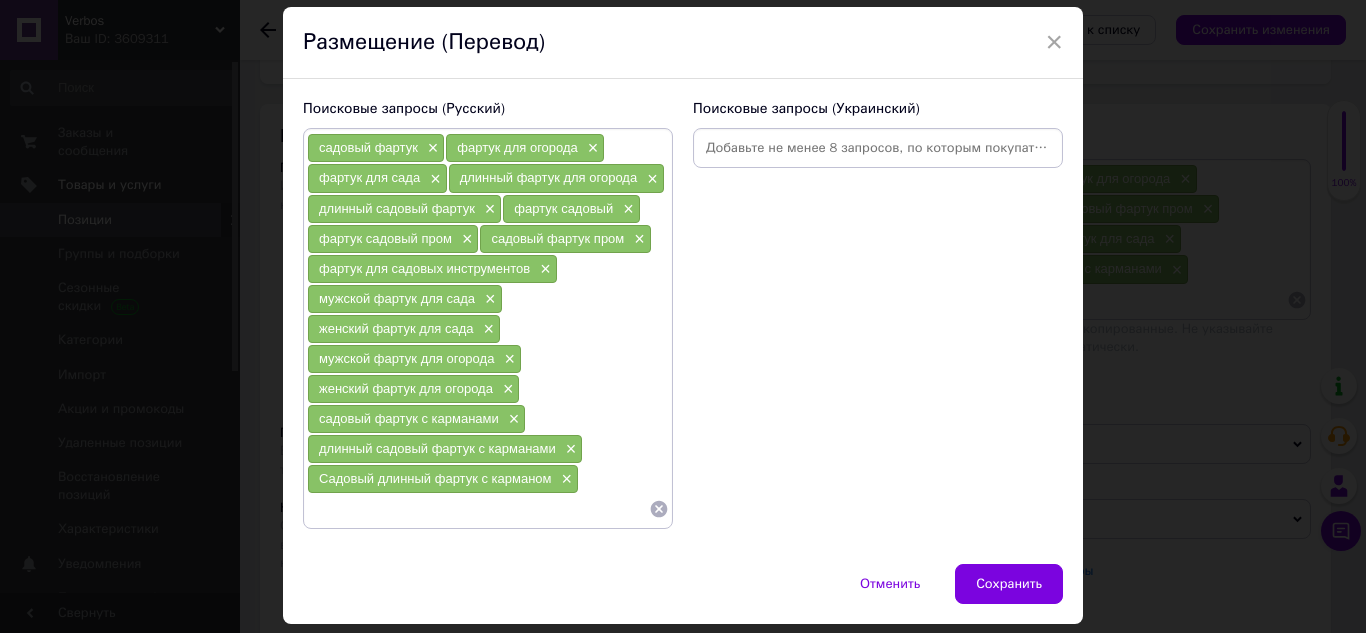 scroll, scrollTop: 125, scrollLeft: 0, axis: vertical 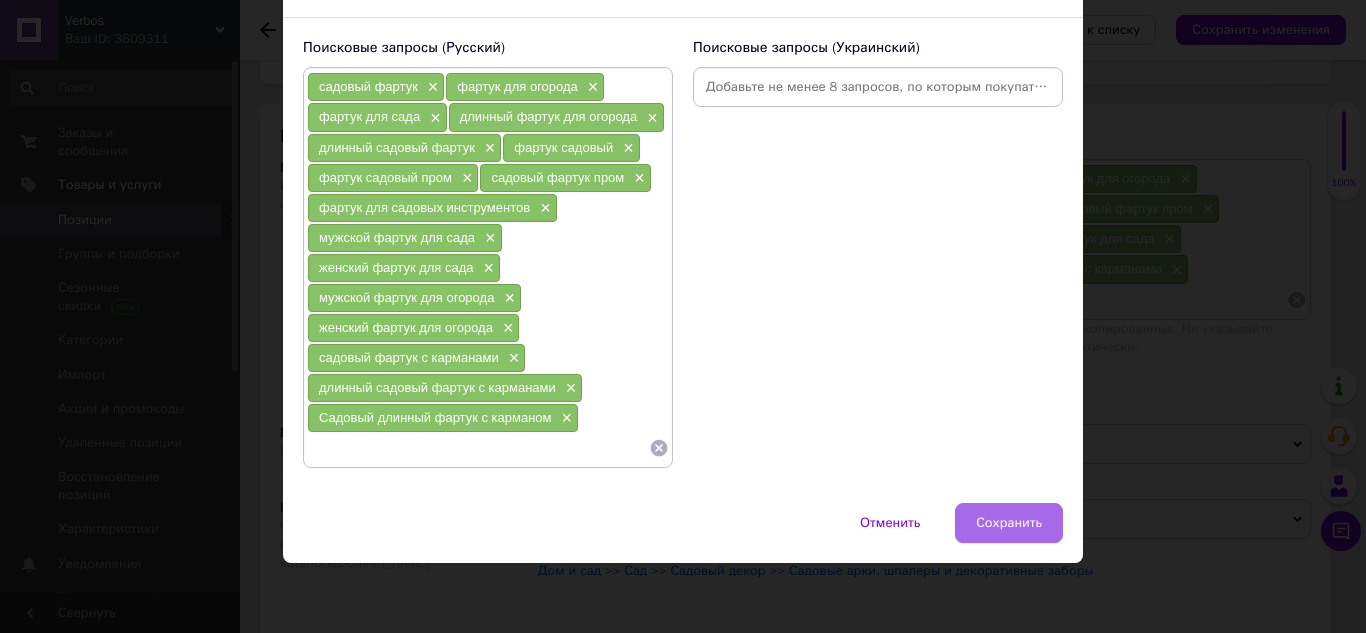 click on "Сохранить" at bounding box center (1009, 523) 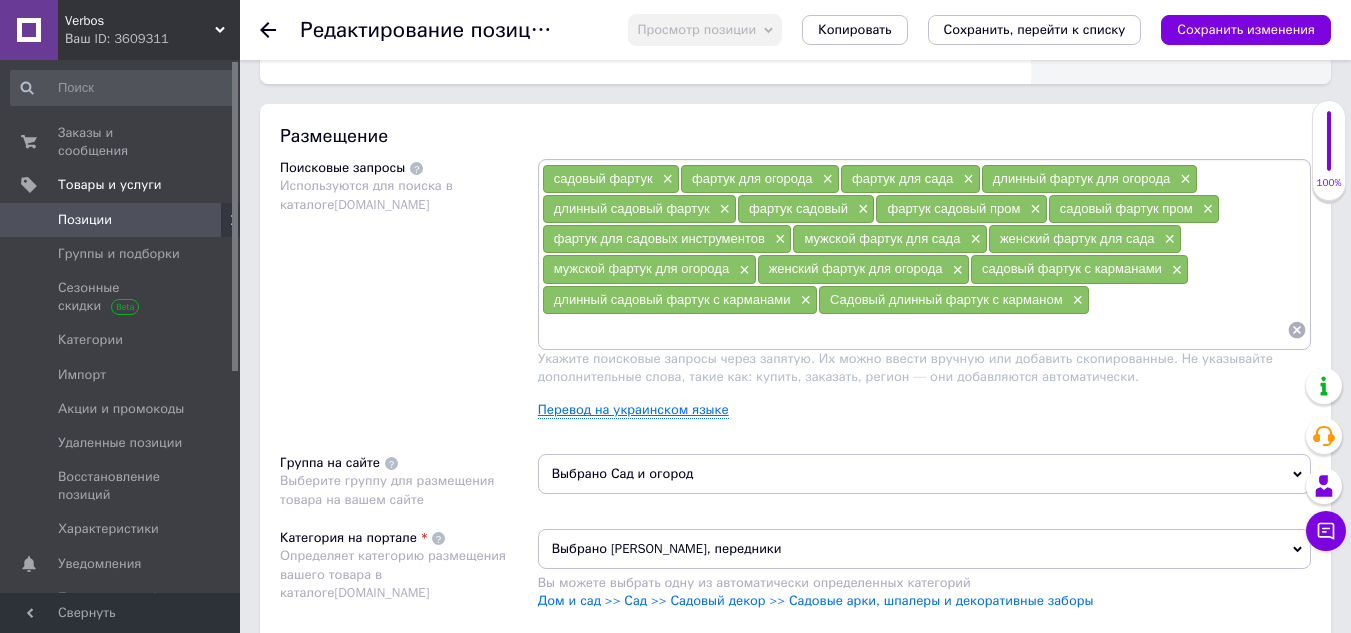 click on "Перевод на украинском языке" at bounding box center (633, 410) 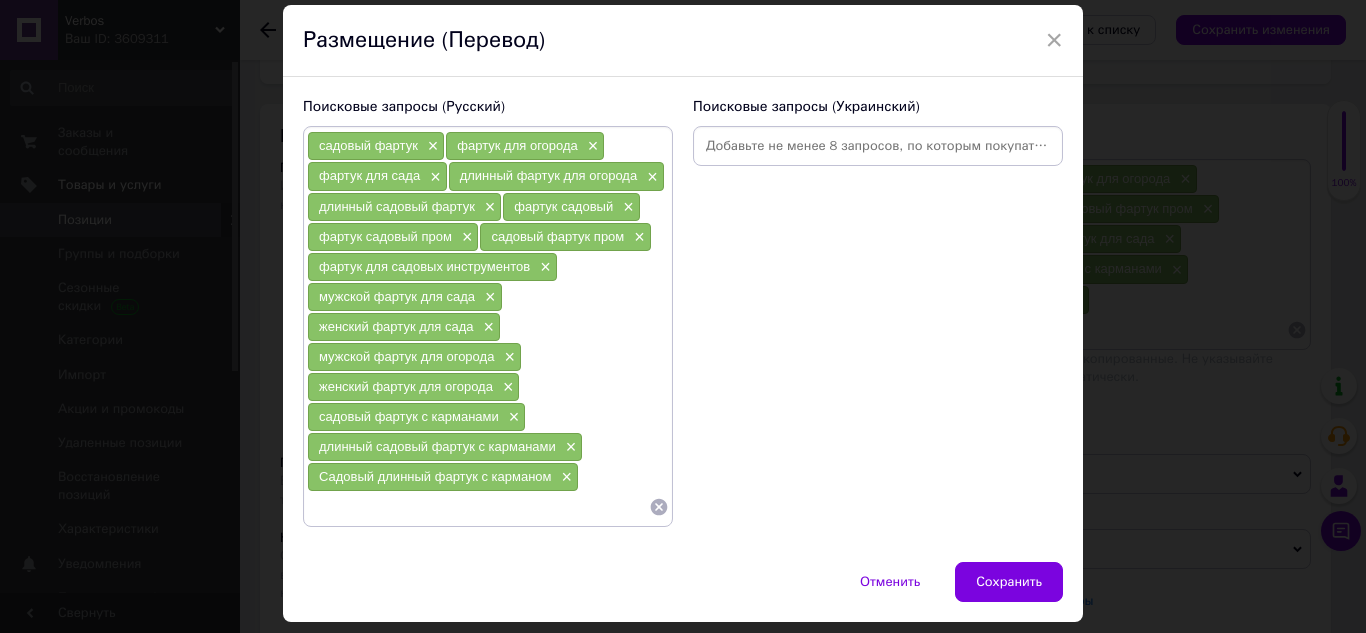scroll, scrollTop: 100, scrollLeft: 0, axis: vertical 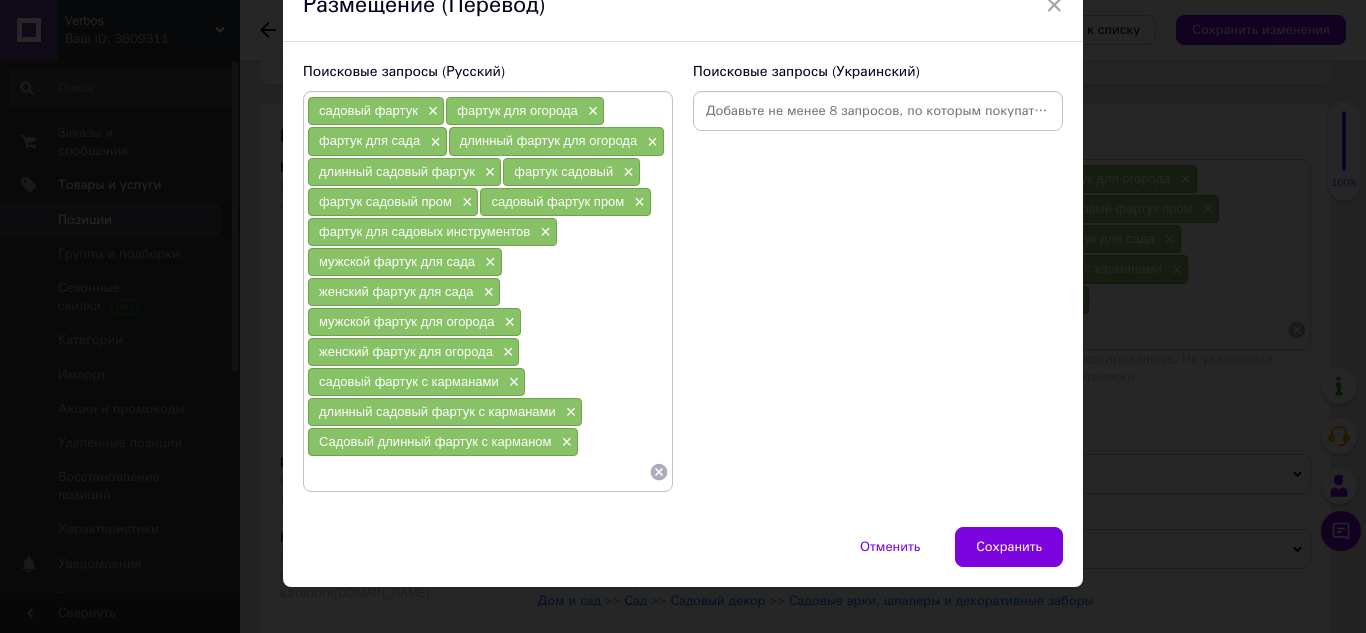 click at bounding box center [478, 472] 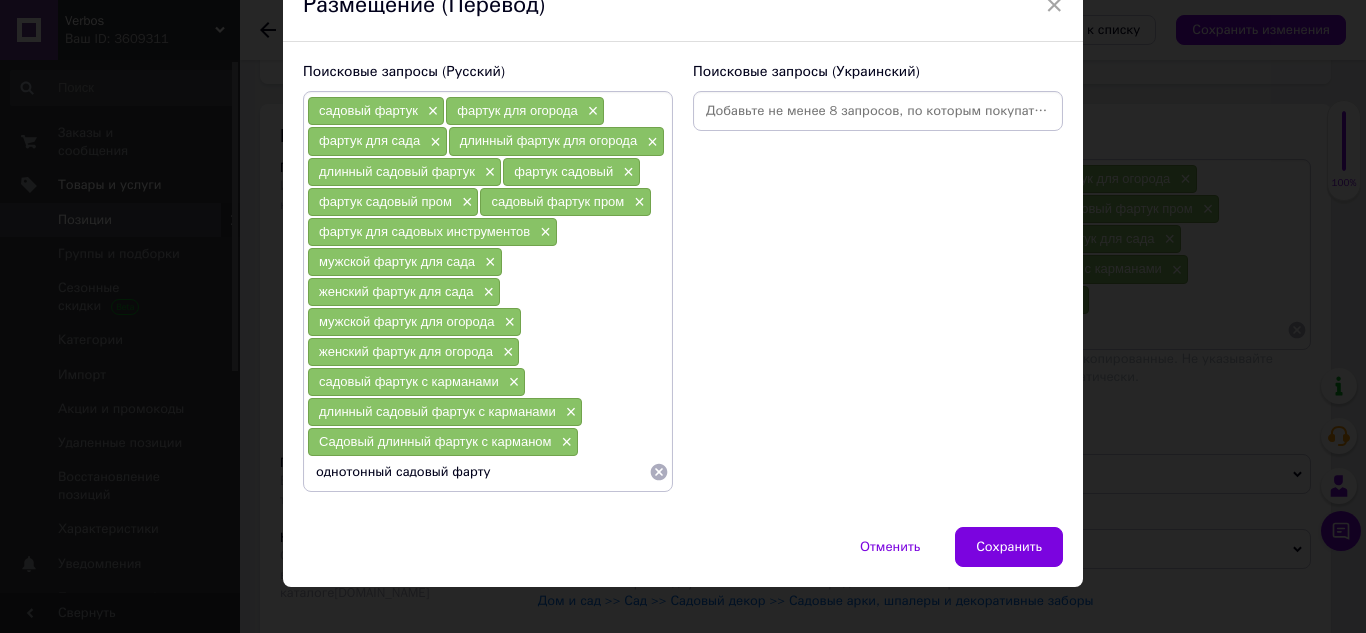 type on "однотонный садовый фартук" 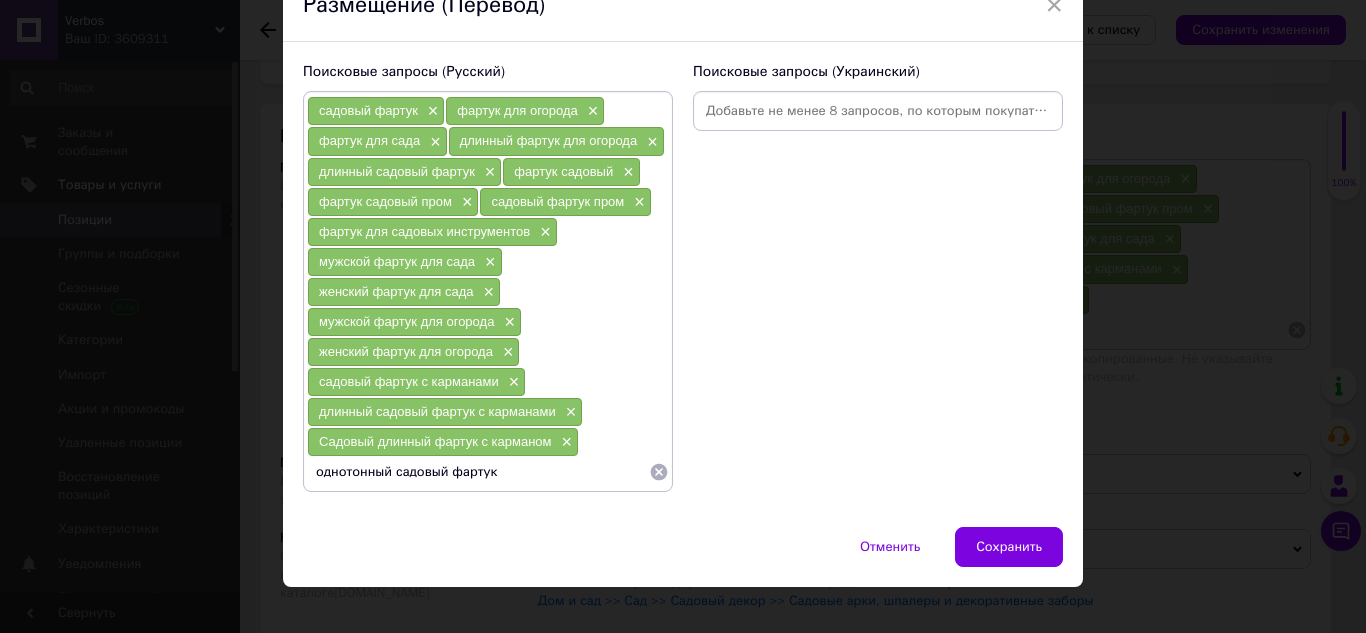 type 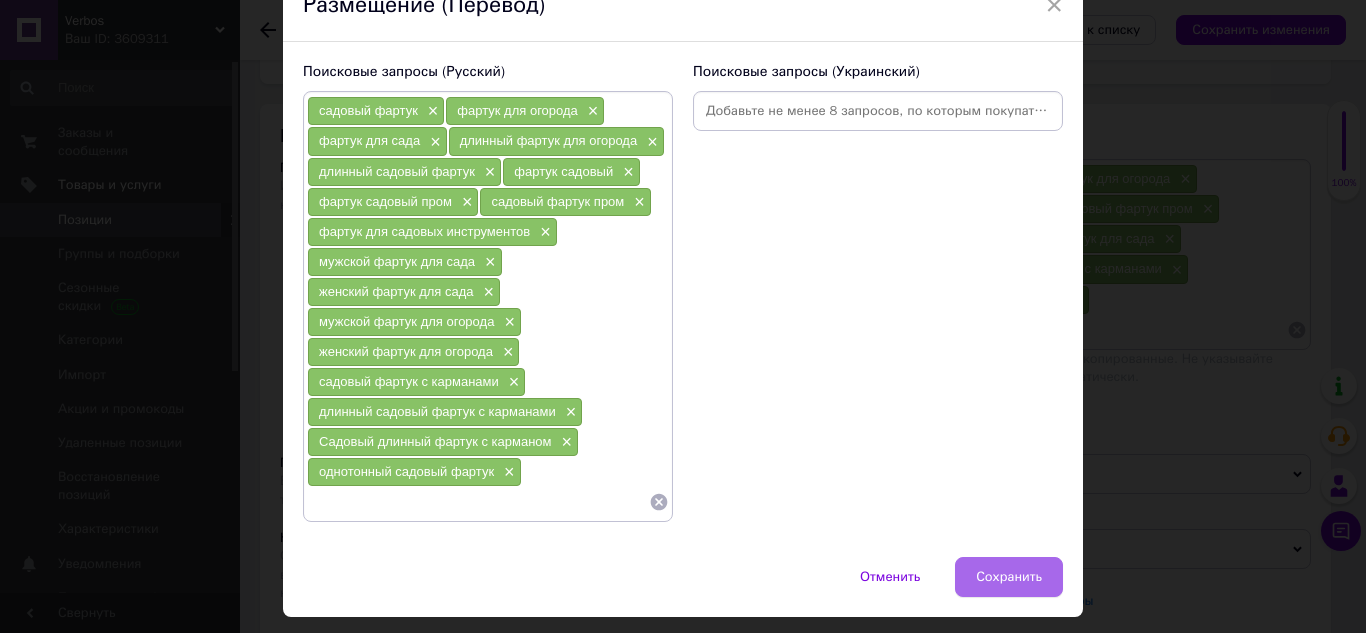 click on "Сохранить" at bounding box center (1009, 577) 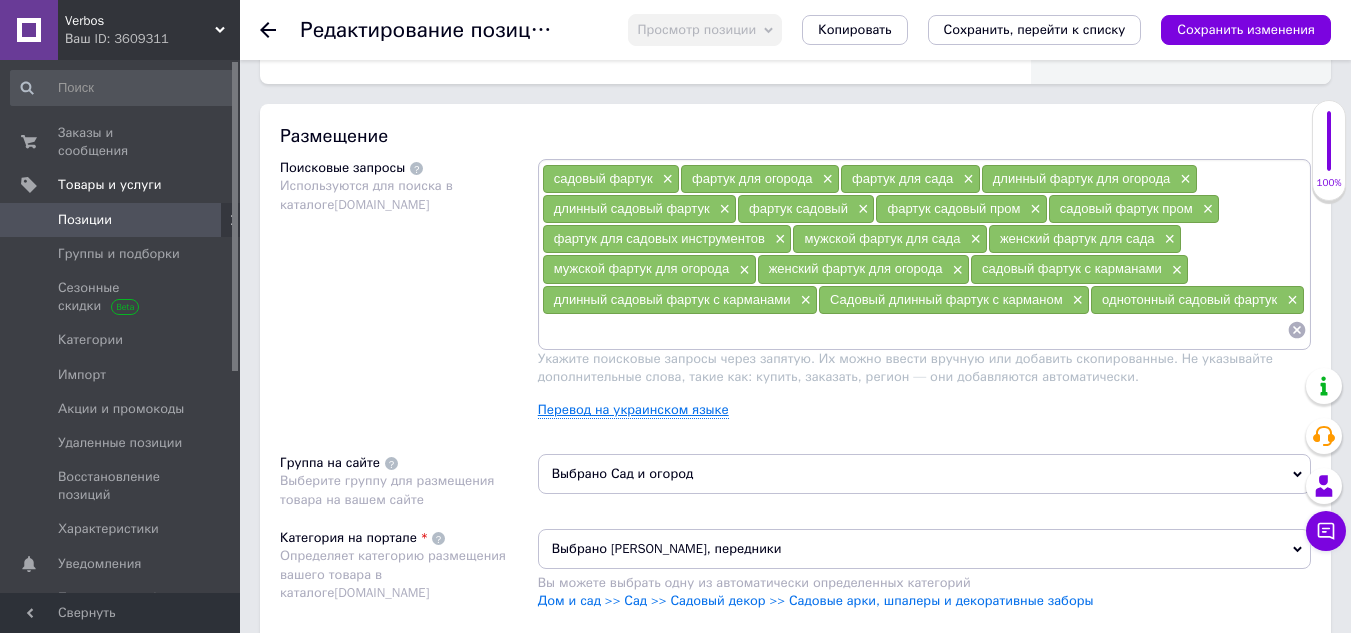 click on "Перевод на украинском языке" at bounding box center [633, 410] 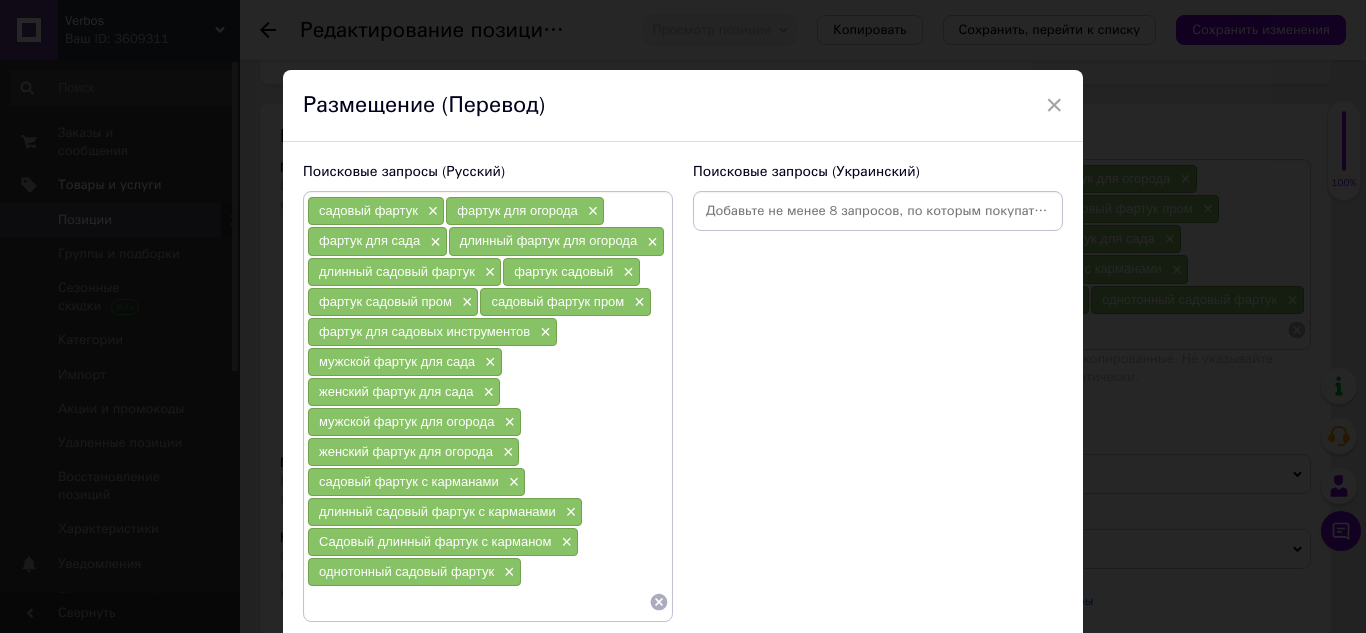 click at bounding box center [878, 211] 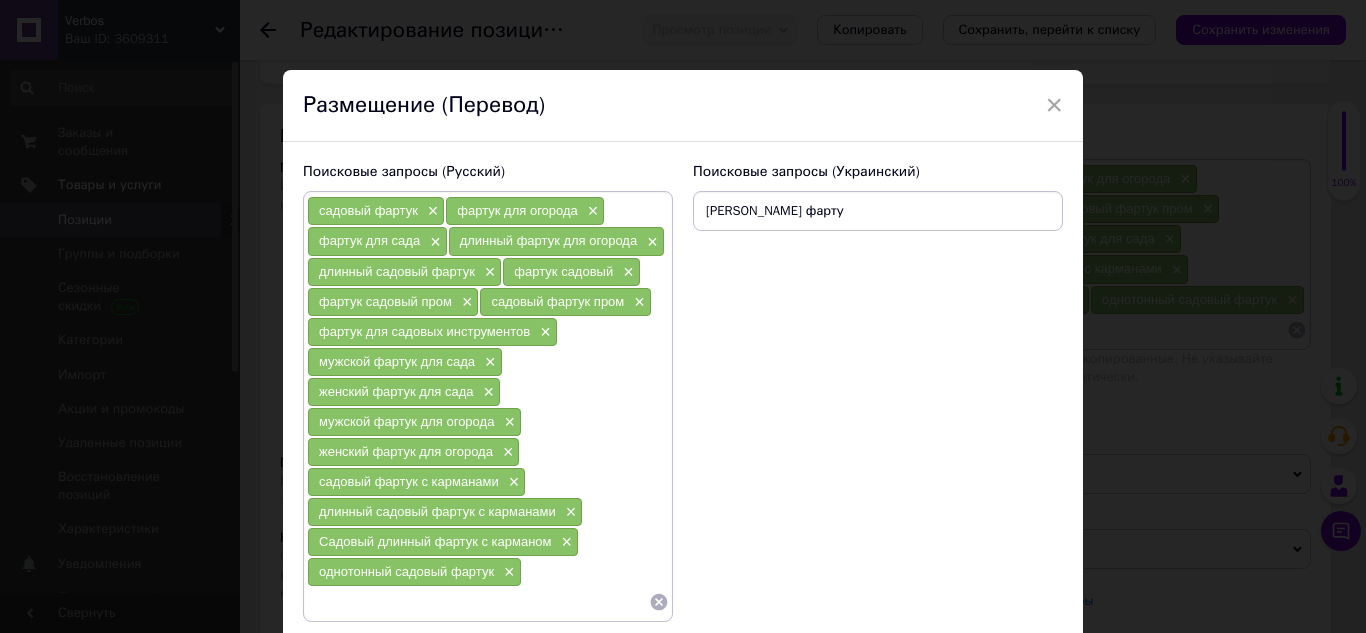 type on "садовий фартух" 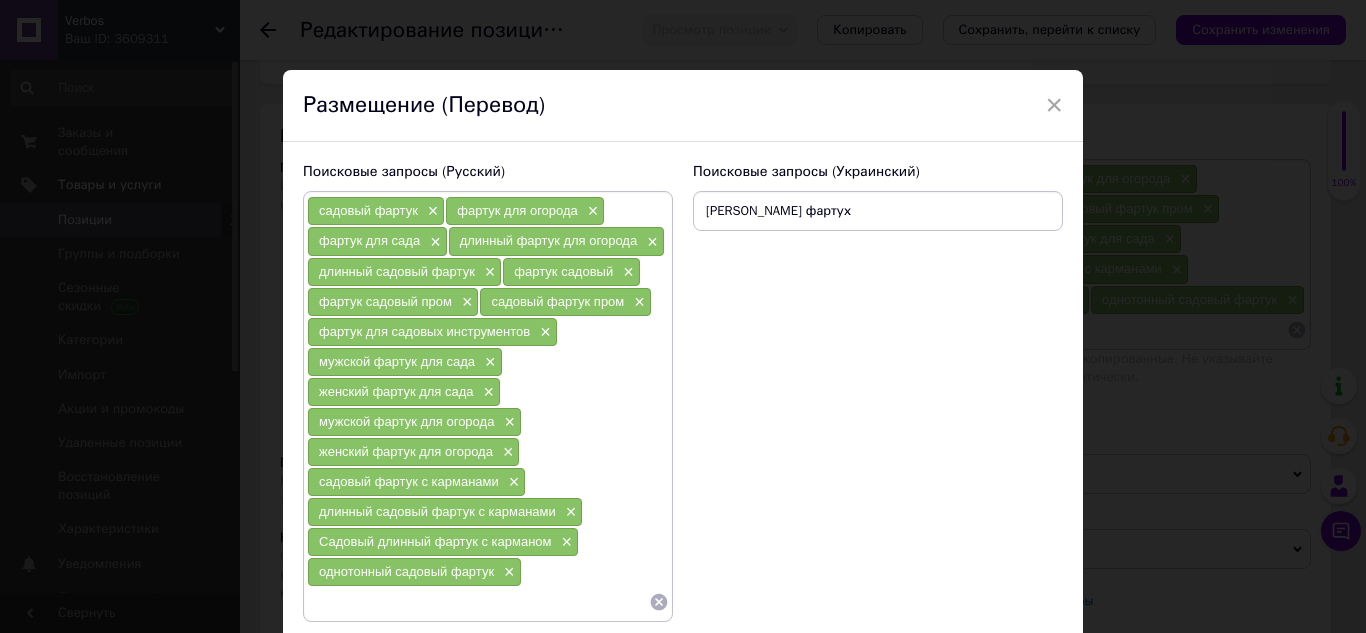 click on "садовий фартух" at bounding box center (878, 211) 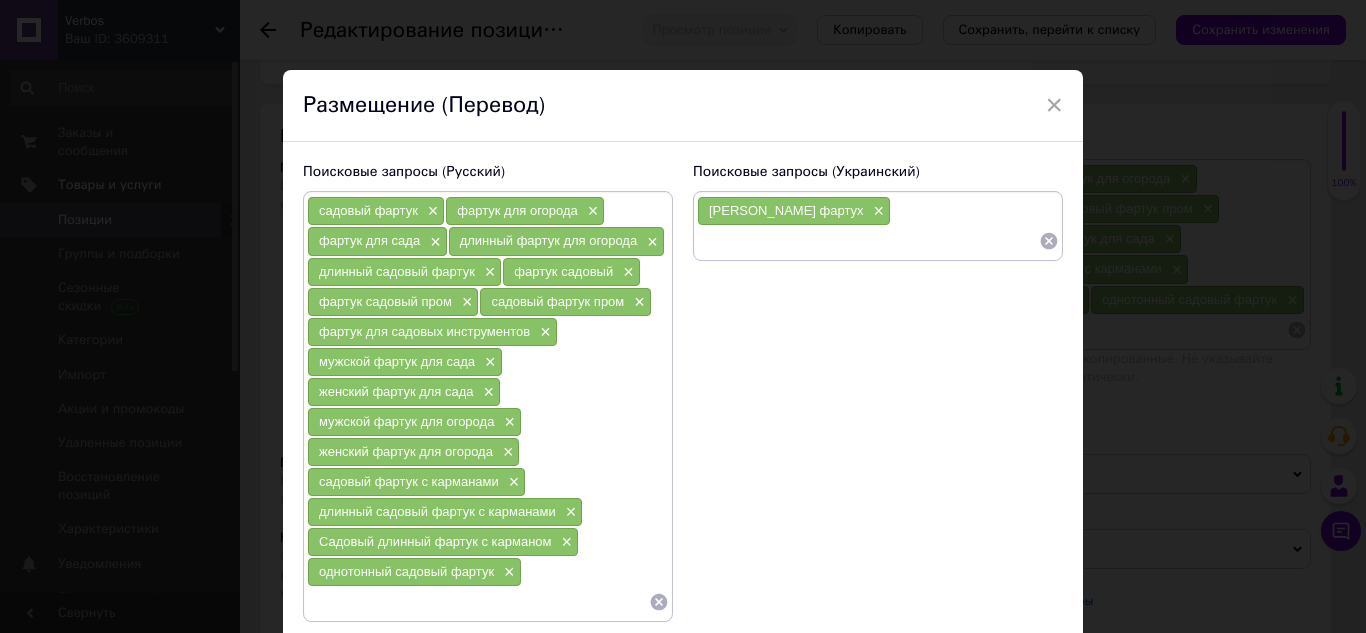 paste on "фартух" 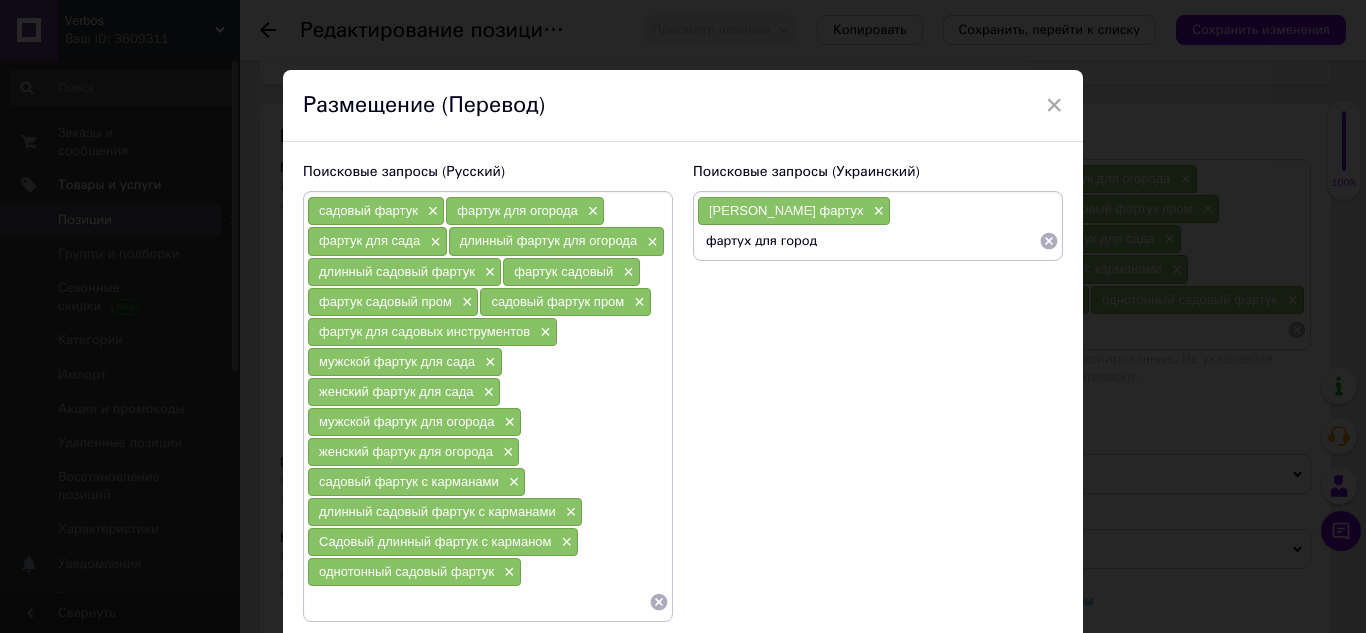 type on "фартух для городу" 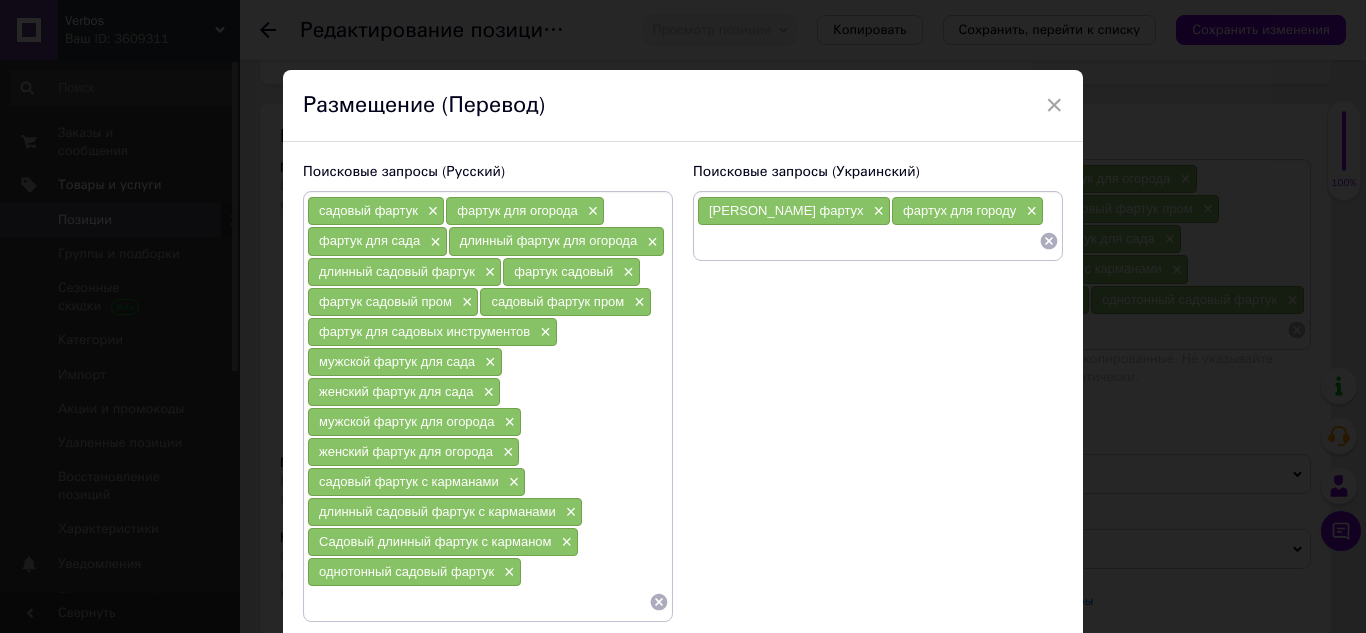 paste on "фартух" 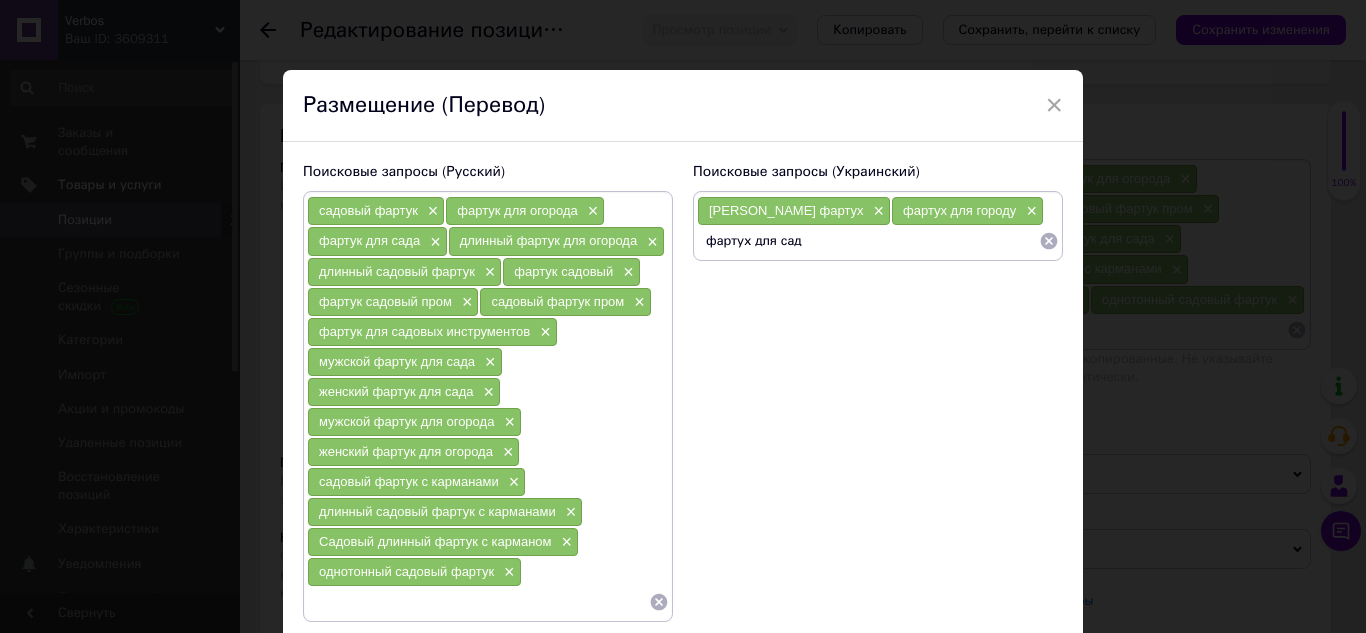 type on "фартух для саду" 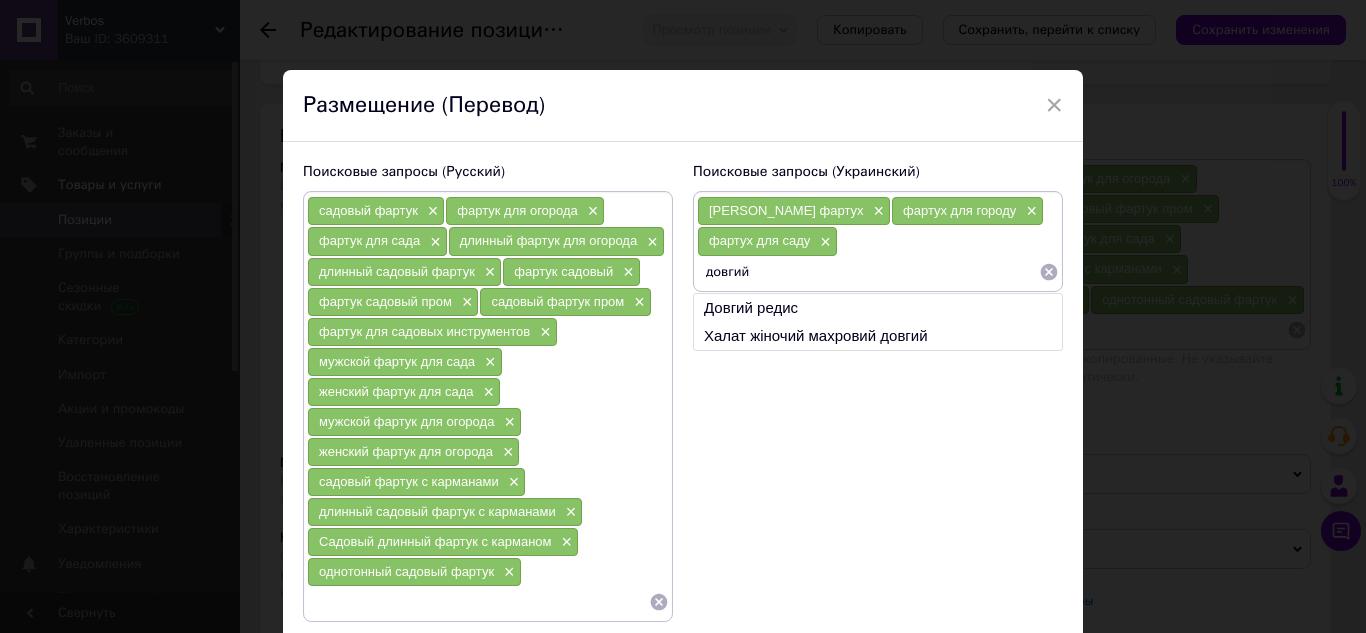 paste on "фартух" 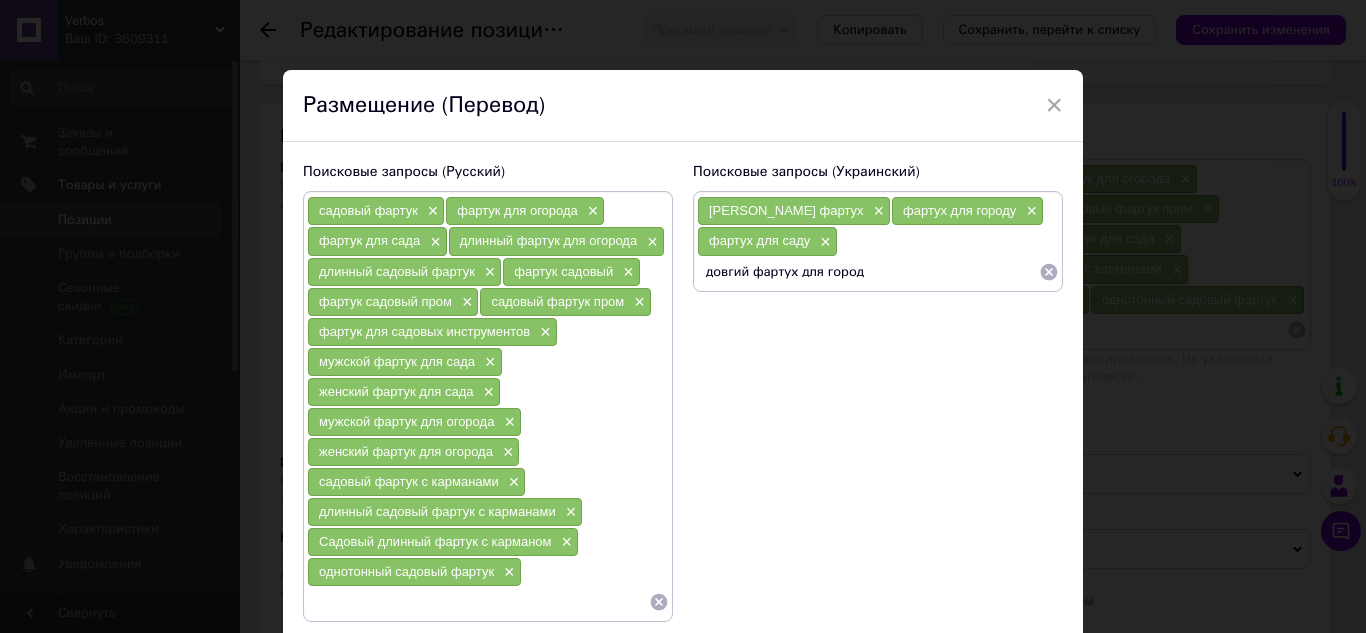 type on "довгий фартух для городу" 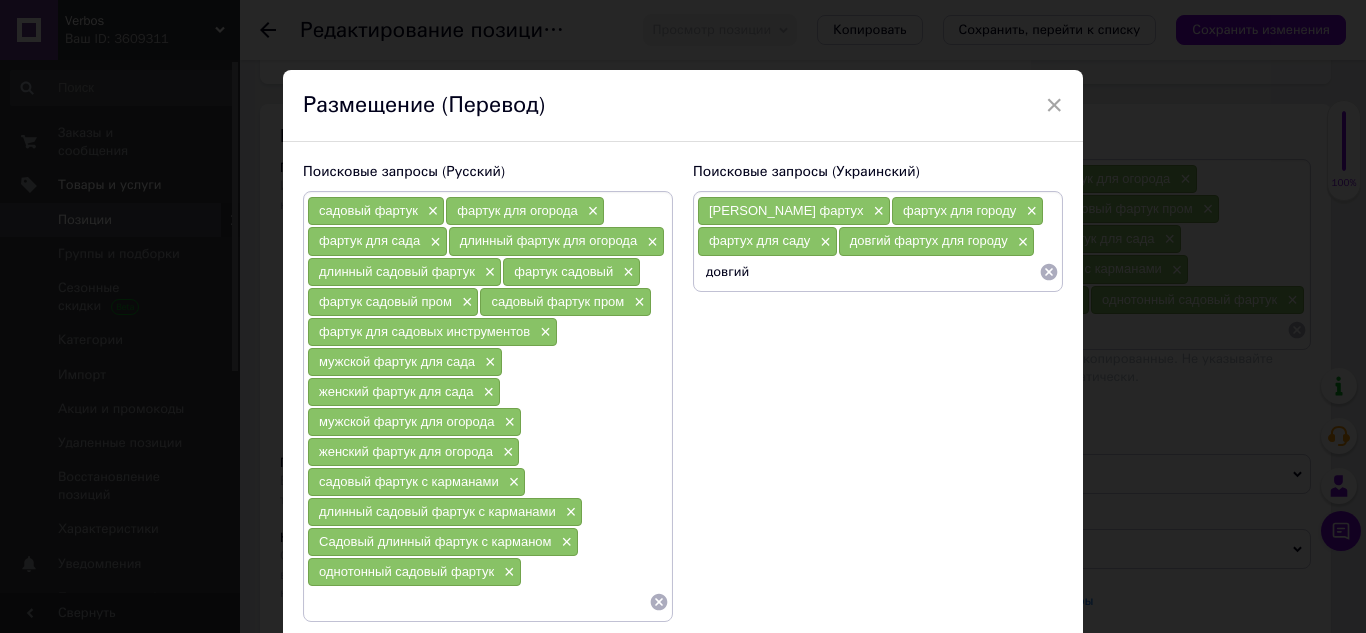 paste on "фартух" 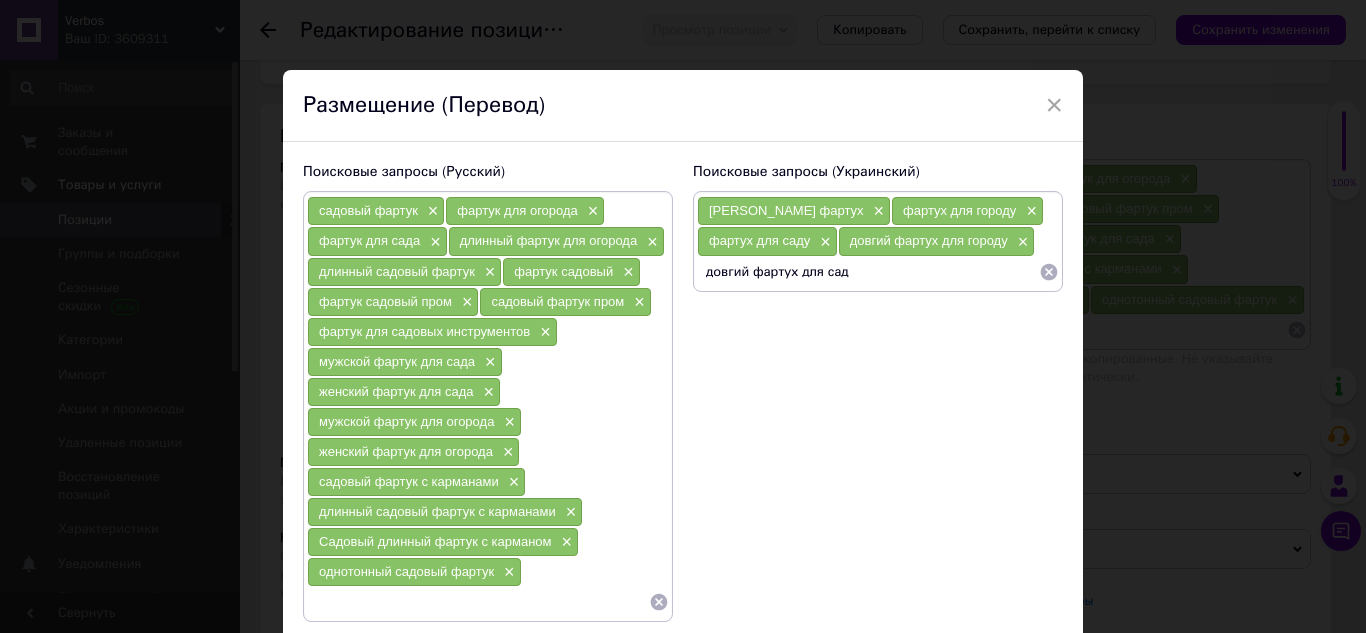 type on "довгий фартух для саду" 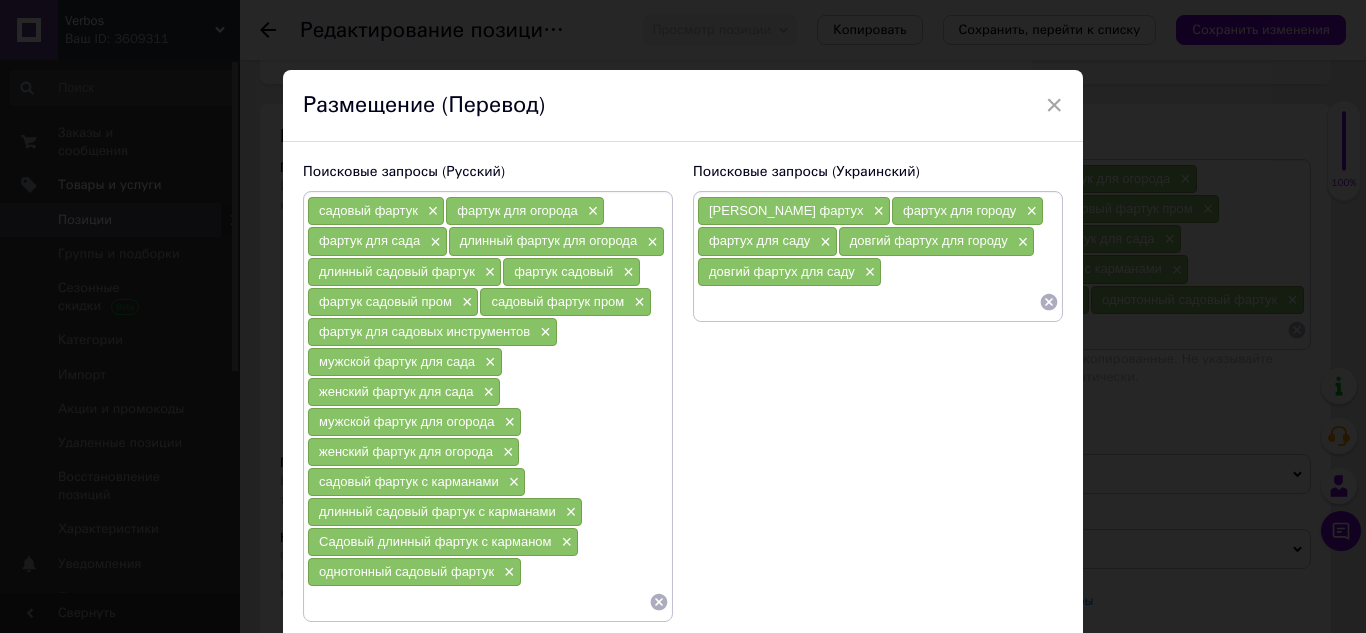 paste on "фартух" 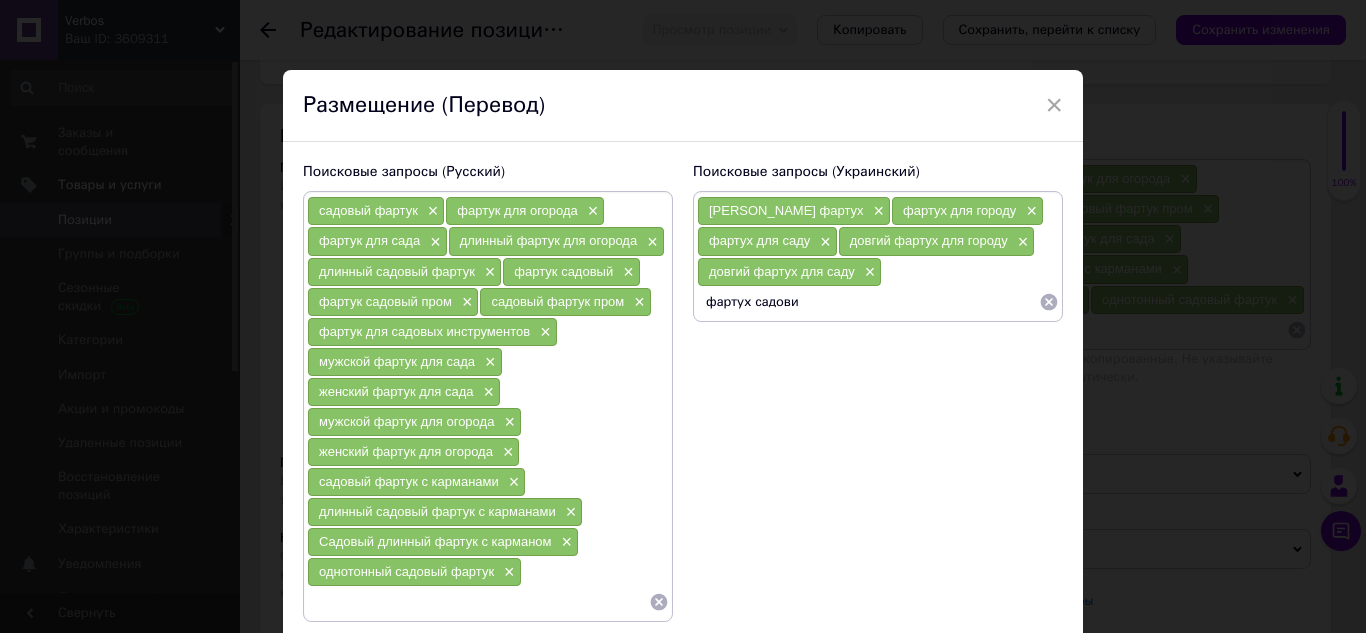 type on "фартух садовий" 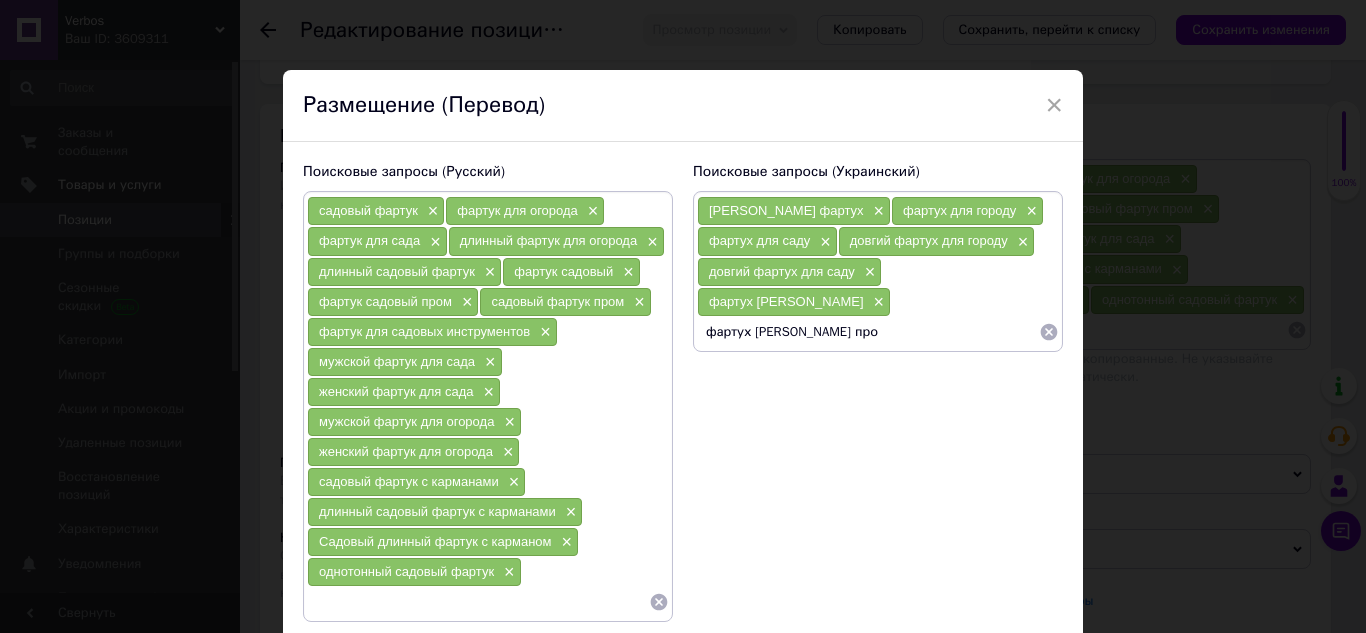 type on "фартух садовий пром" 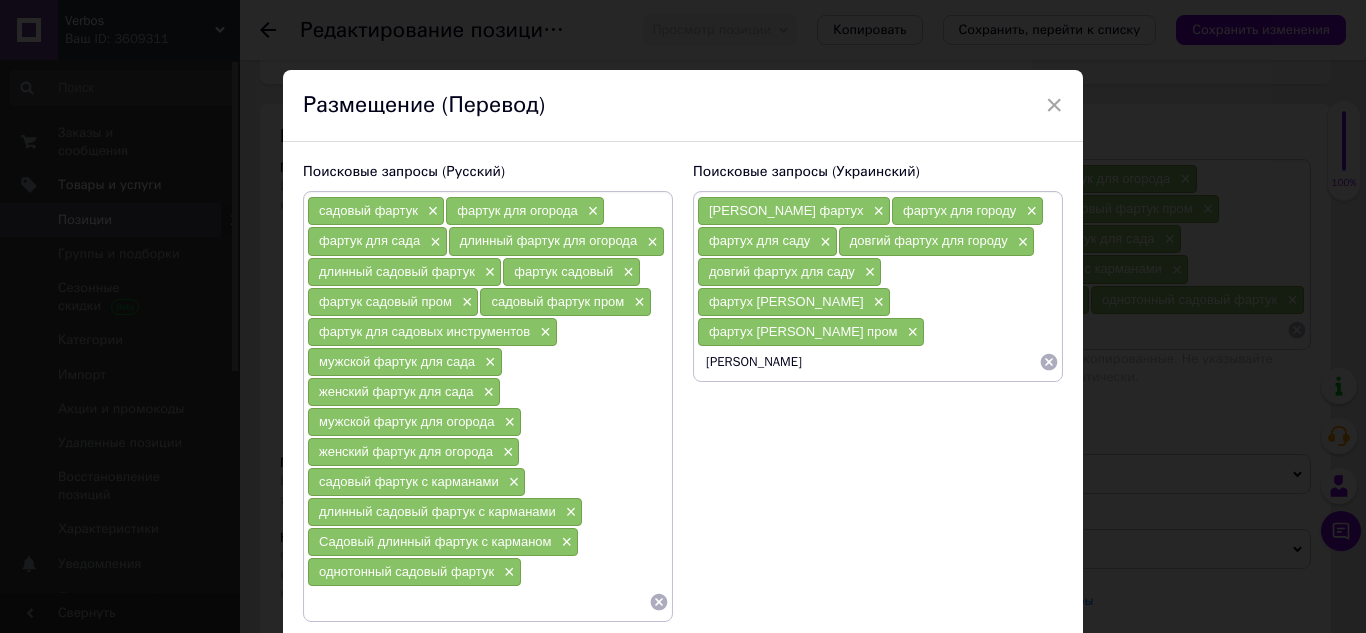paste on "фартух" 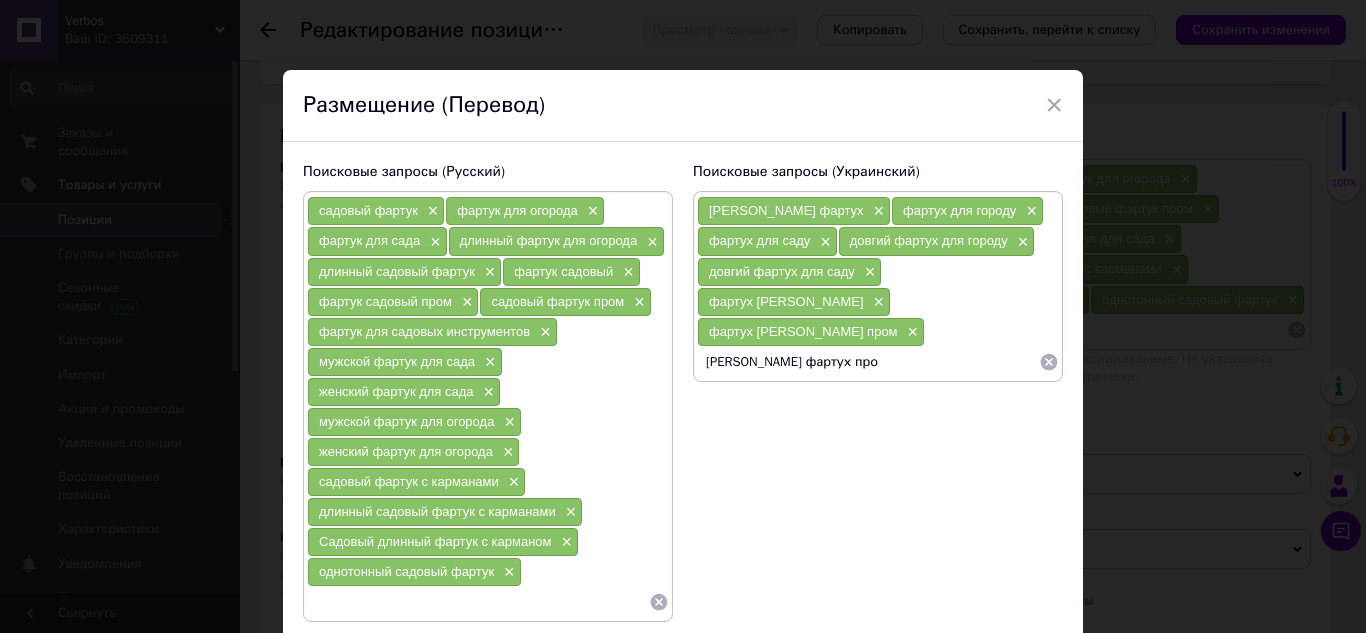type on "садовий фартух пром" 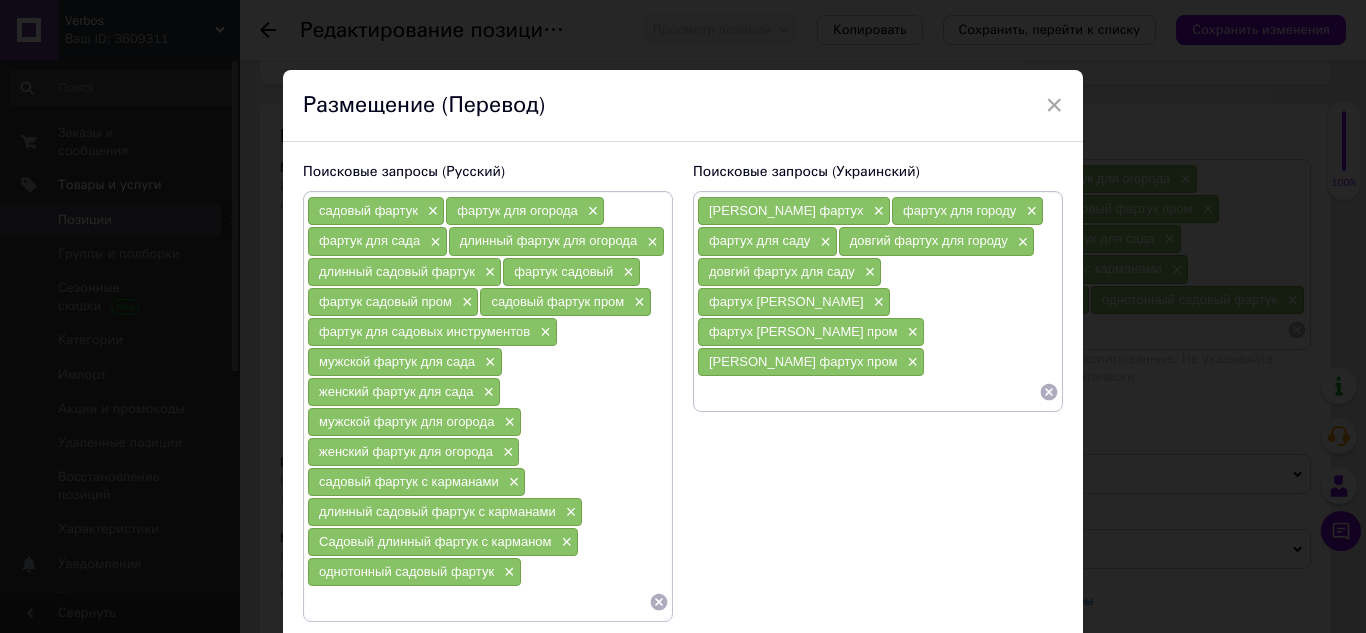 paste on "фартух" 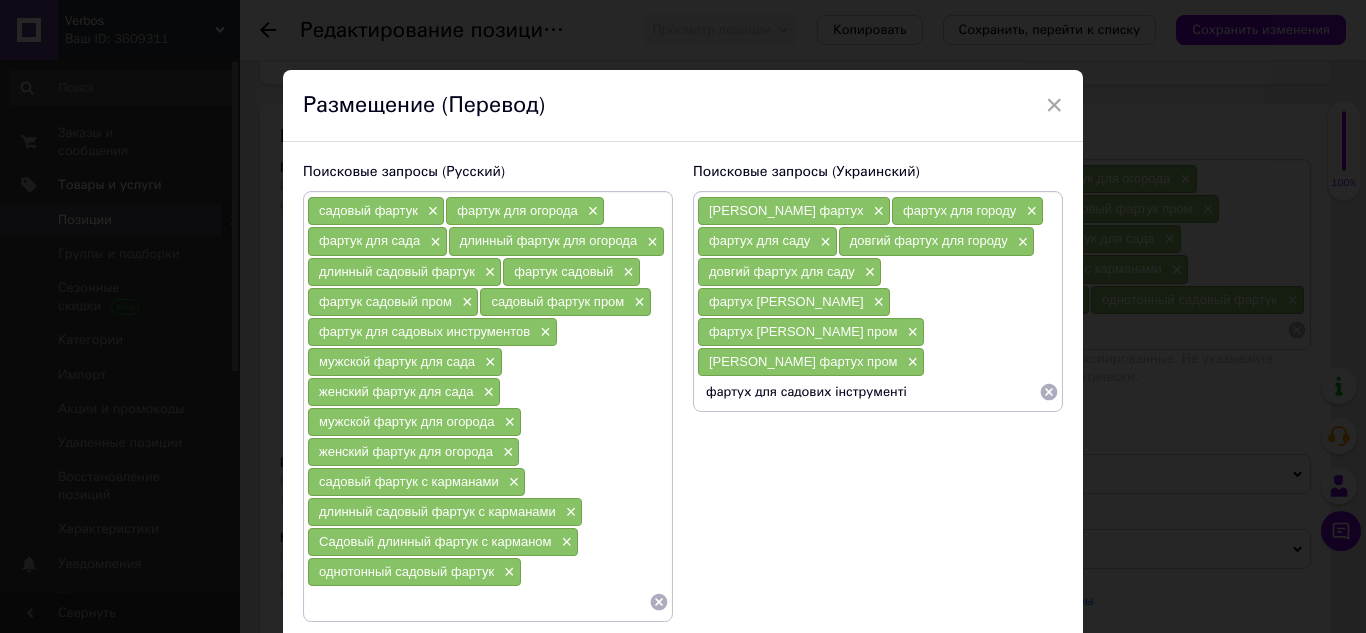type on "фартух для садових інструментів" 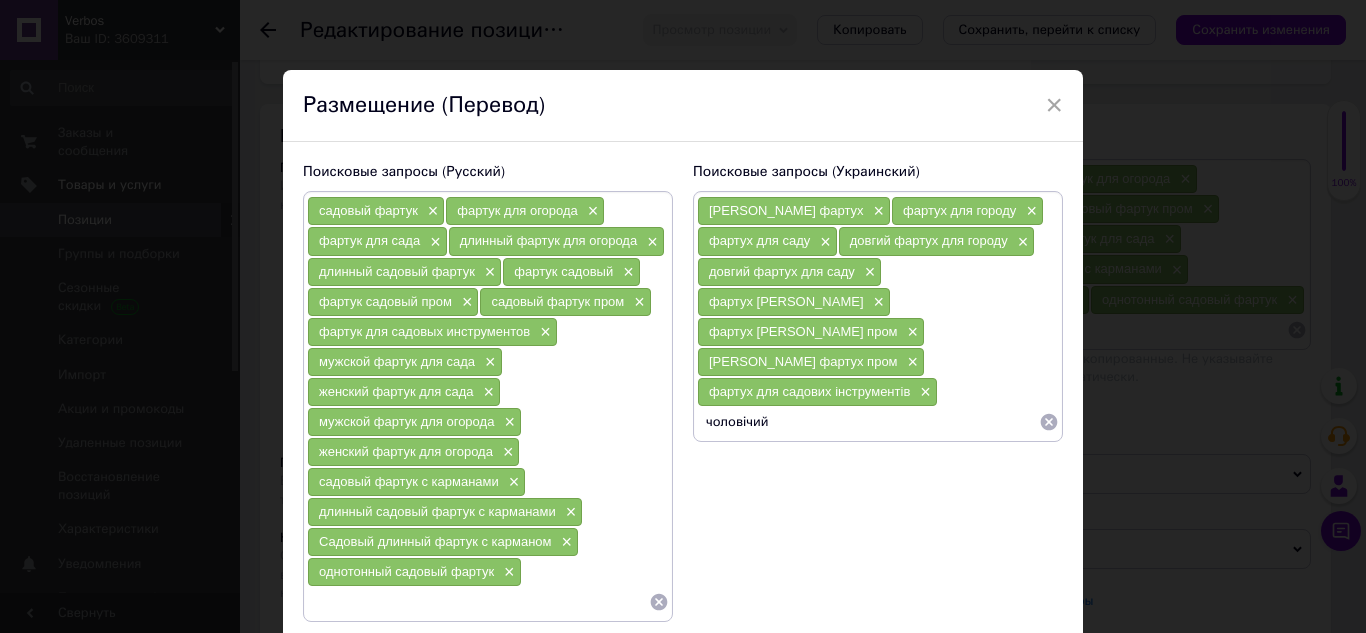 paste on "фартух" 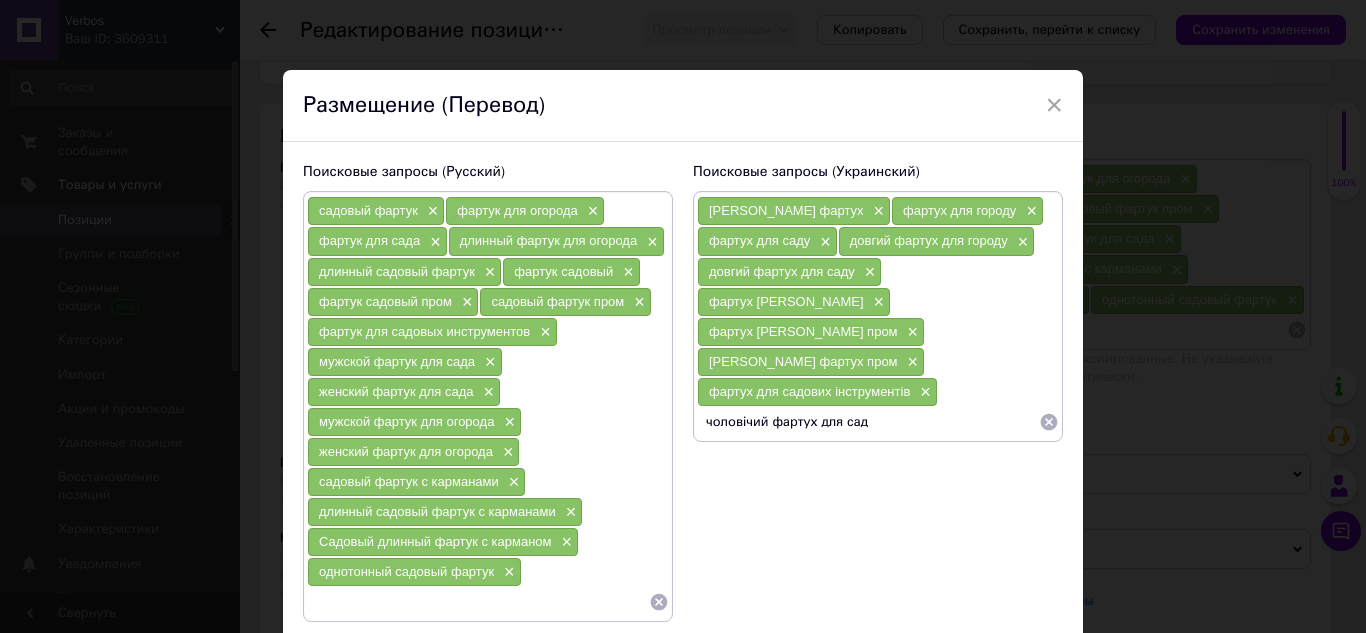 type on "чоловічий фартух для саду" 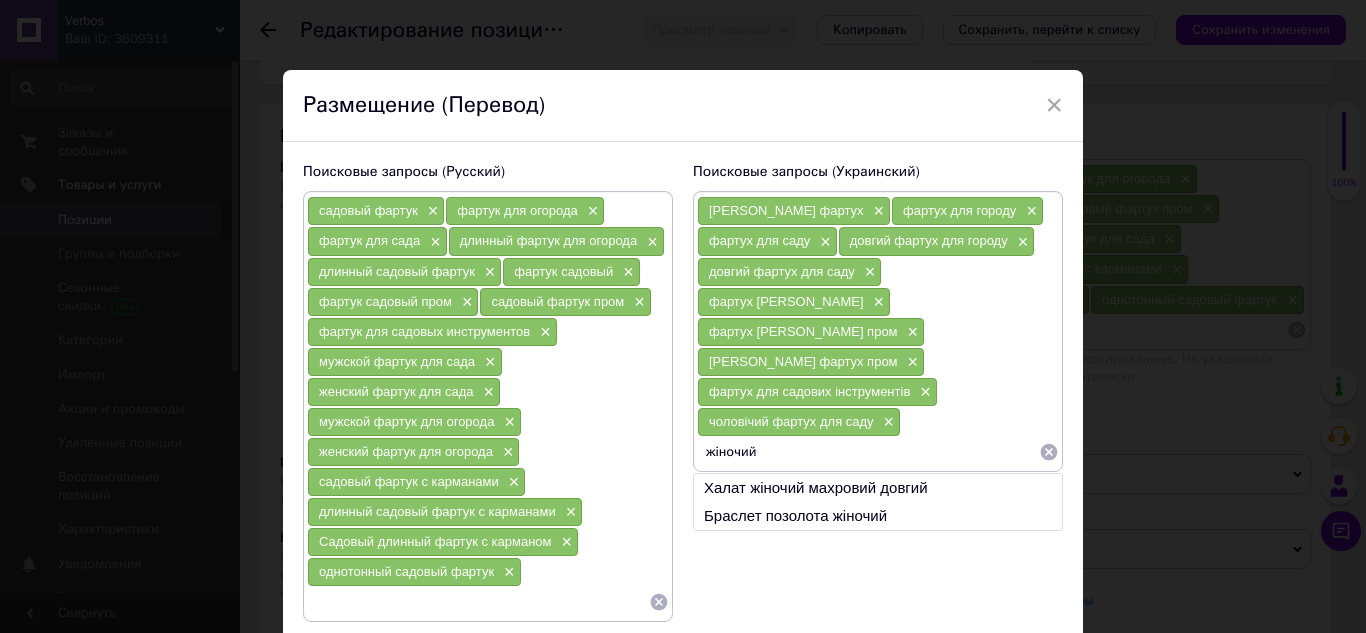 paste on "фартух" 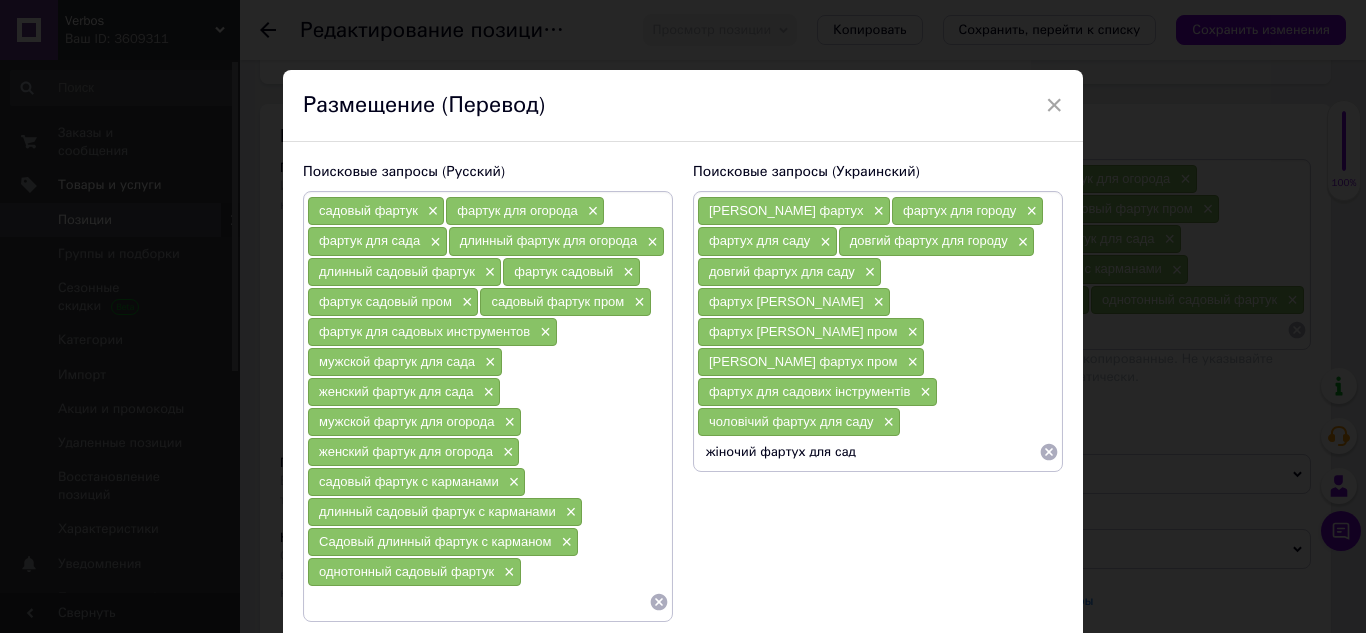 type on "жіночий фартух для саду" 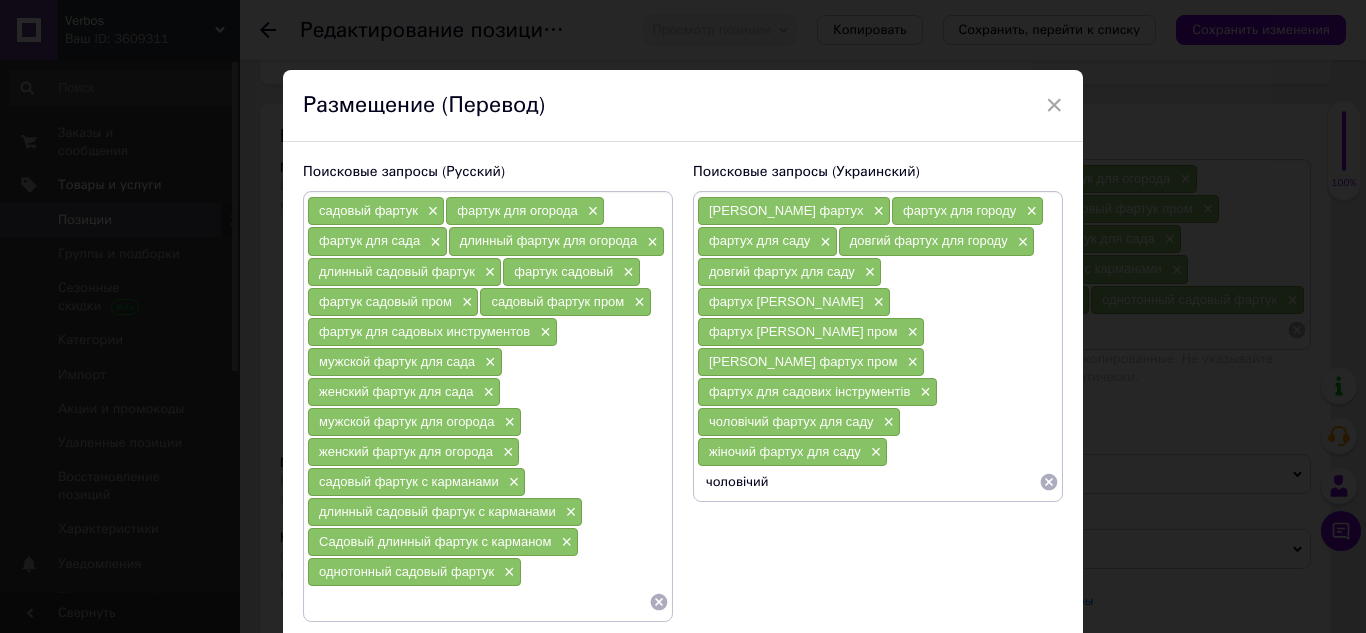 paste on "фартух" 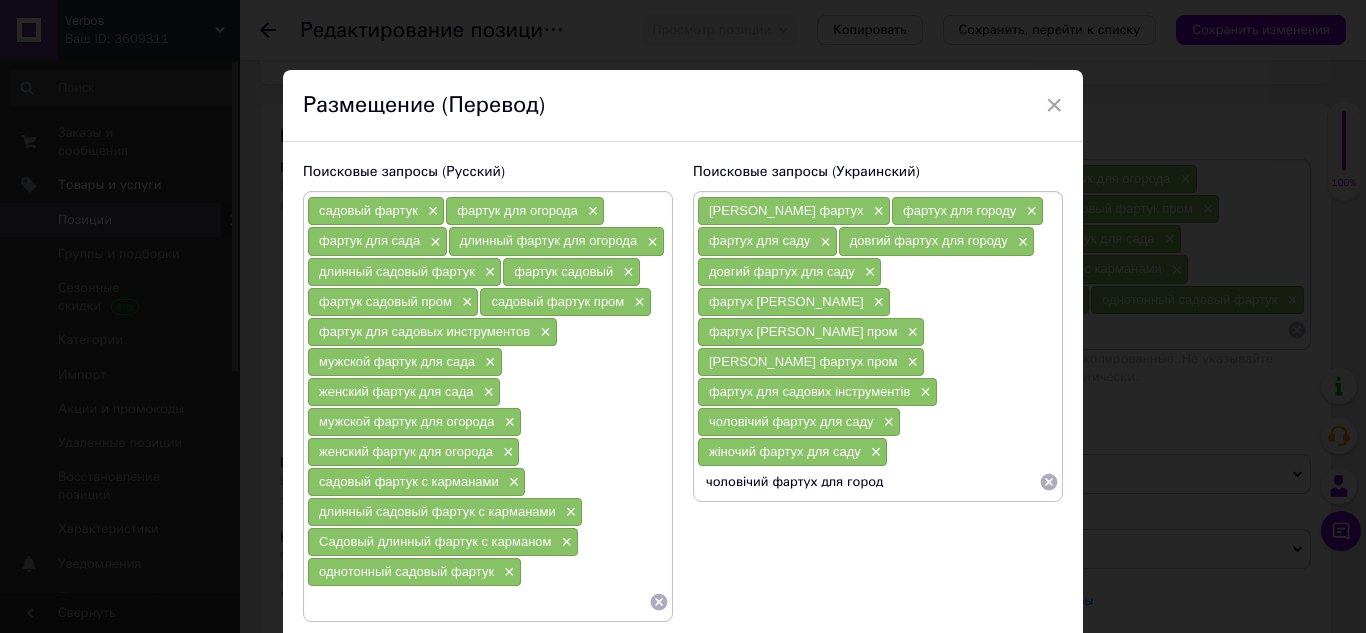 type on "чоловічий фартух для городу" 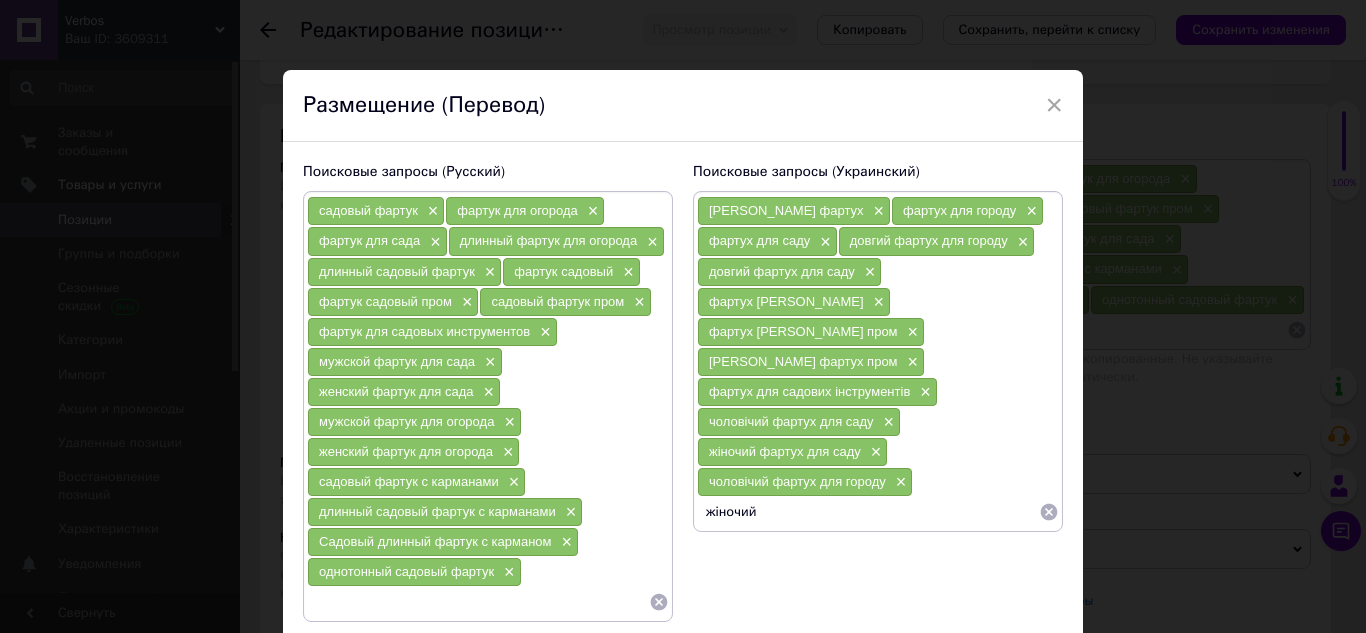 paste on "фартух" 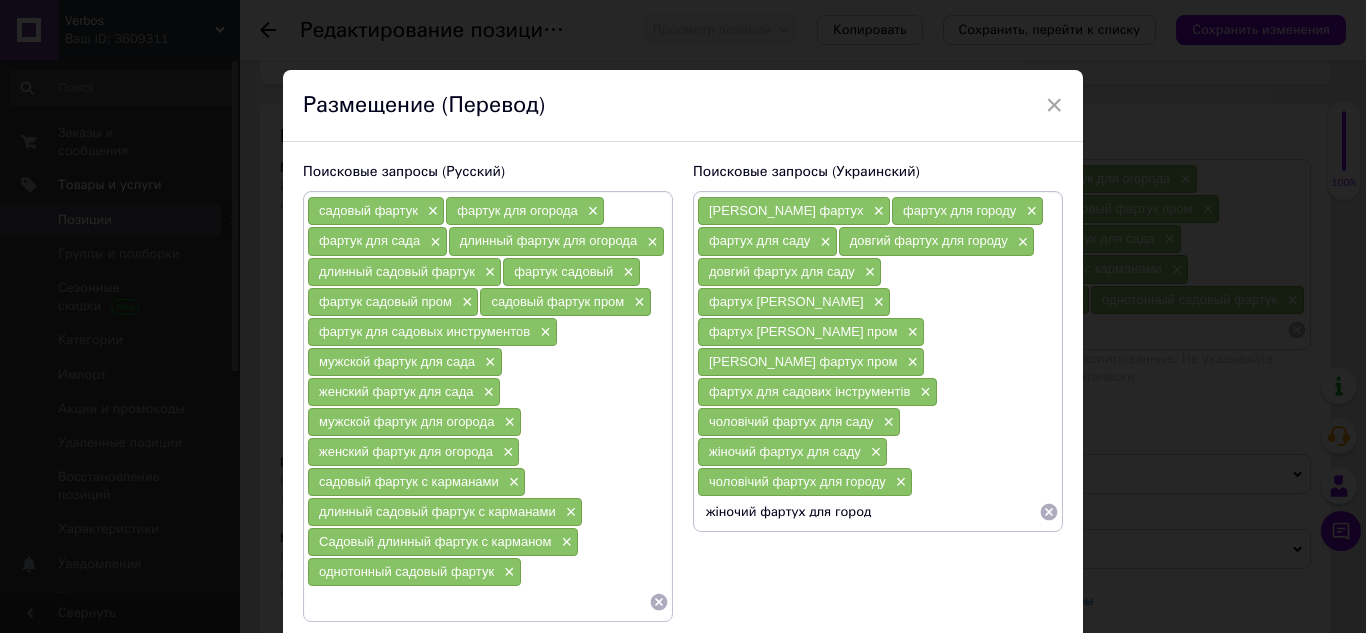 type on "жіночий фартух для городу" 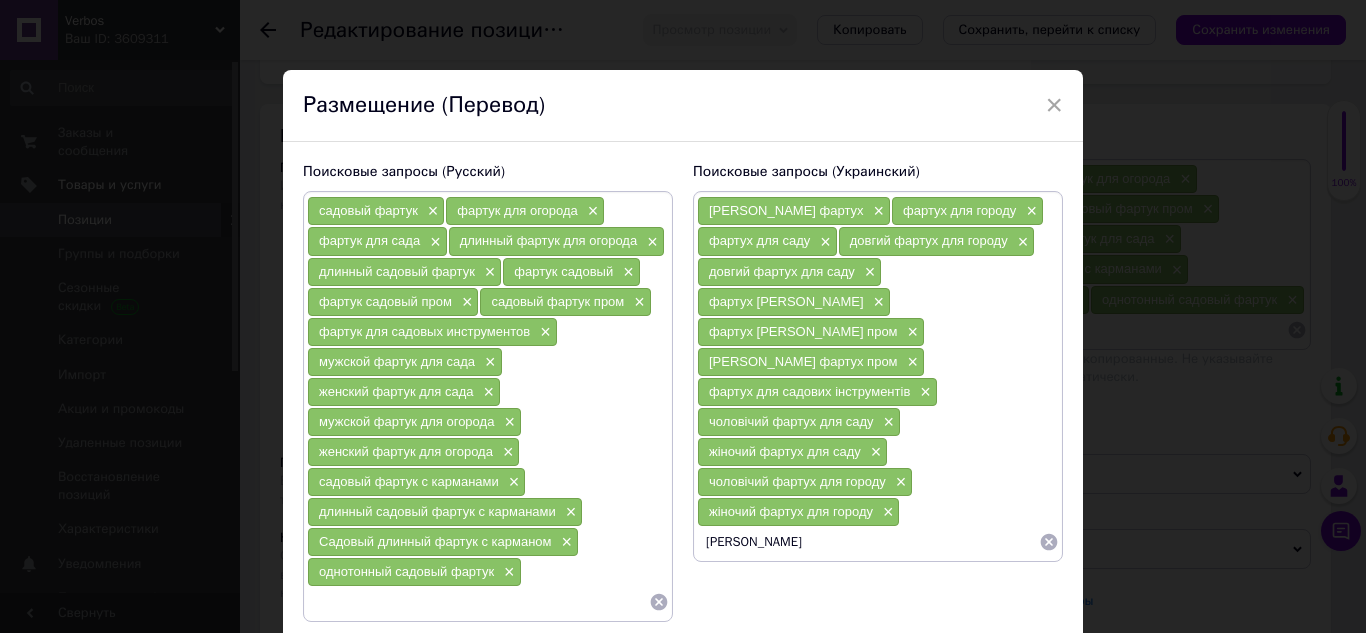 paste on "фартух" 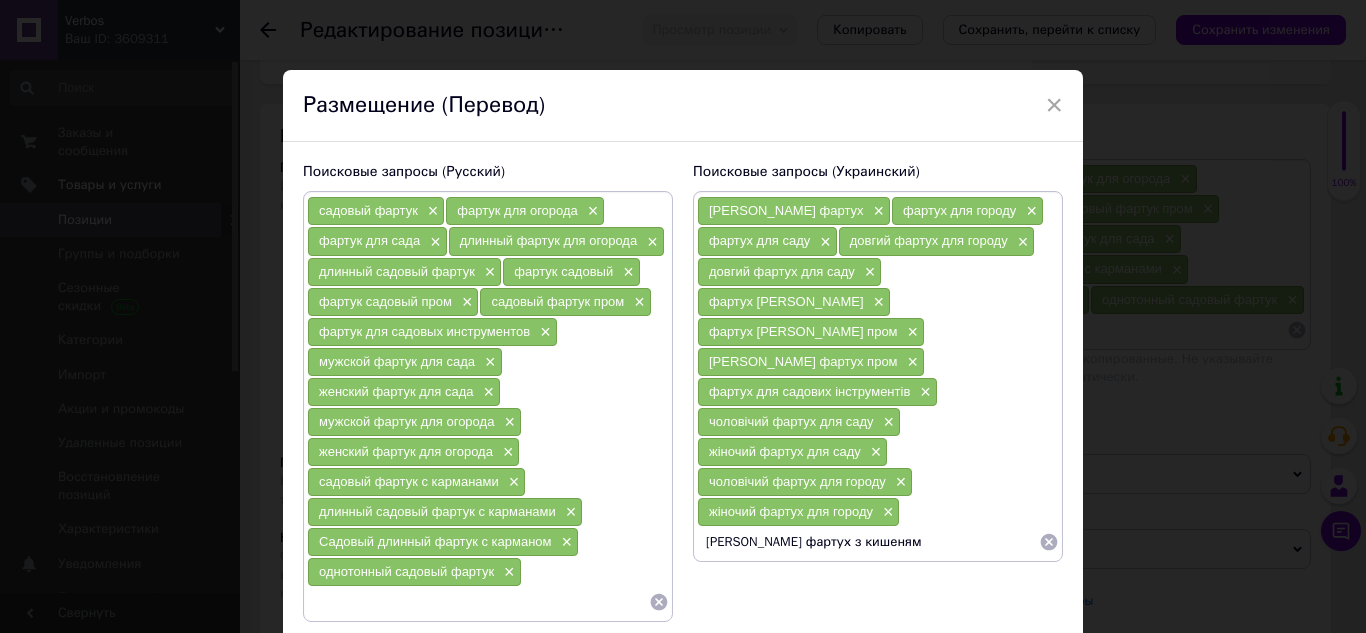 type on "садовий фартух з кишенями" 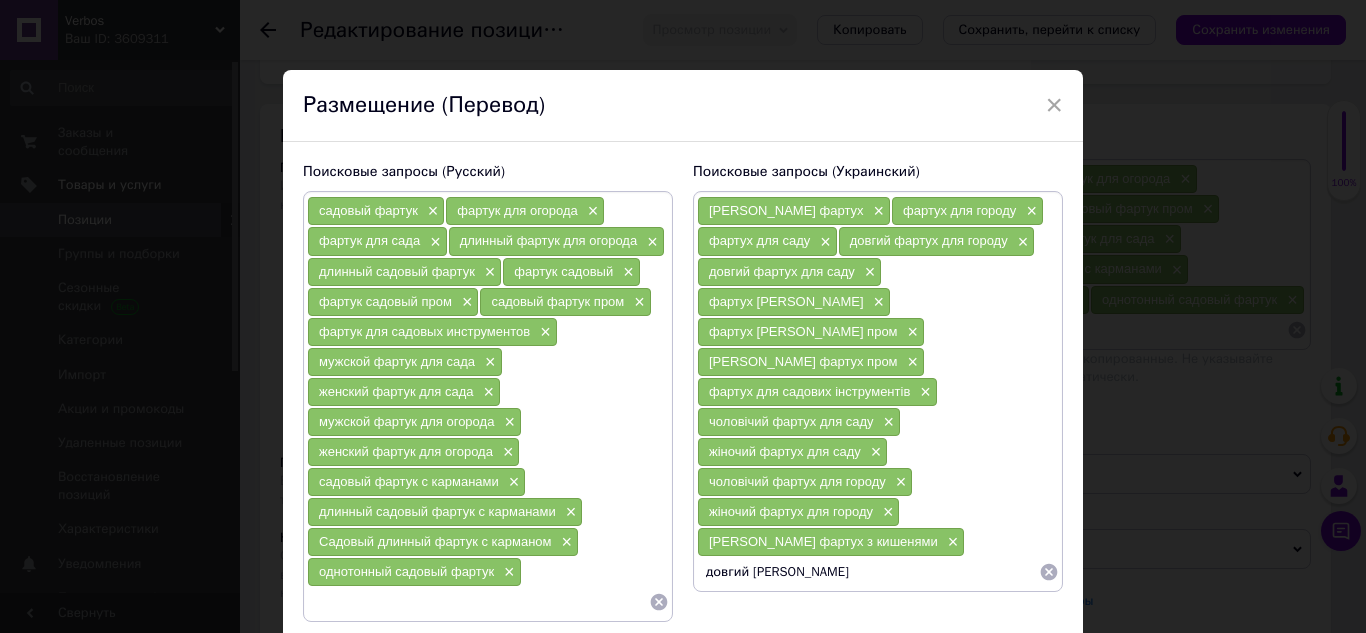 paste on "фартух" 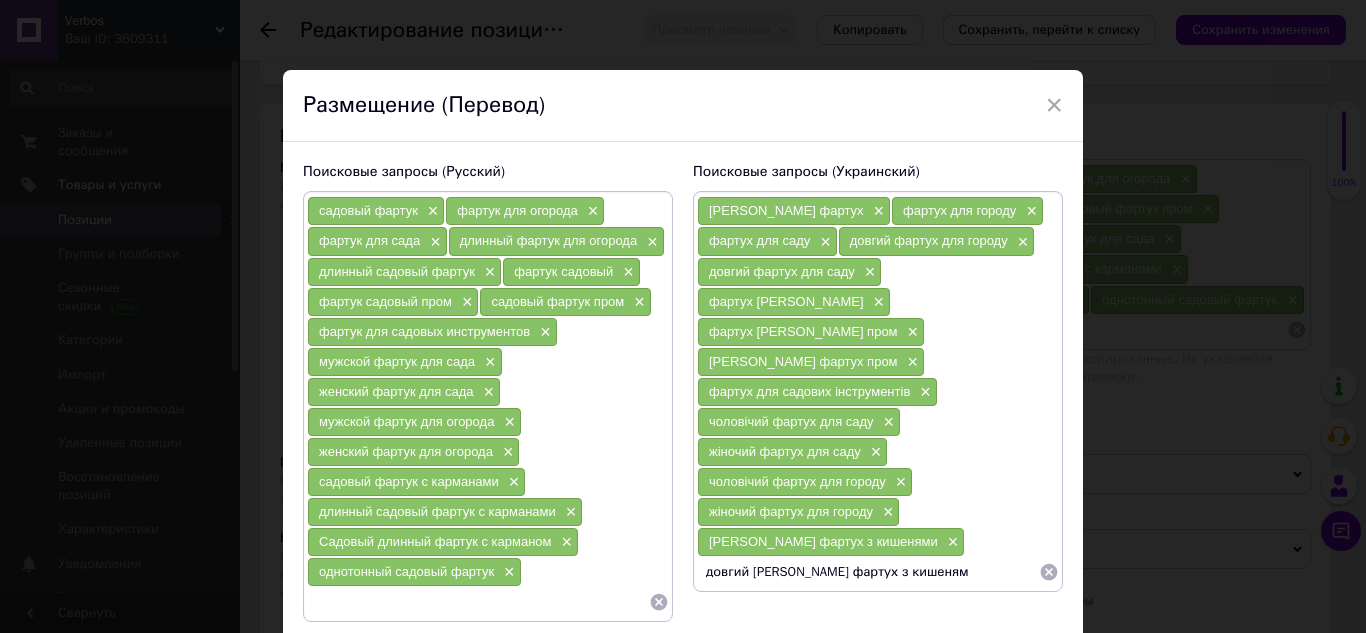 type on "довгий садовий фартух з кишенями" 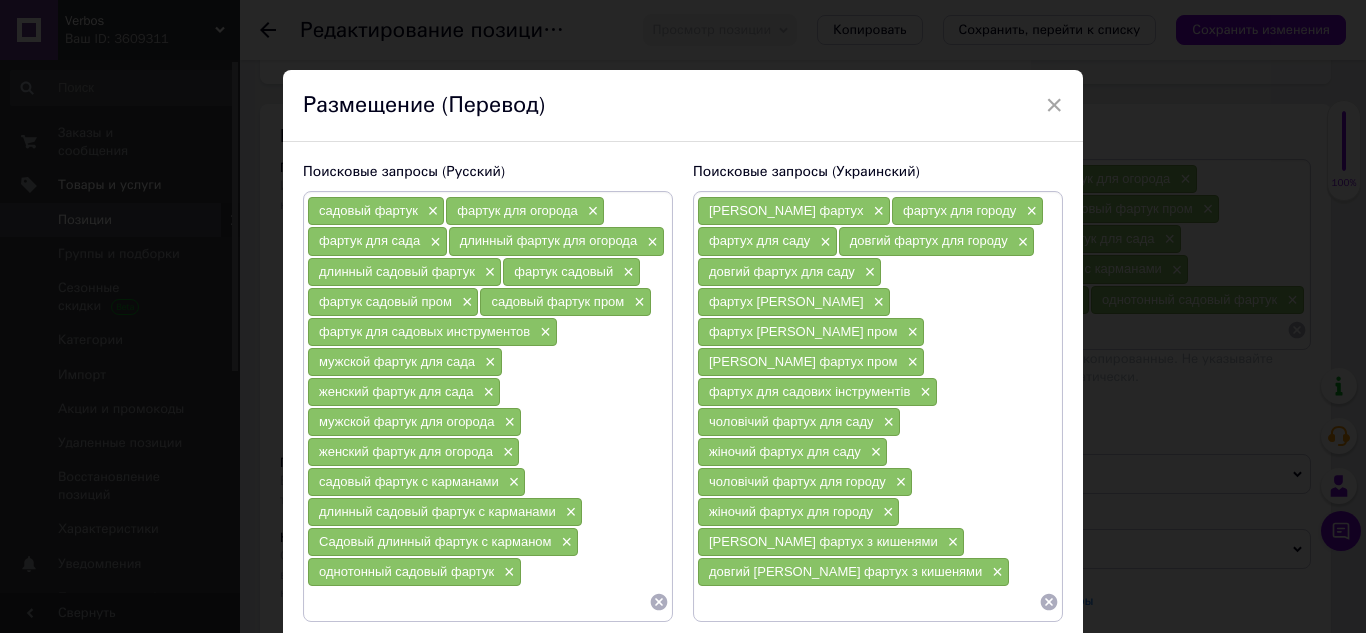 paste on "довгий садовий фартух з кишенями" 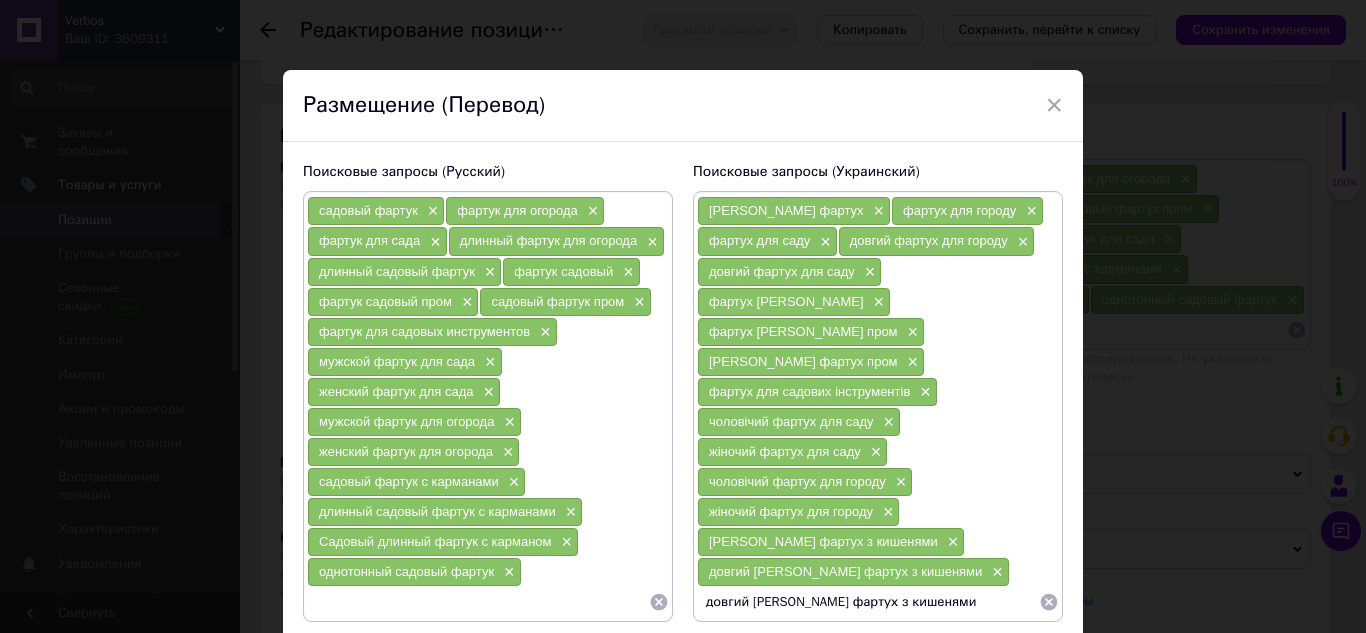 click on "довгий садовий фартух з кишенями" at bounding box center (868, 602) 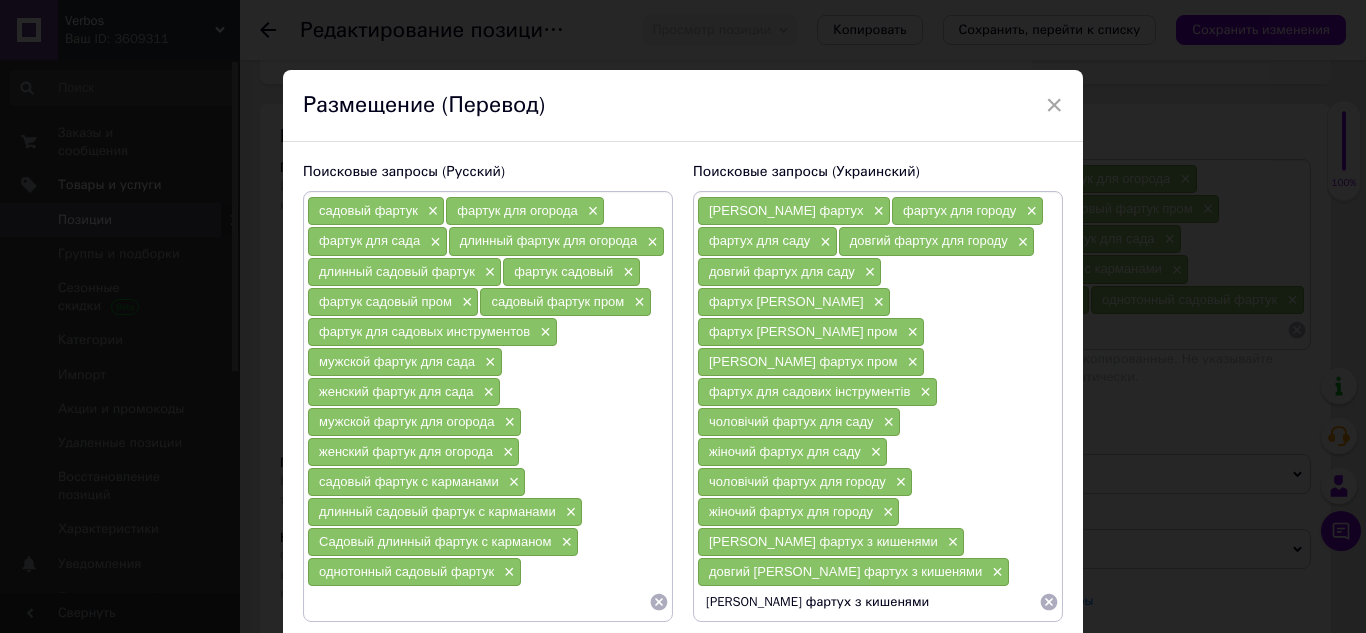 click on "садовий фартух з кишенями" at bounding box center [868, 602] 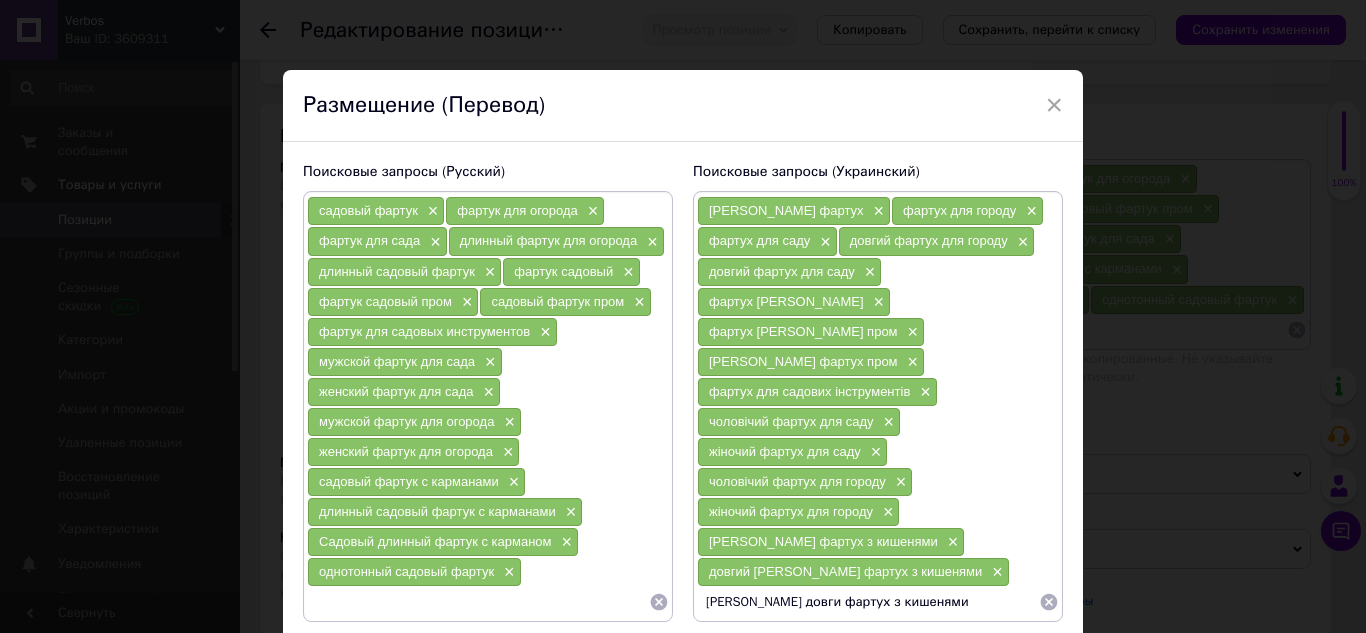 type on "садовий довгий фартух з кишенями" 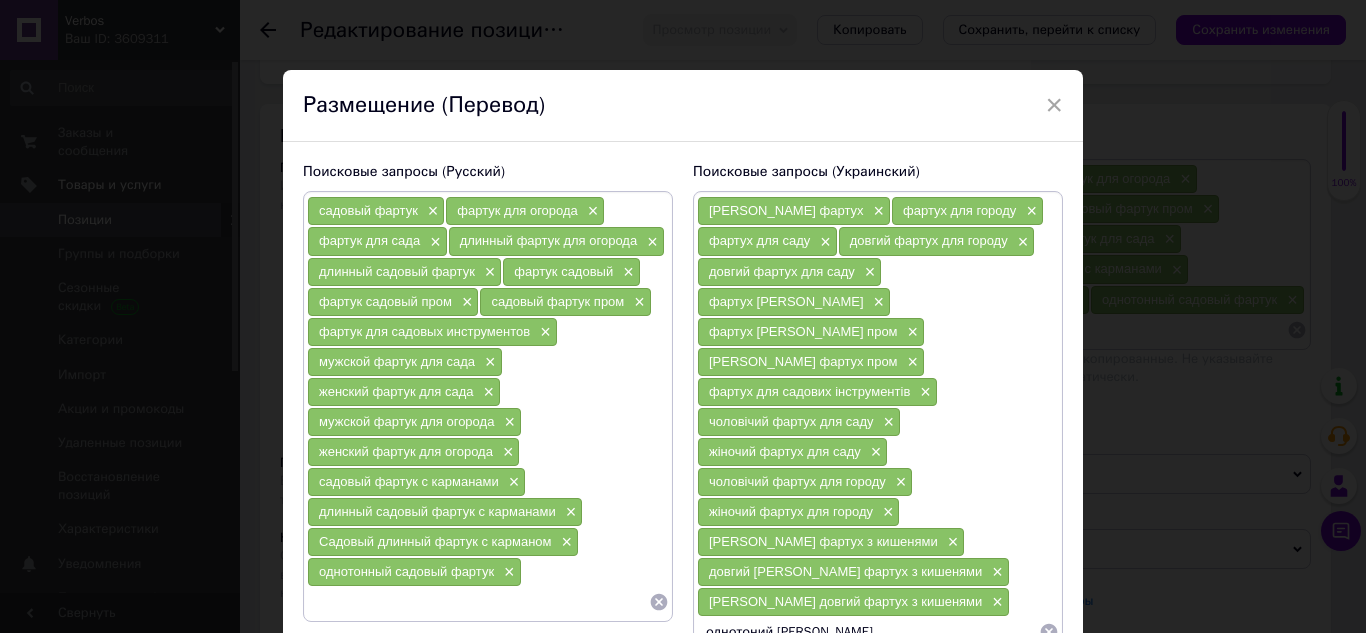 paste on "довгий садовий фартух з кишенями" 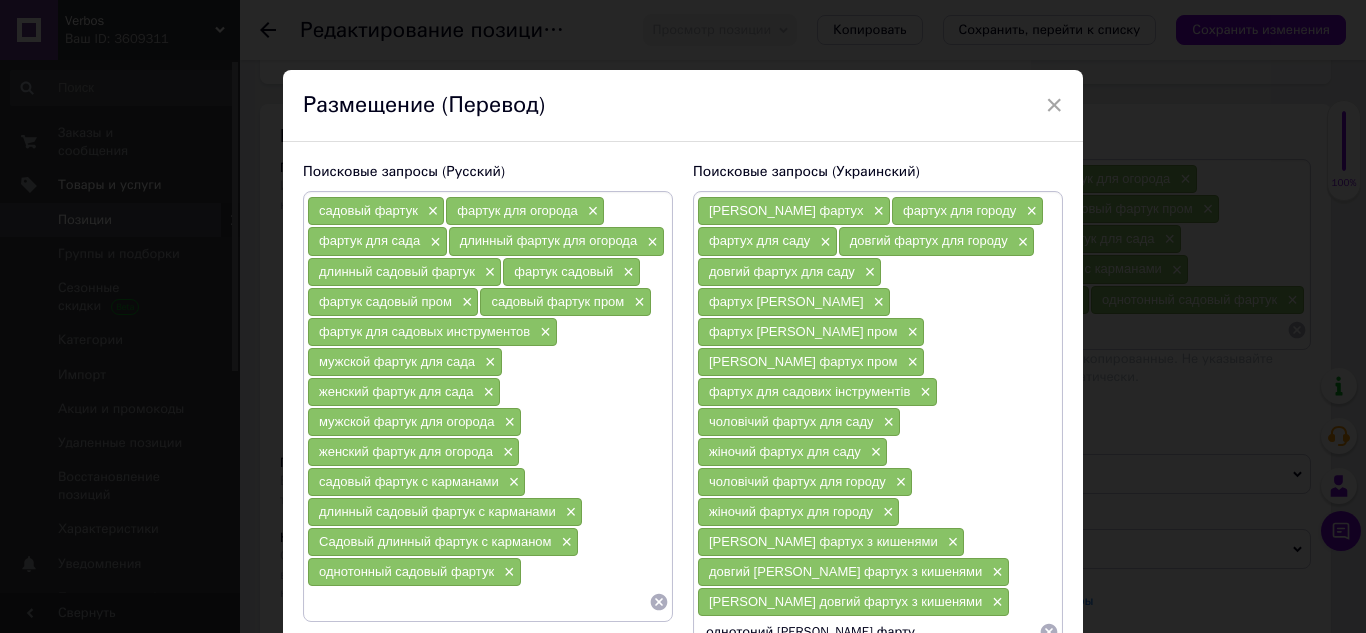 type on "однотоний садовий фартух" 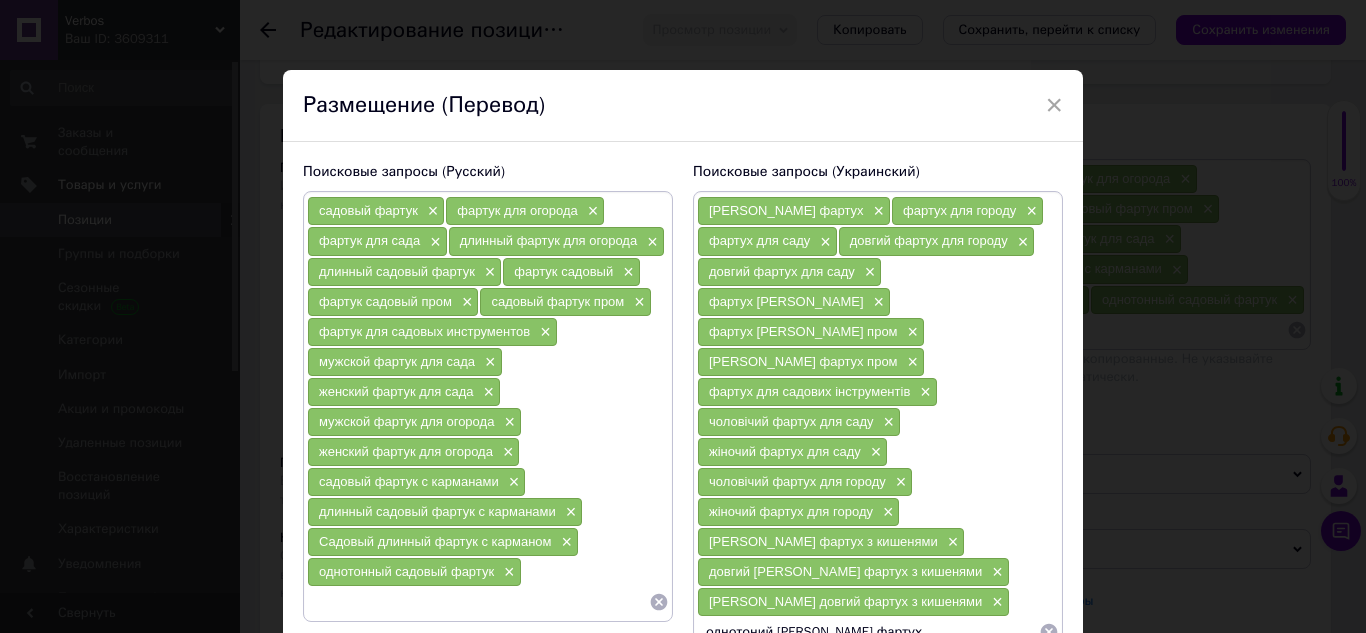 type 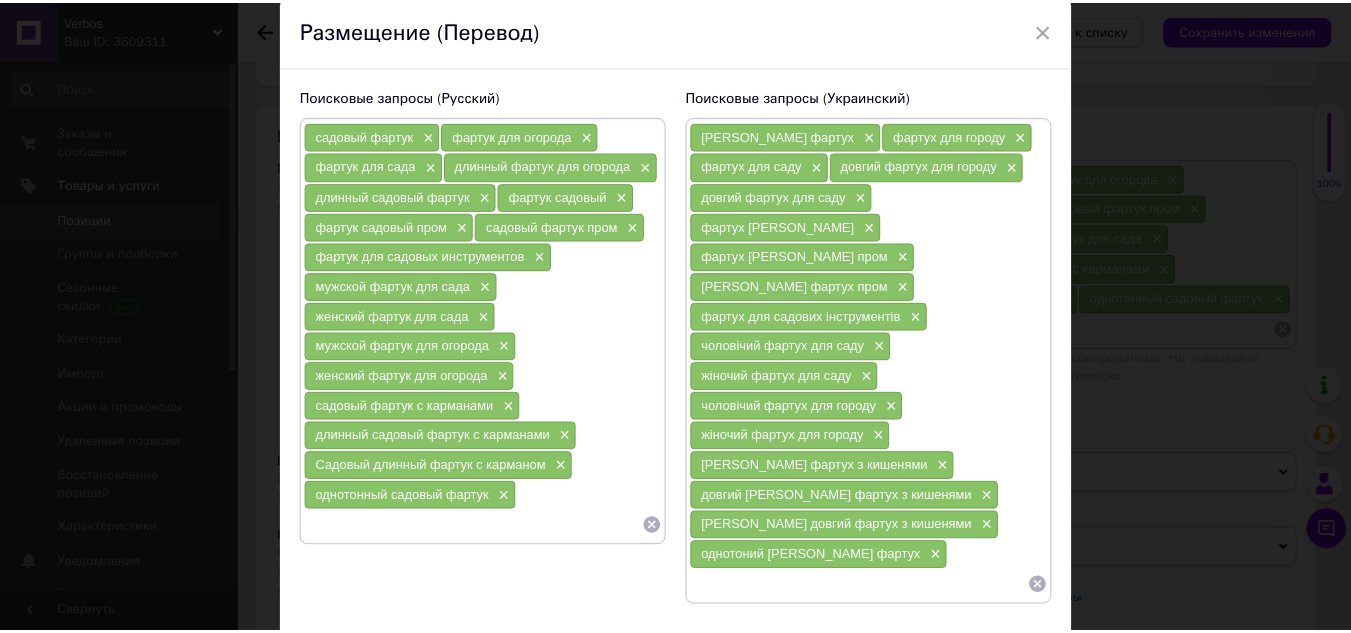 scroll, scrollTop: 155, scrollLeft: 0, axis: vertical 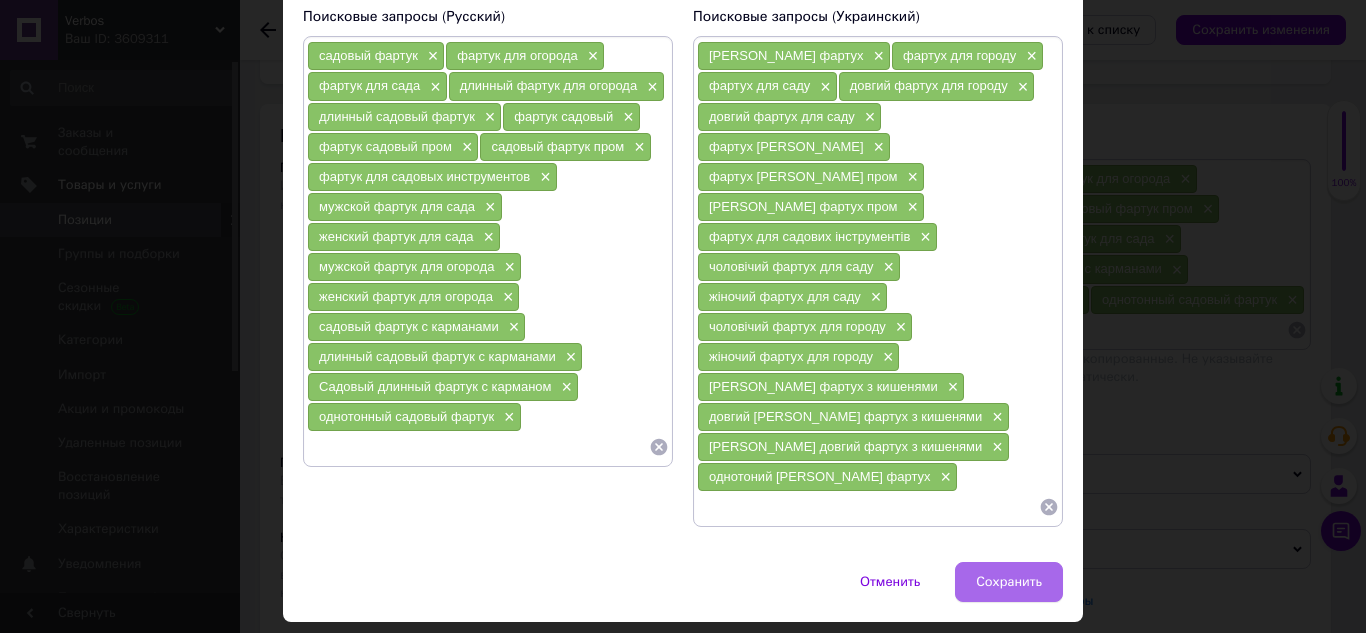 click on "Сохранить" at bounding box center [1009, 582] 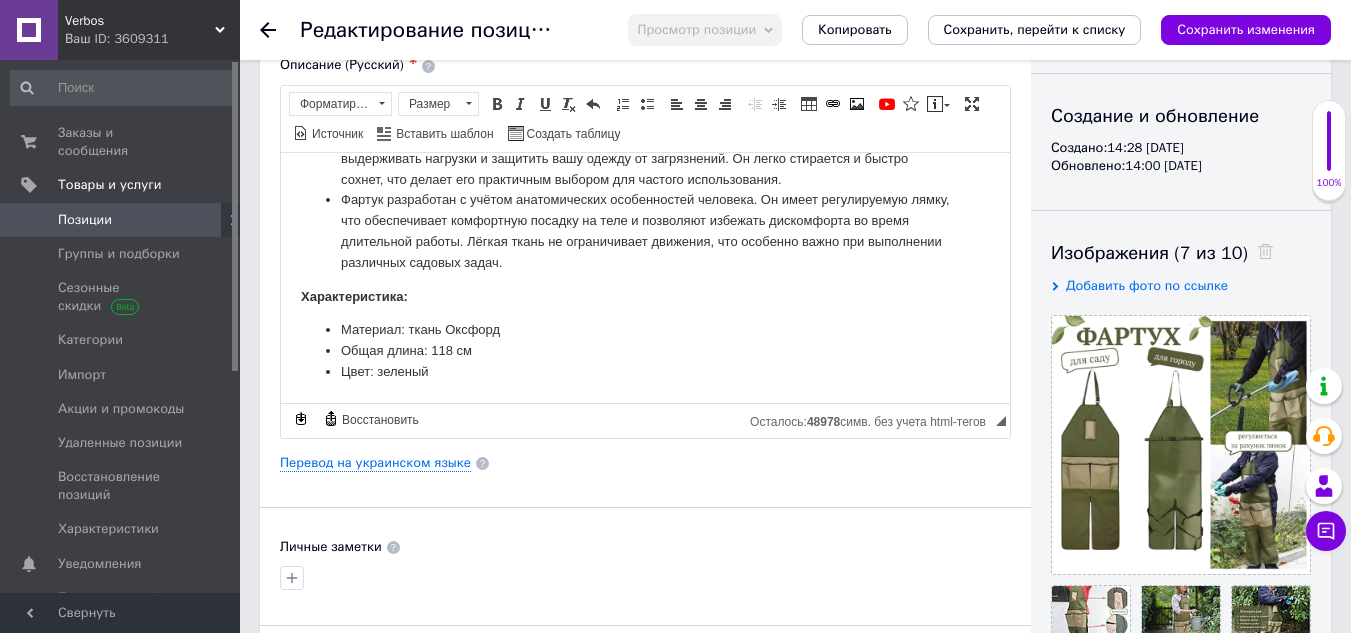 scroll, scrollTop: 12, scrollLeft: 0, axis: vertical 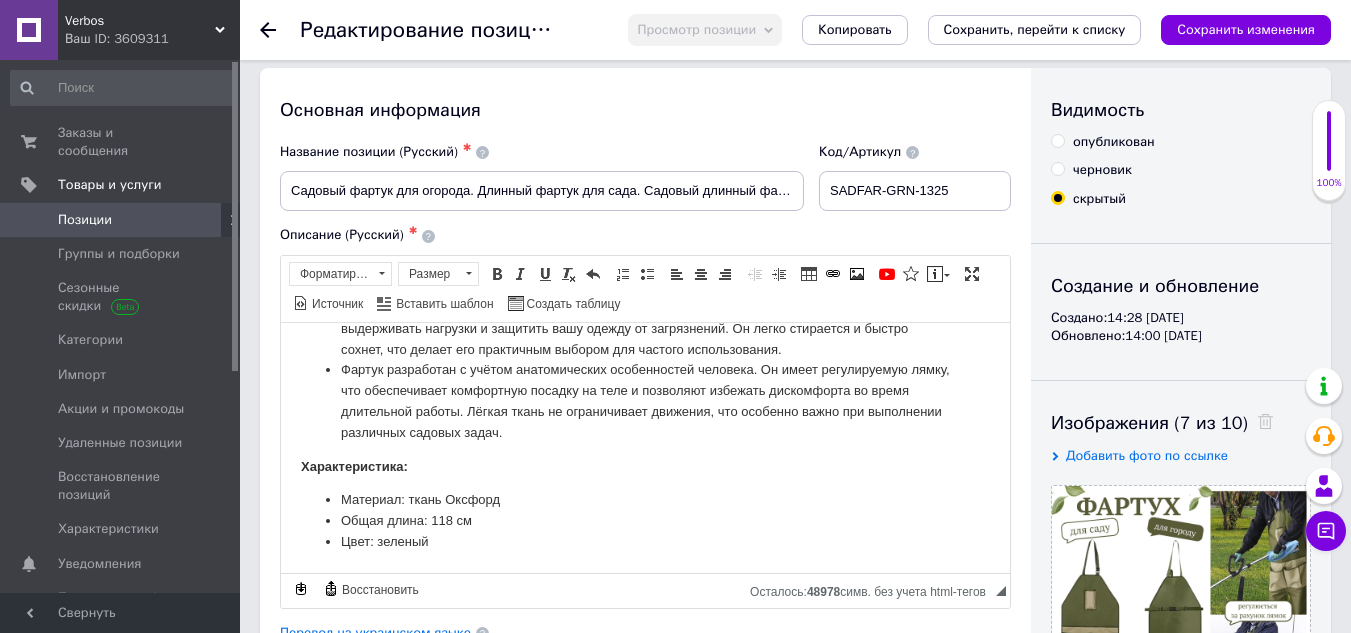 click on "опубликован" at bounding box center (1114, 142) 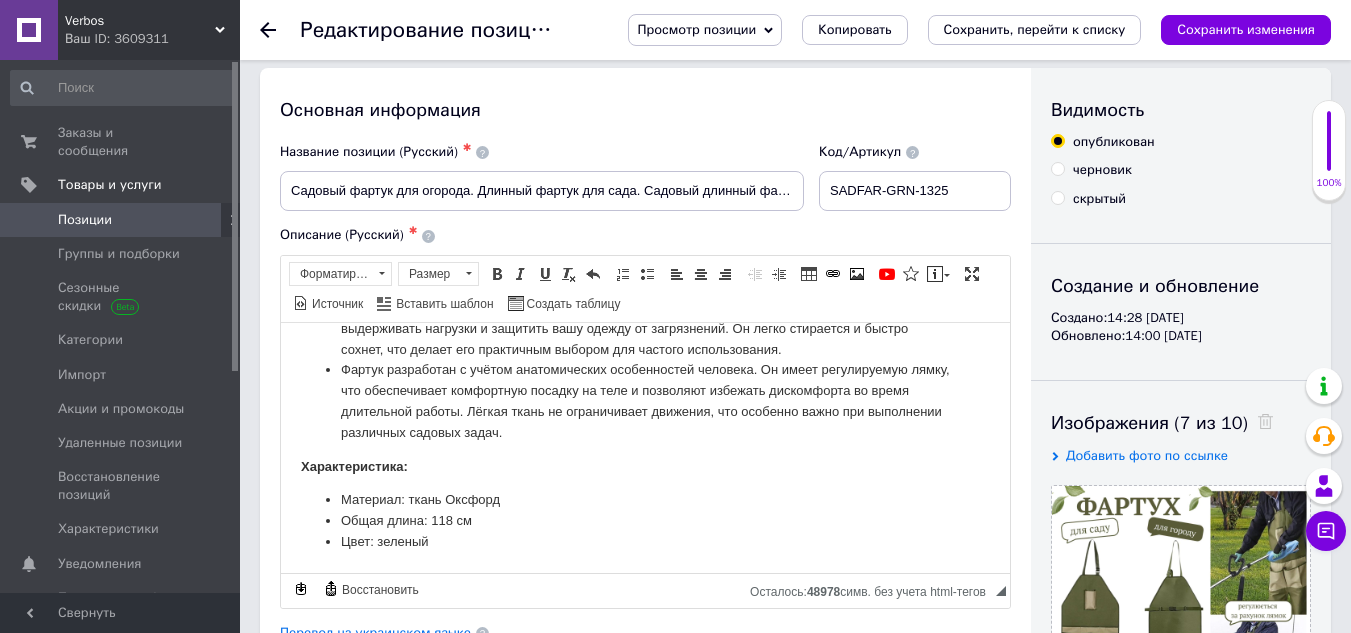 drag, startPoint x: 1214, startPoint y: 41, endPoint x: 1040, endPoint y: 0, distance: 178.76521 